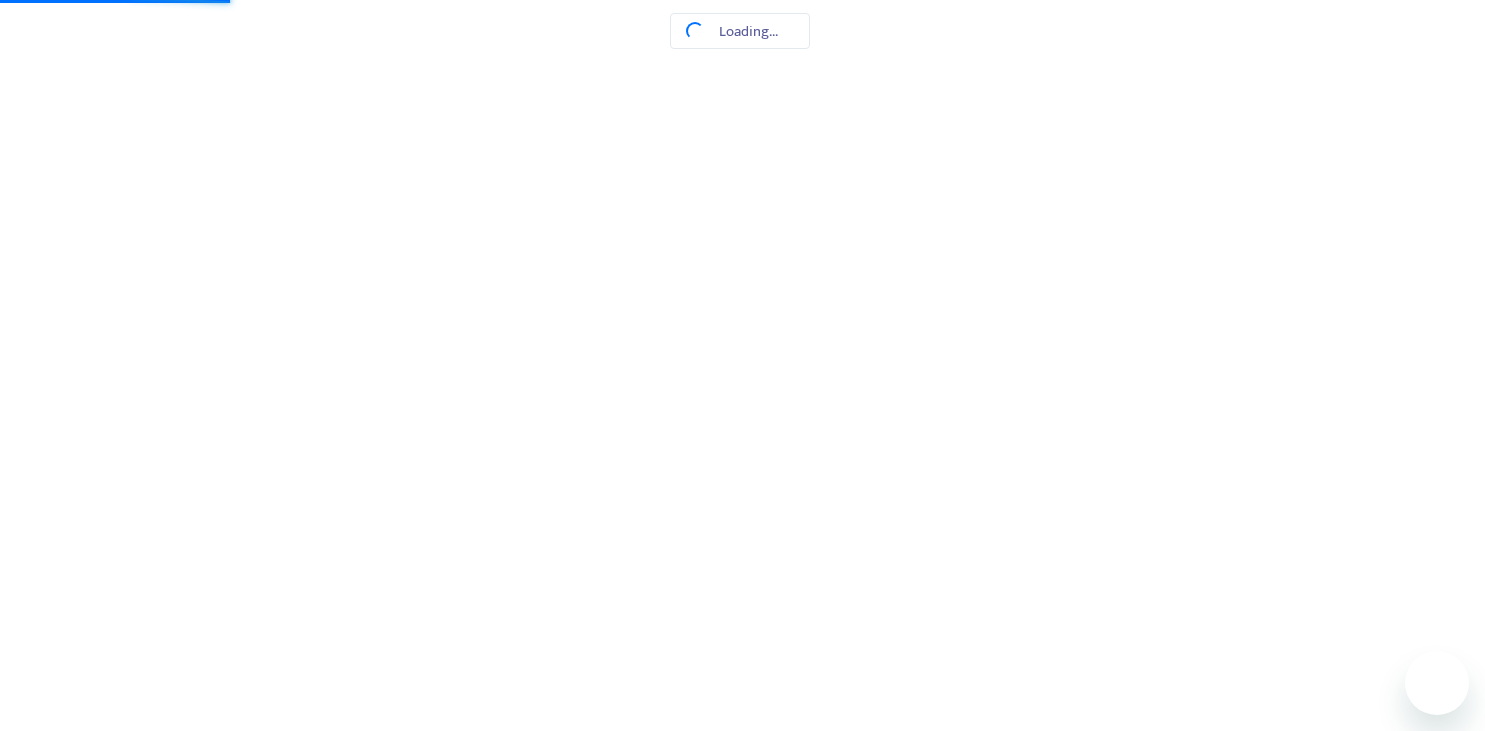 scroll, scrollTop: 0, scrollLeft: 0, axis: both 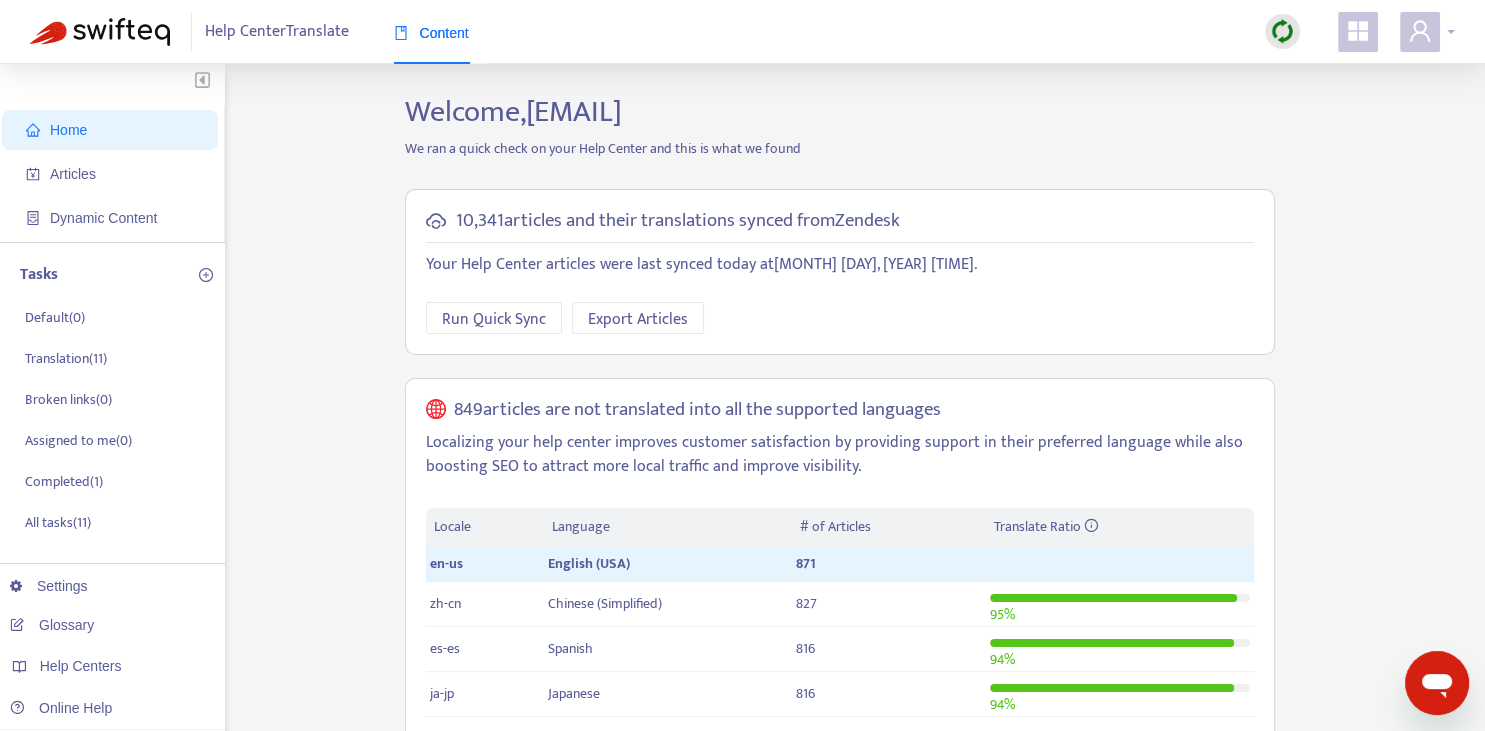 click at bounding box center [1427, 32] 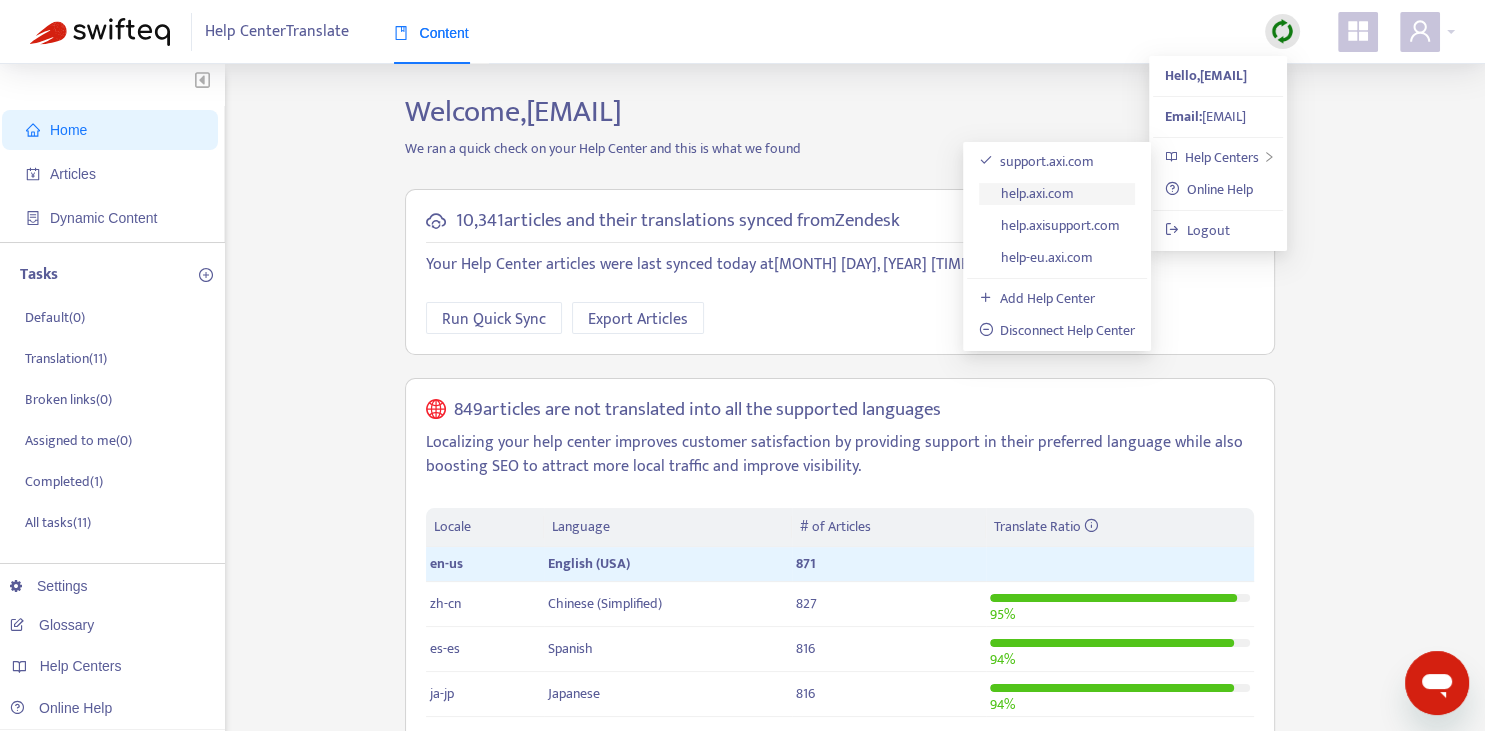 click on "help.axi.com" at bounding box center [1027, 193] 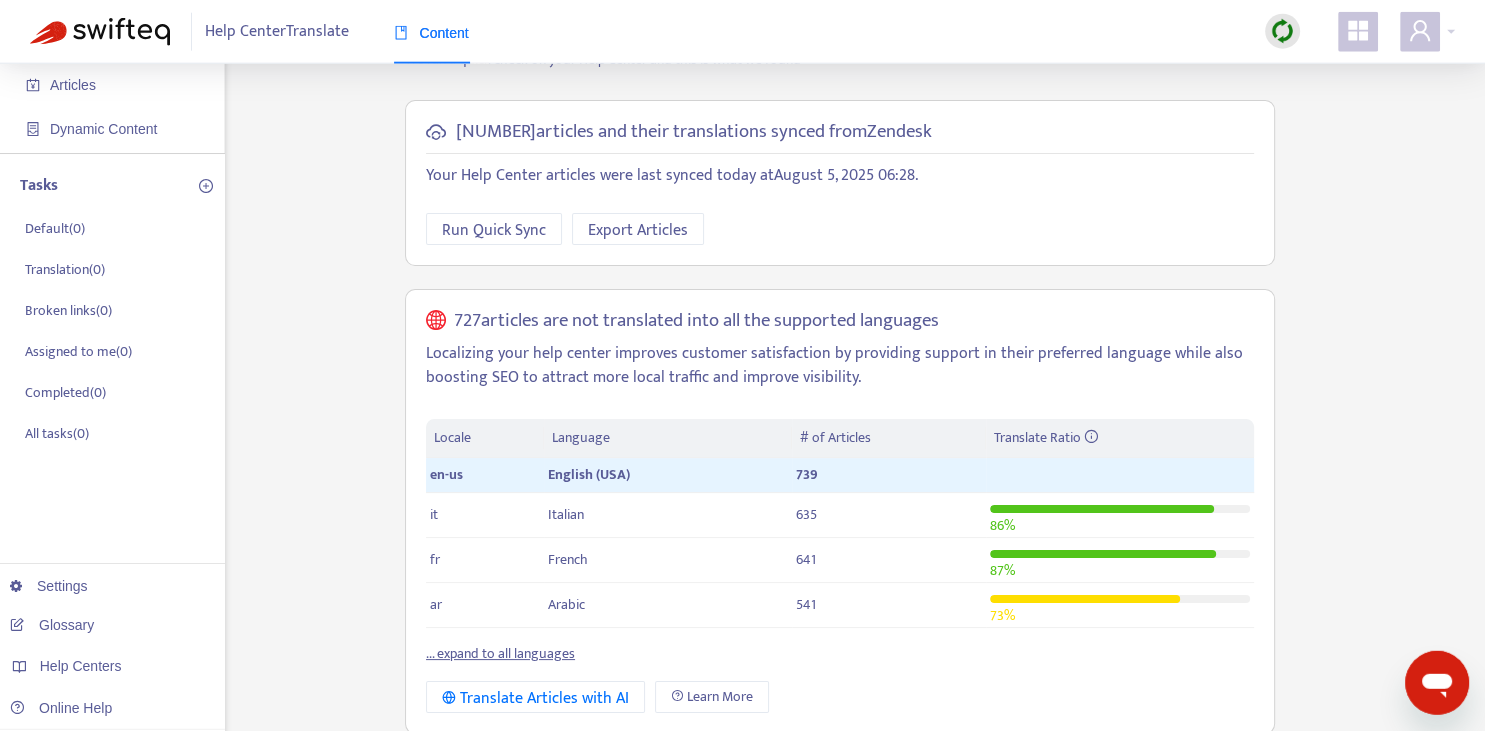scroll, scrollTop: 0, scrollLeft: 0, axis: both 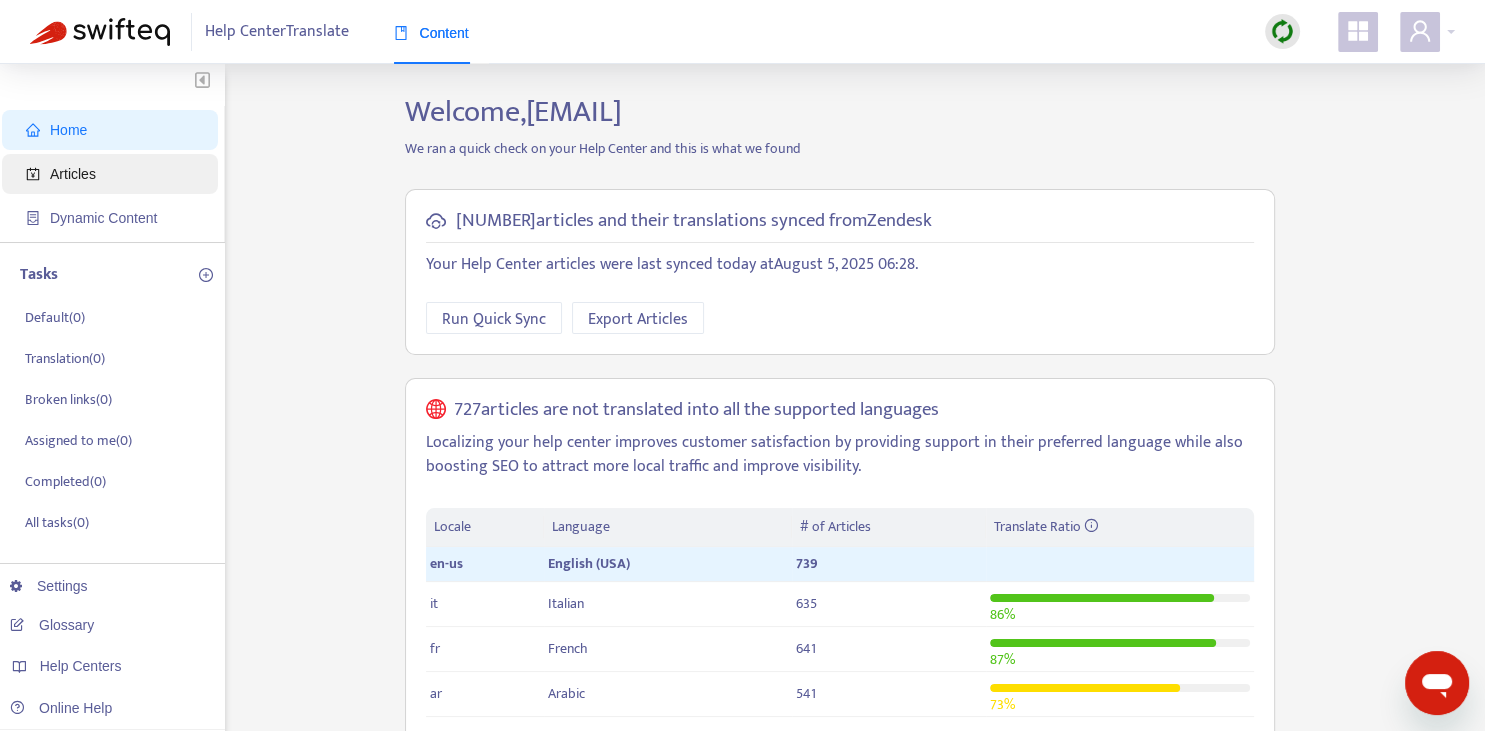click on "Articles" at bounding box center [73, 174] 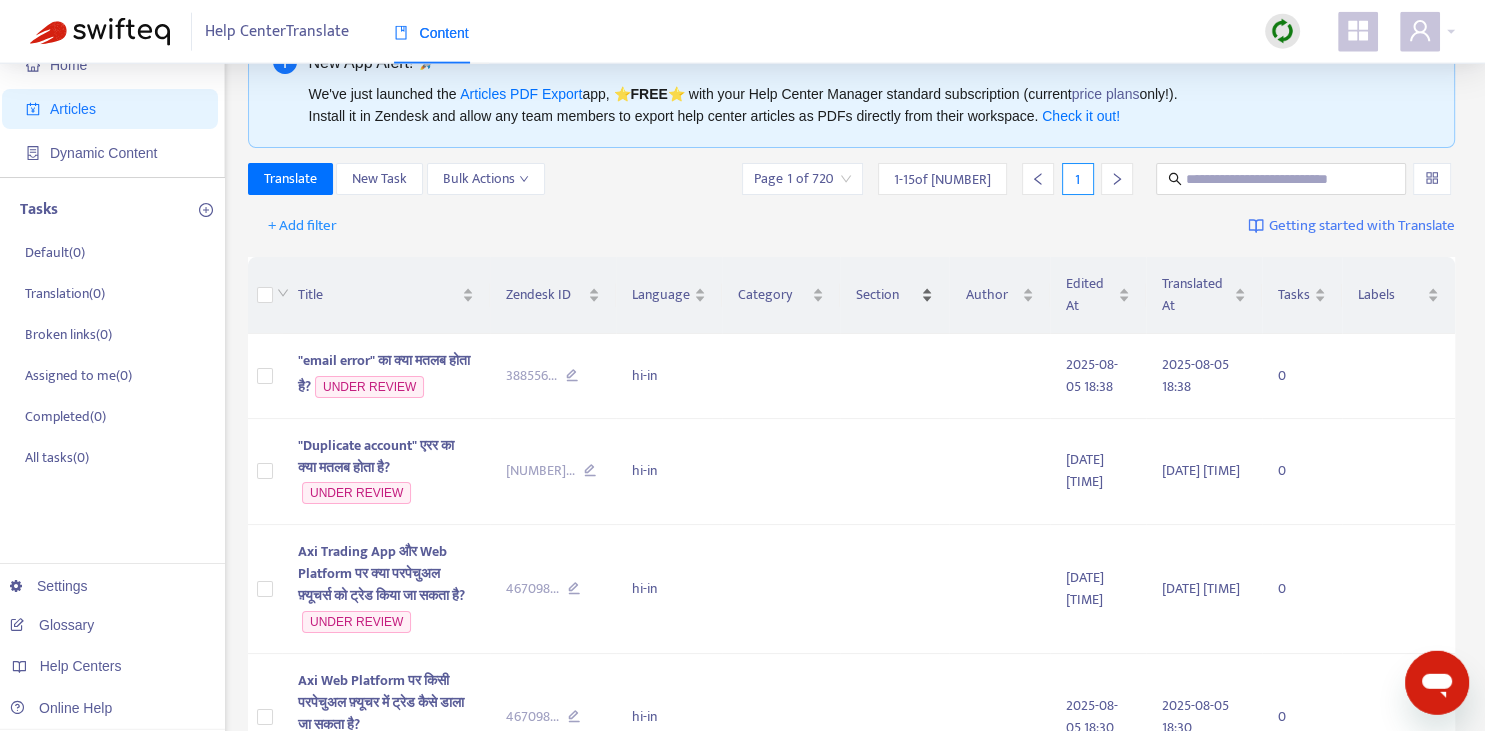 scroll, scrollTop: 70, scrollLeft: 0, axis: vertical 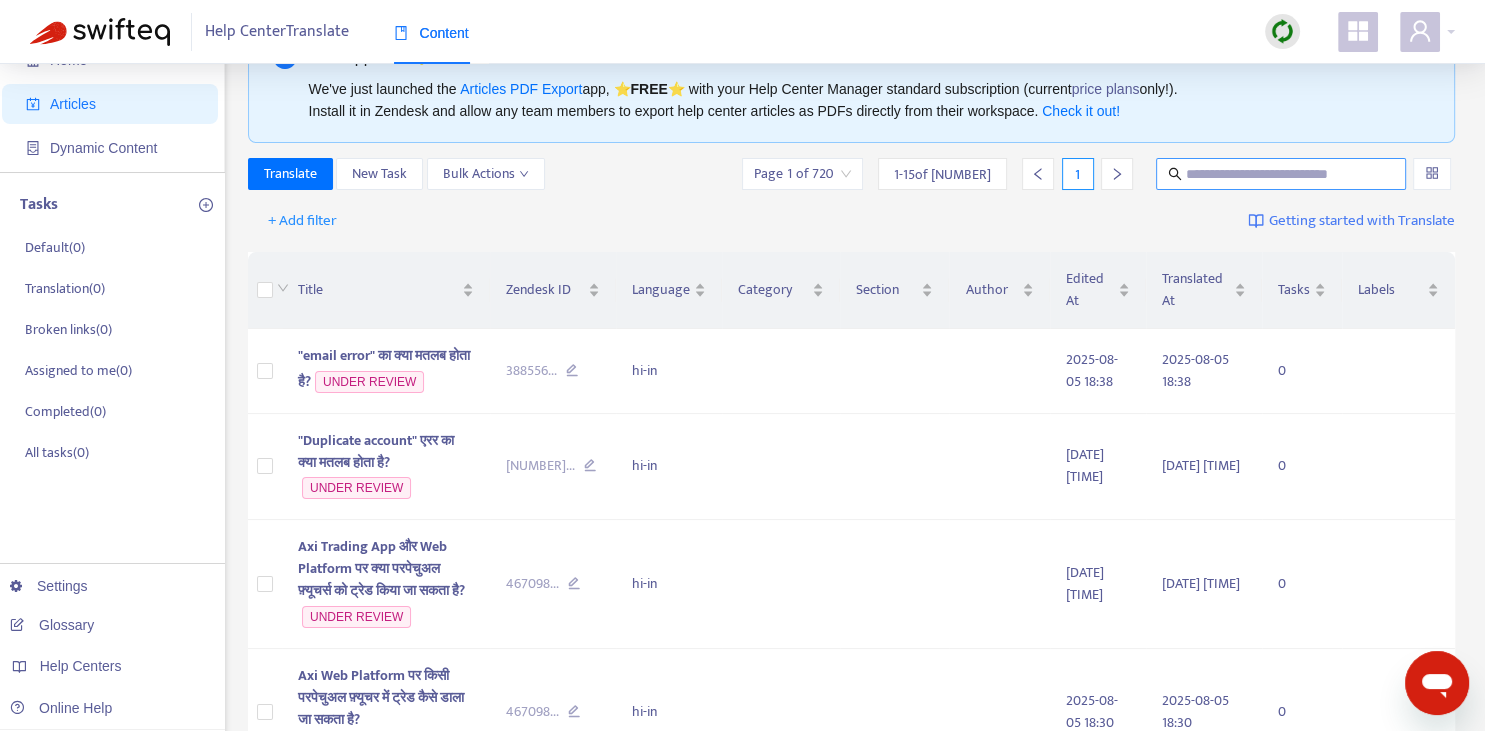 click at bounding box center [1282, 174] 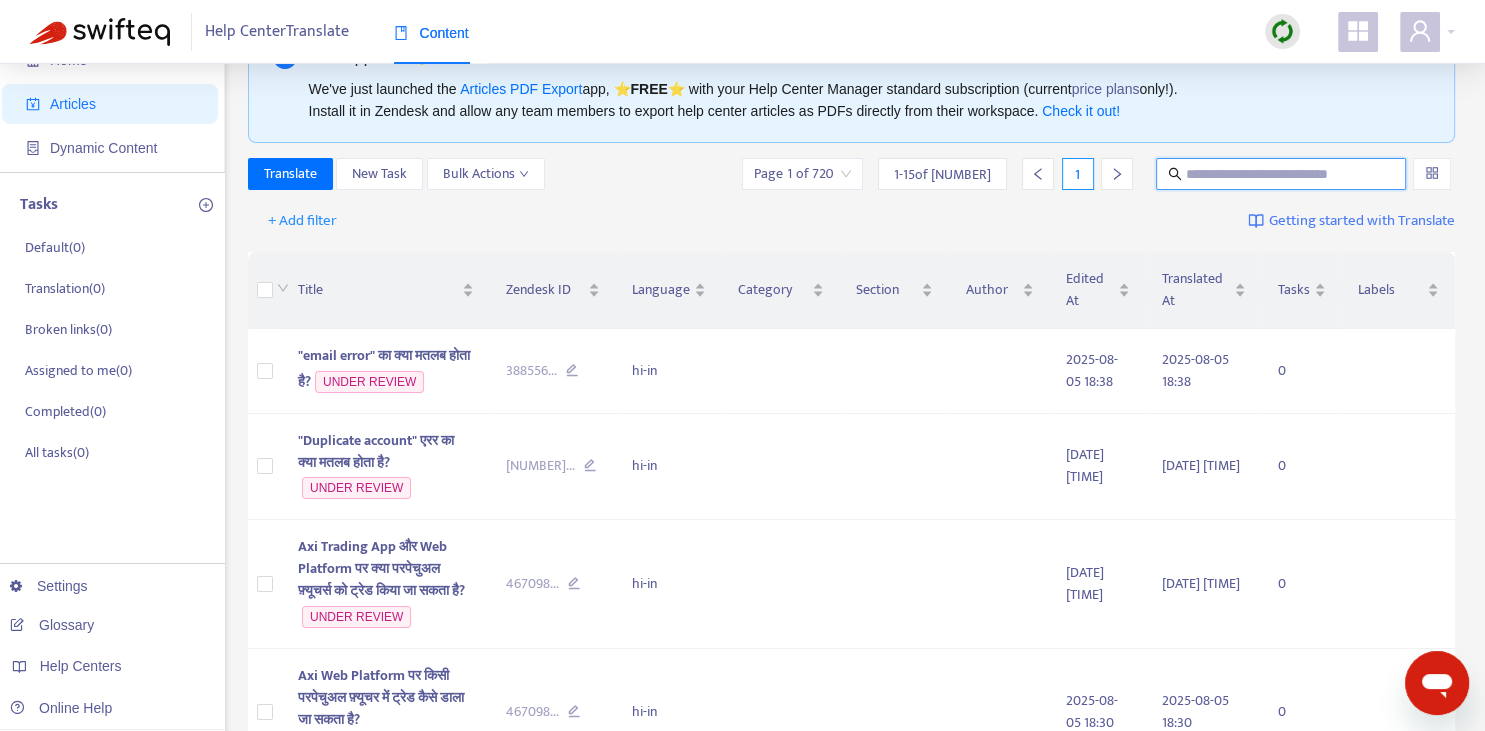 paste on "**********" 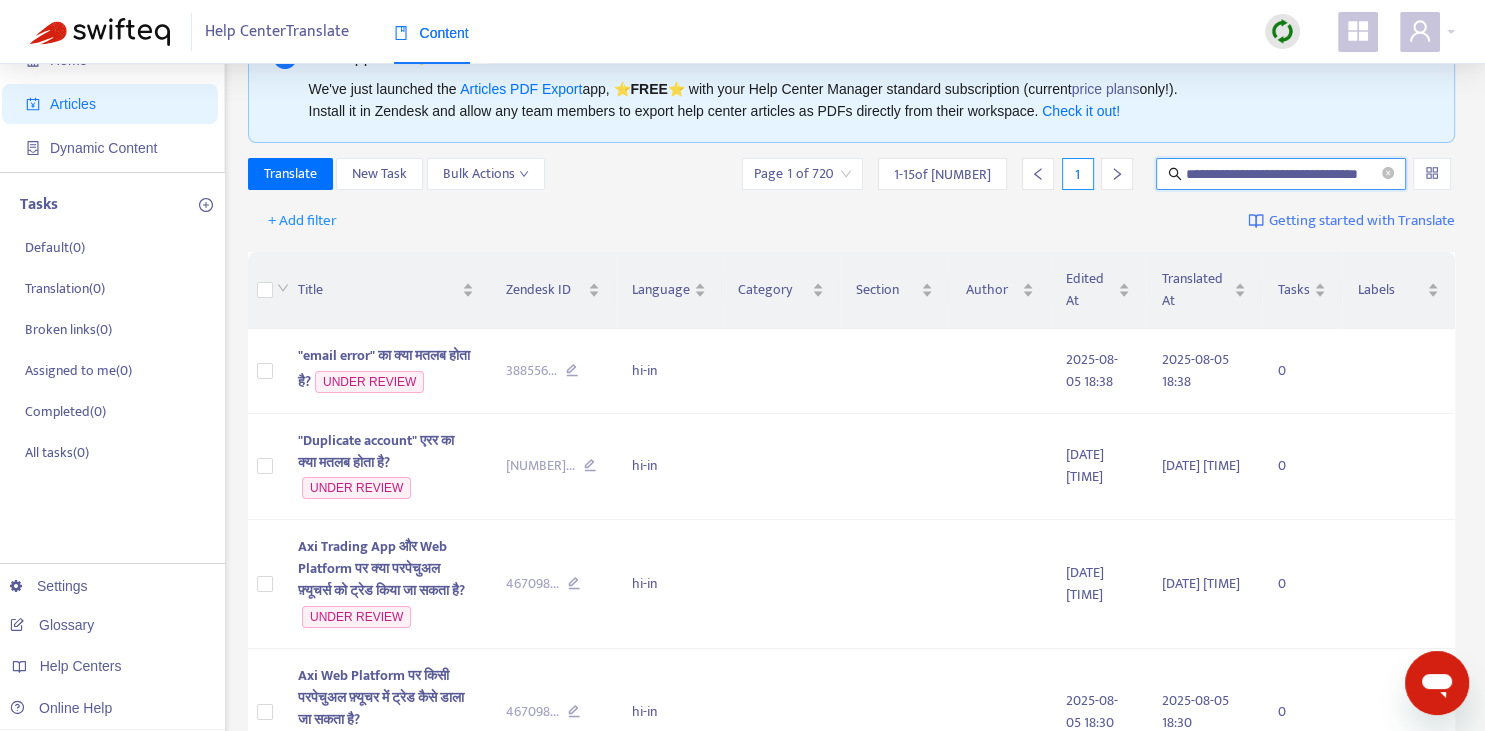 scroll, scrollTop: 0, scrollLeft: 36, axis: horizontal 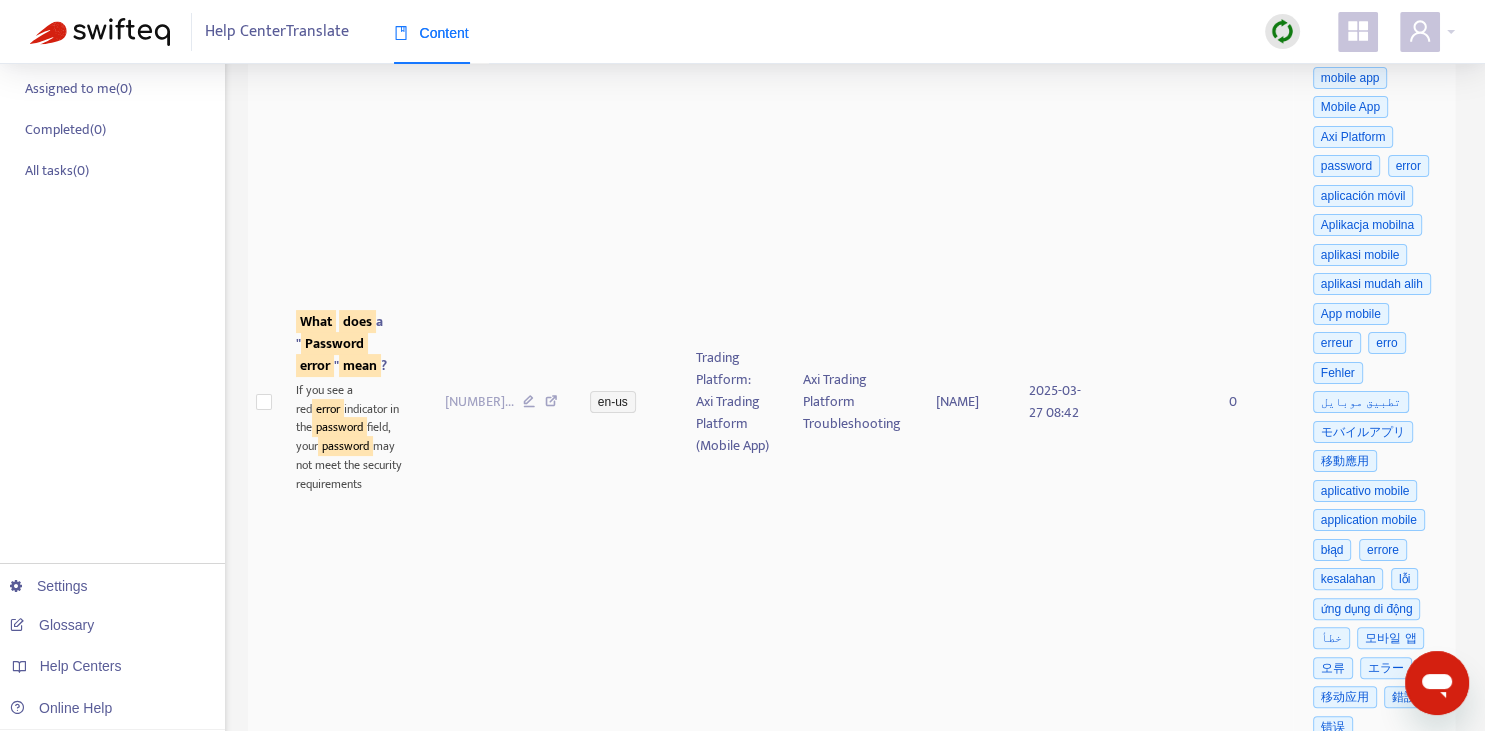 click on "Password" at bounding box center [334, 343] 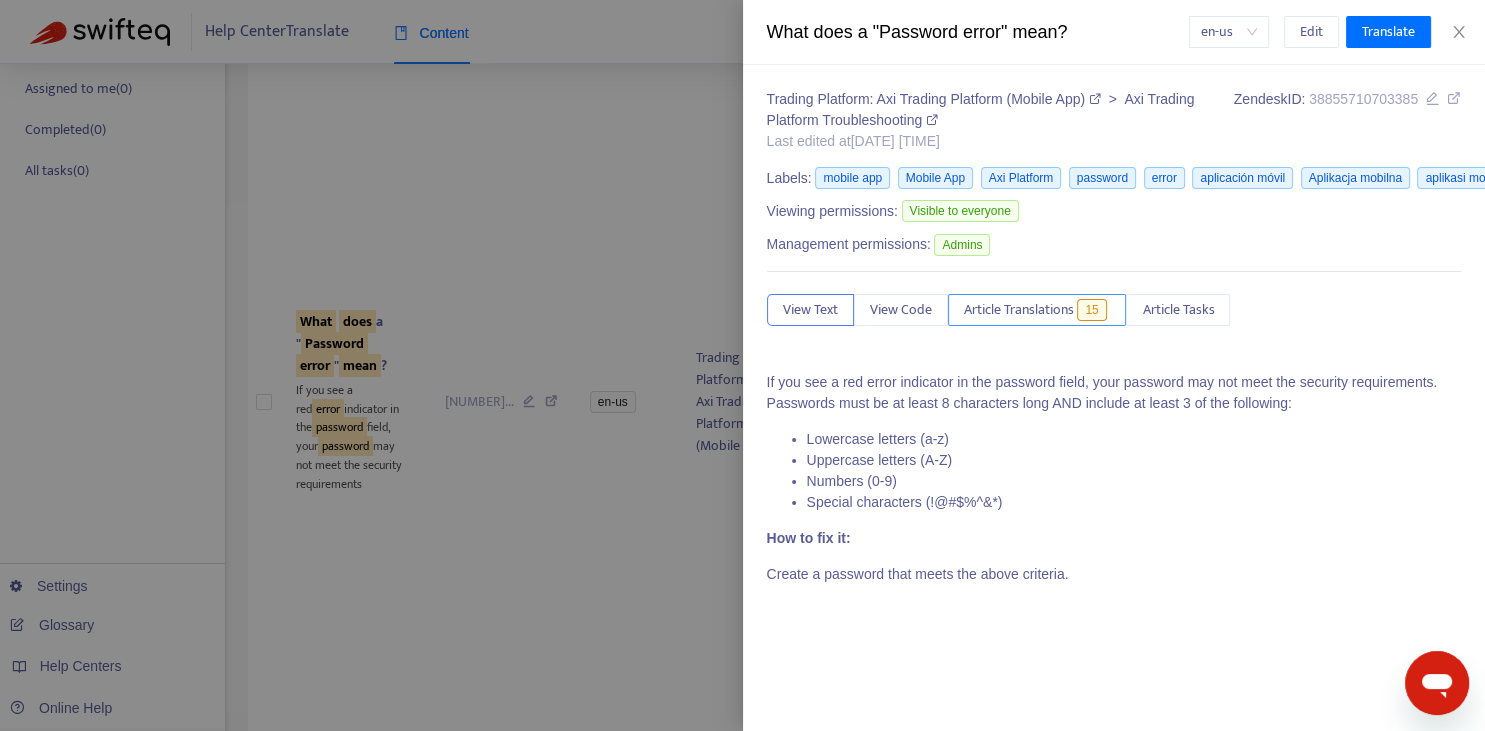 click on "Article Translations" at bounding box center (1019, 310) 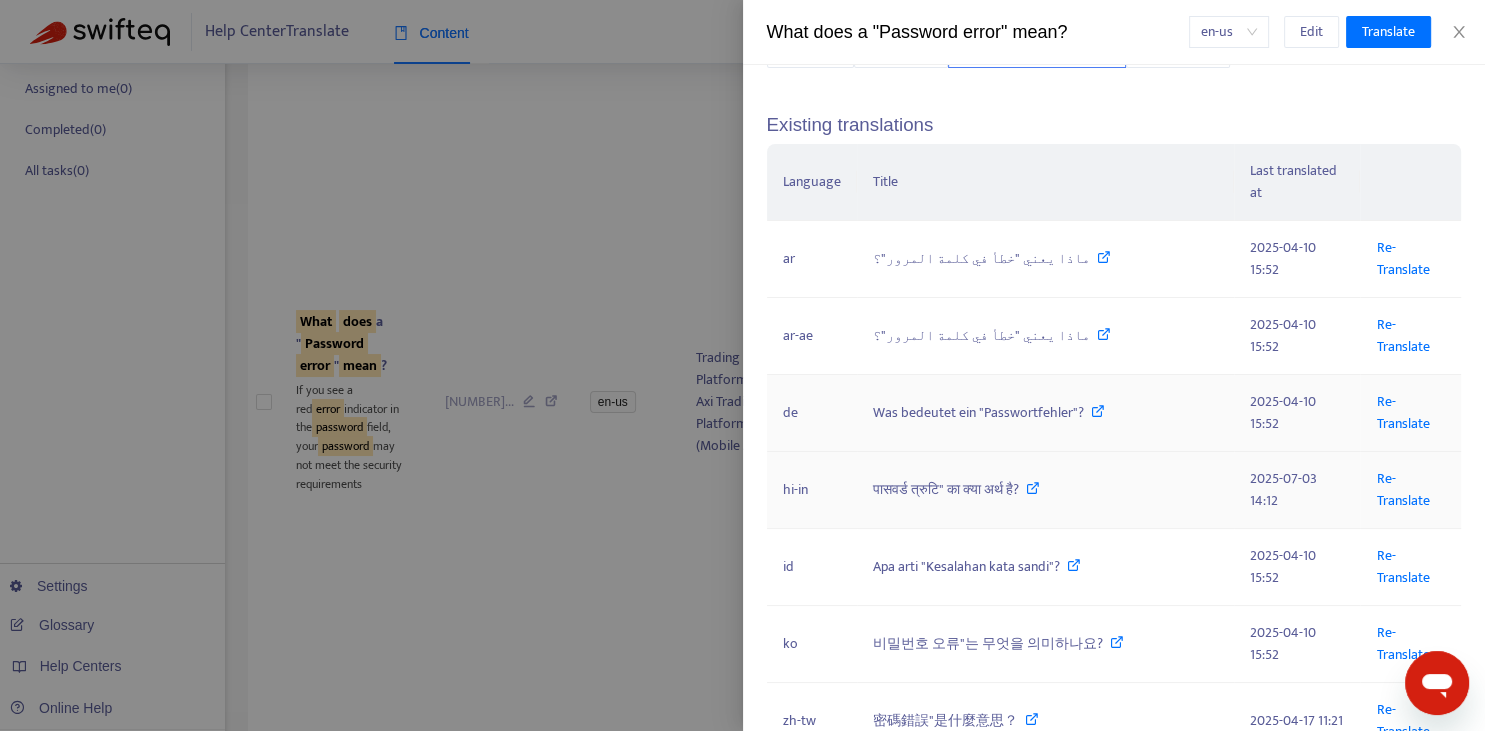scroll, scrollTop: 368, scrollLeft: 0, axis: vertical 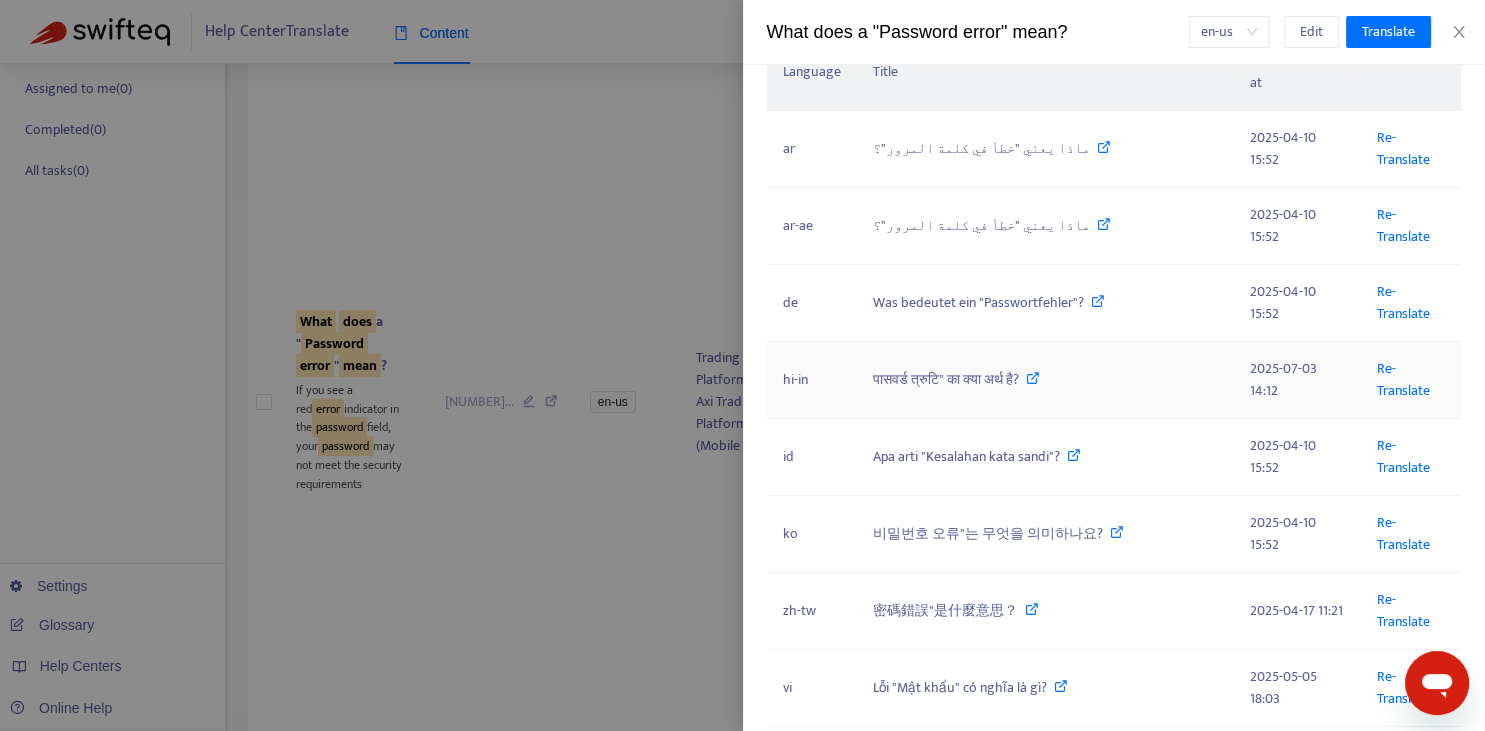 click on "Re-Translate" at bounding box center (1410, 380) 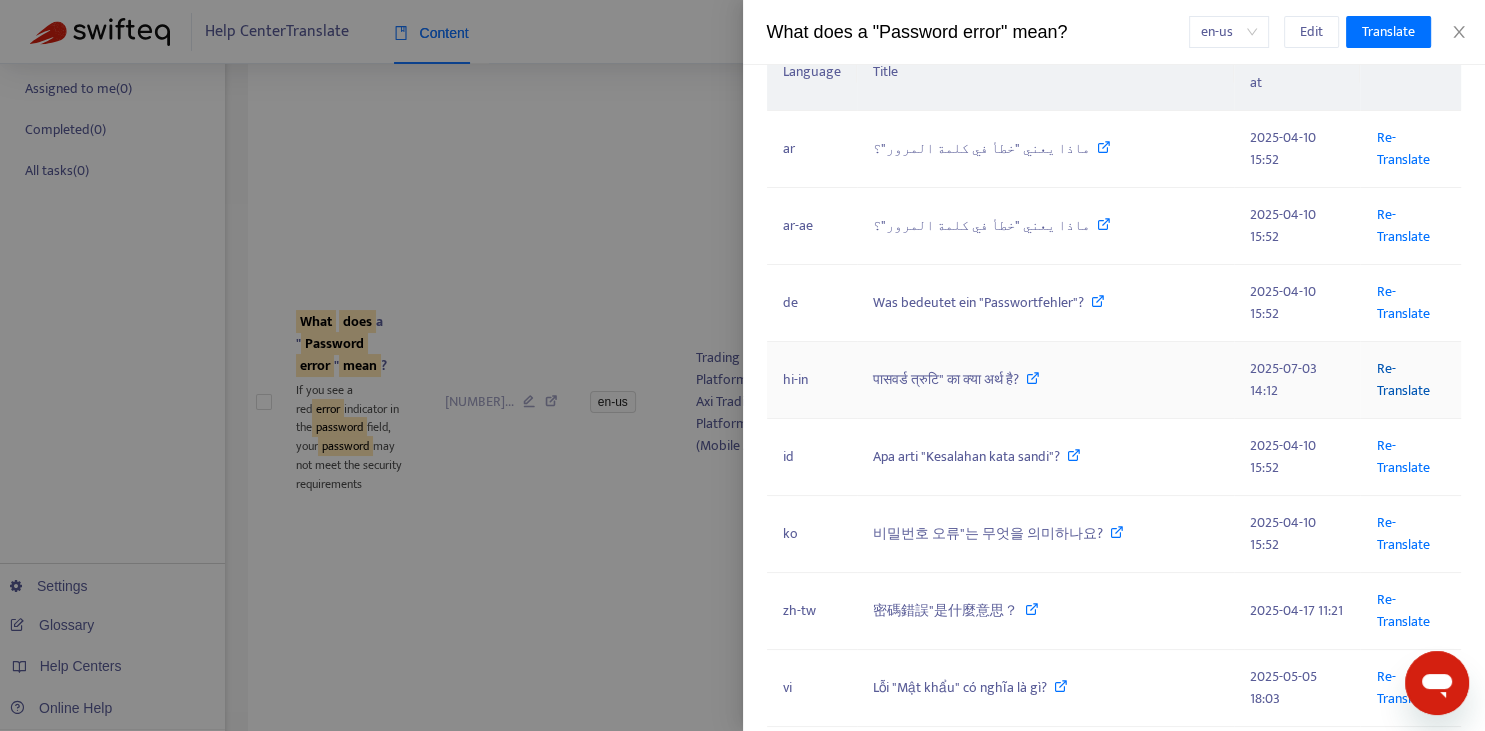 click on "Re-Translate" at bounding box center (1402, 379) 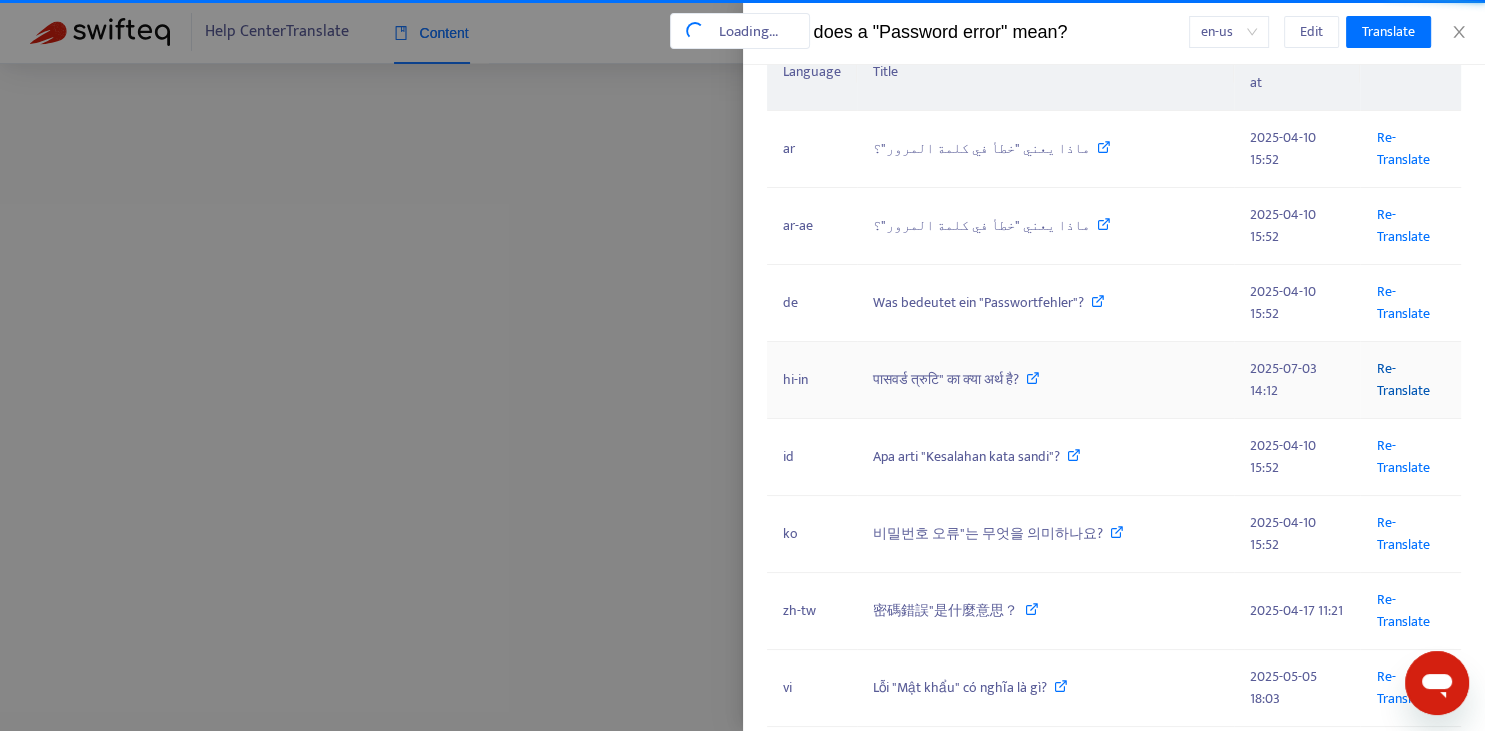 scroll, scrollTop: 12, scrollLeft: 0, axis: vertical 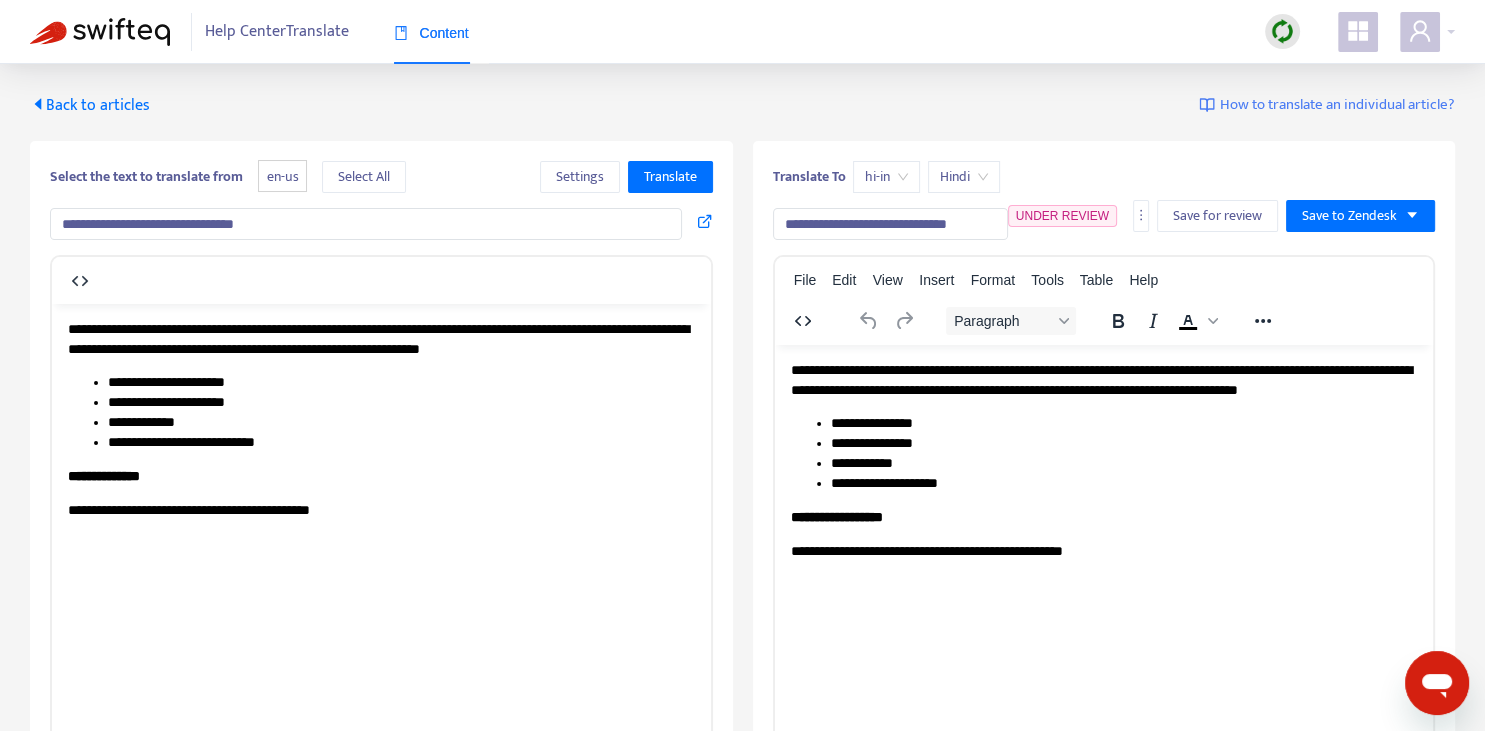 drag, startPoint x: 783, startPoint y: 228, endPoint x: 847, endPoint y: 226, distance: 64.03124 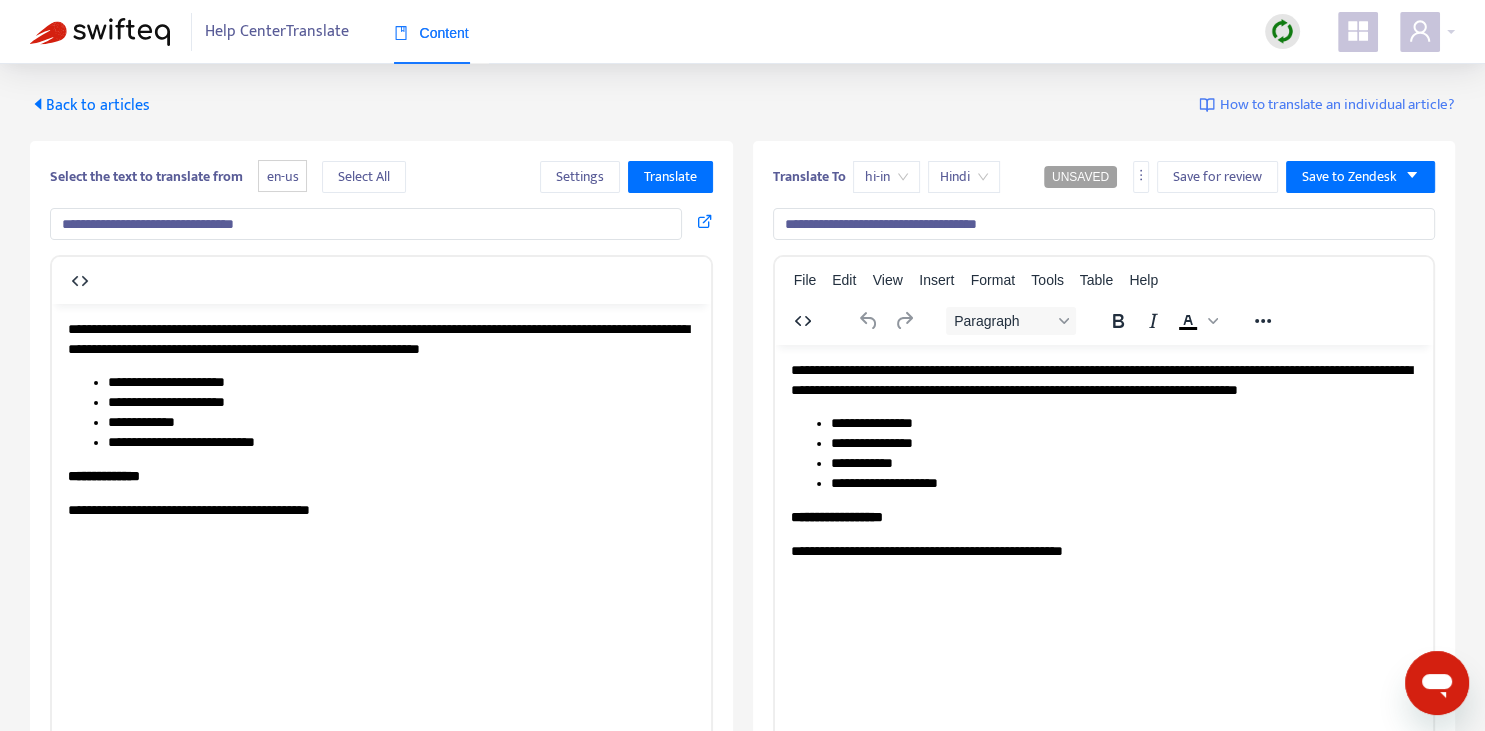 type on "**********" 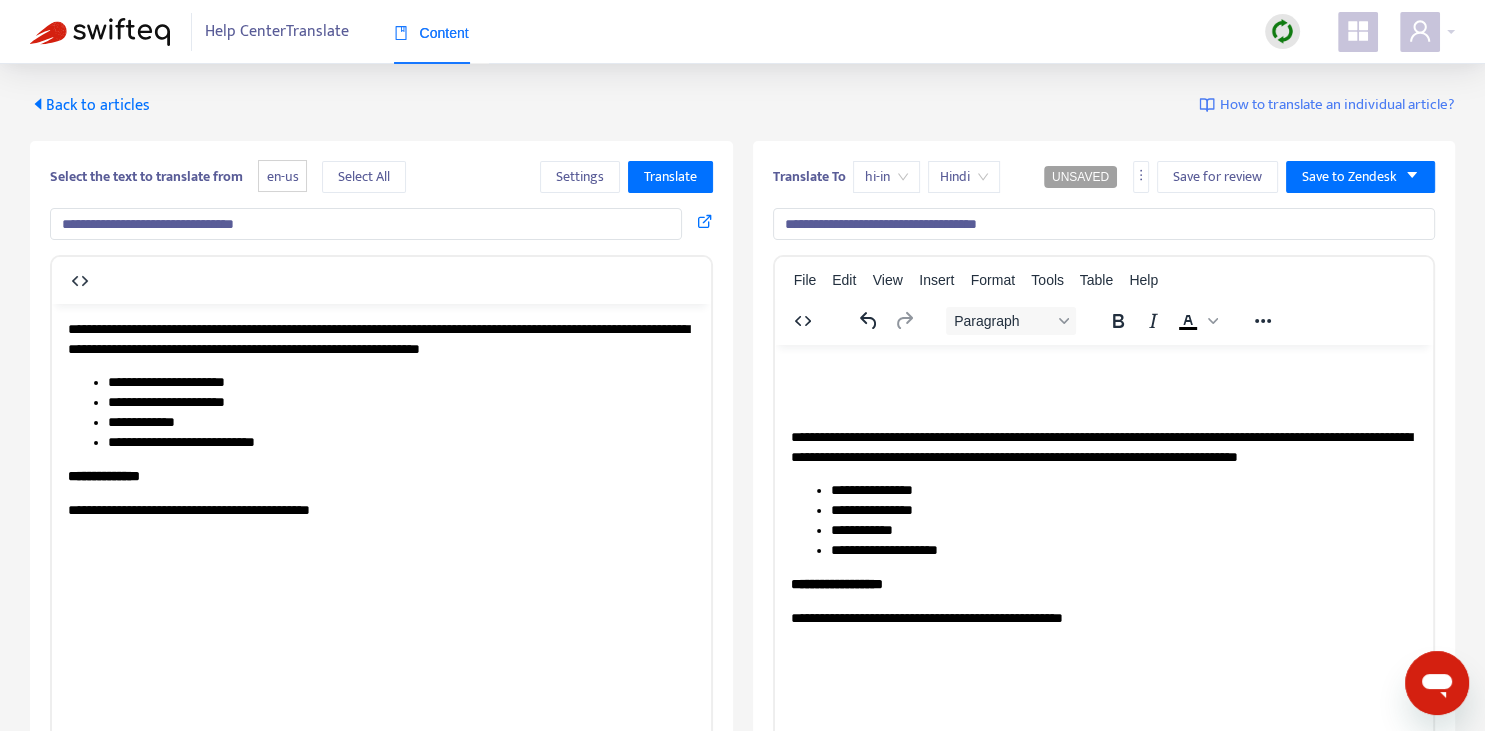 type 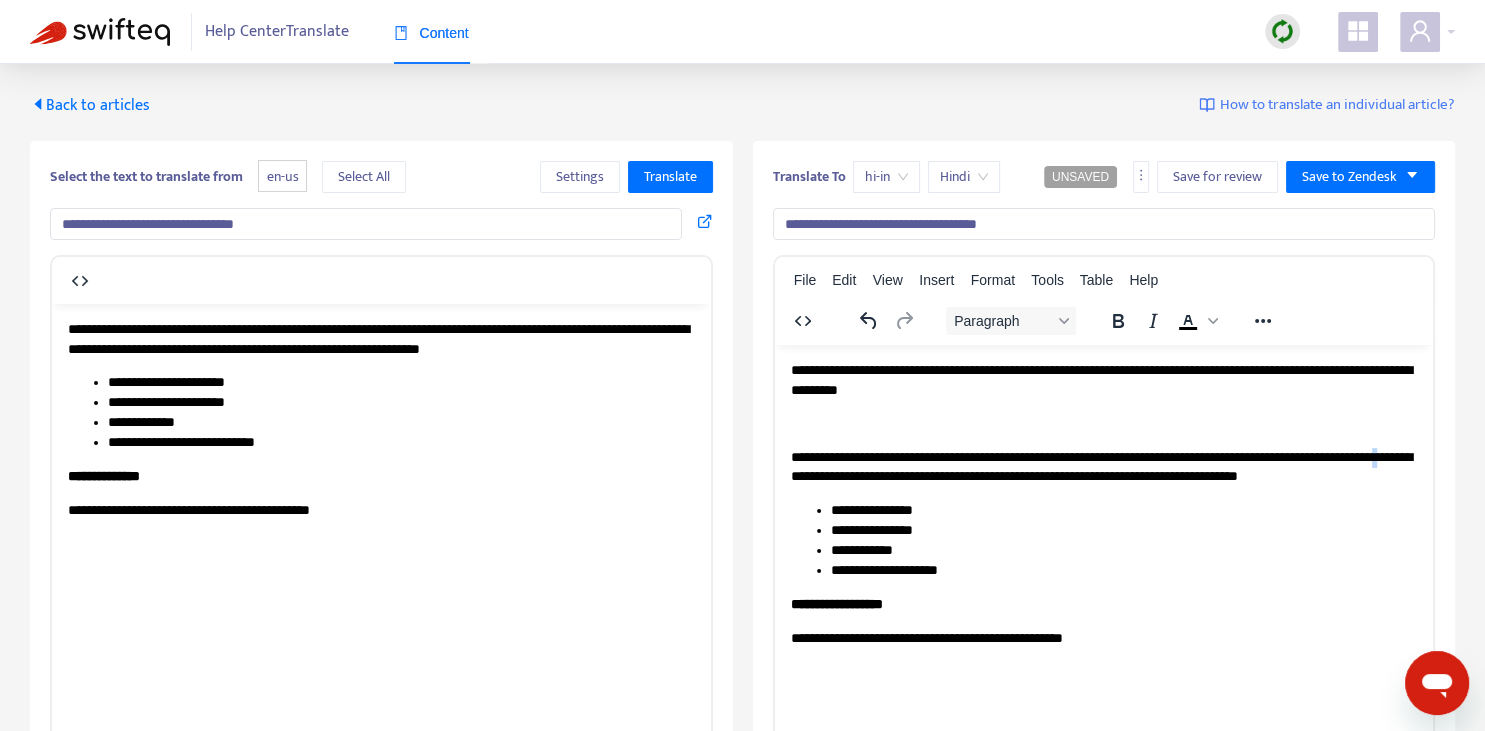 copy on "*" 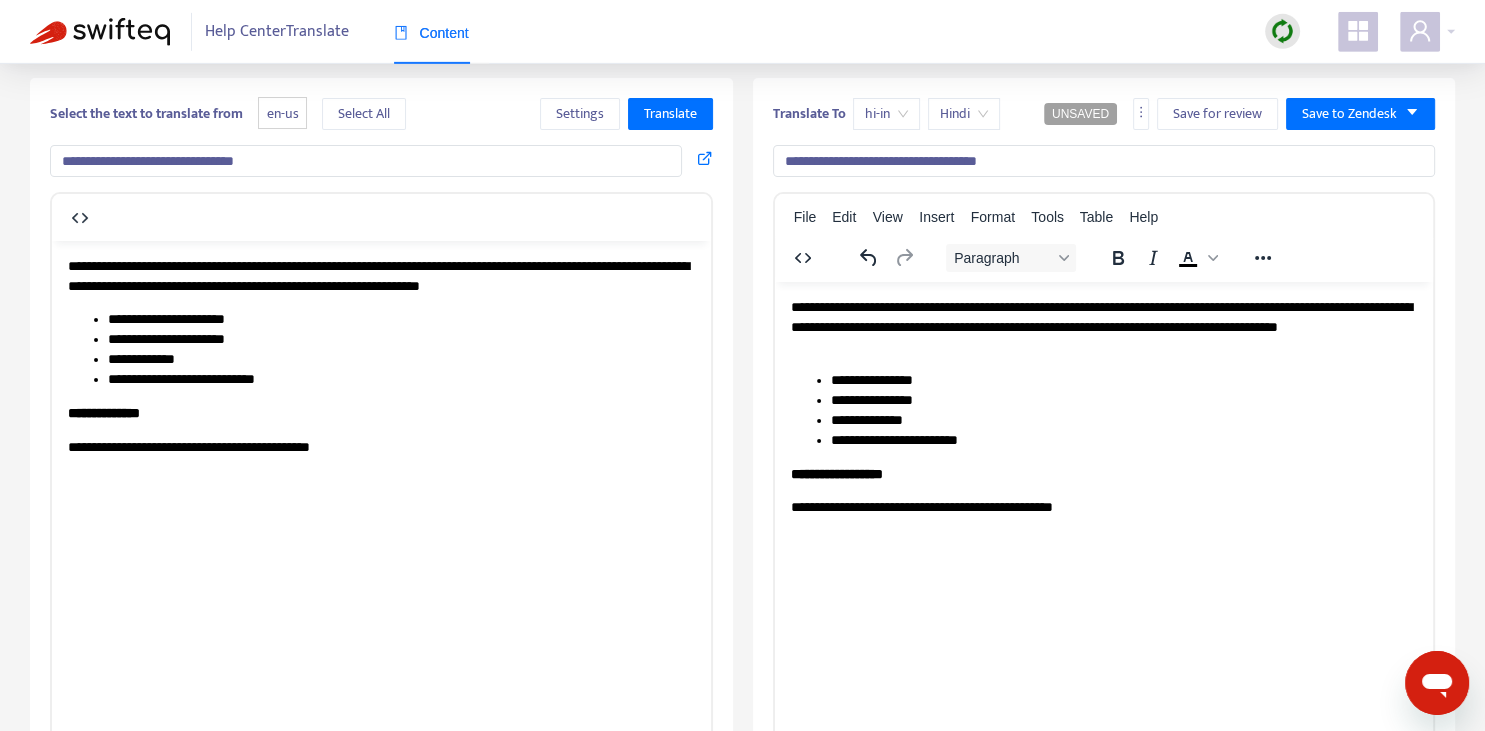 scroll, scrollTop: 70, scrollLeft: 0, axis: vertical 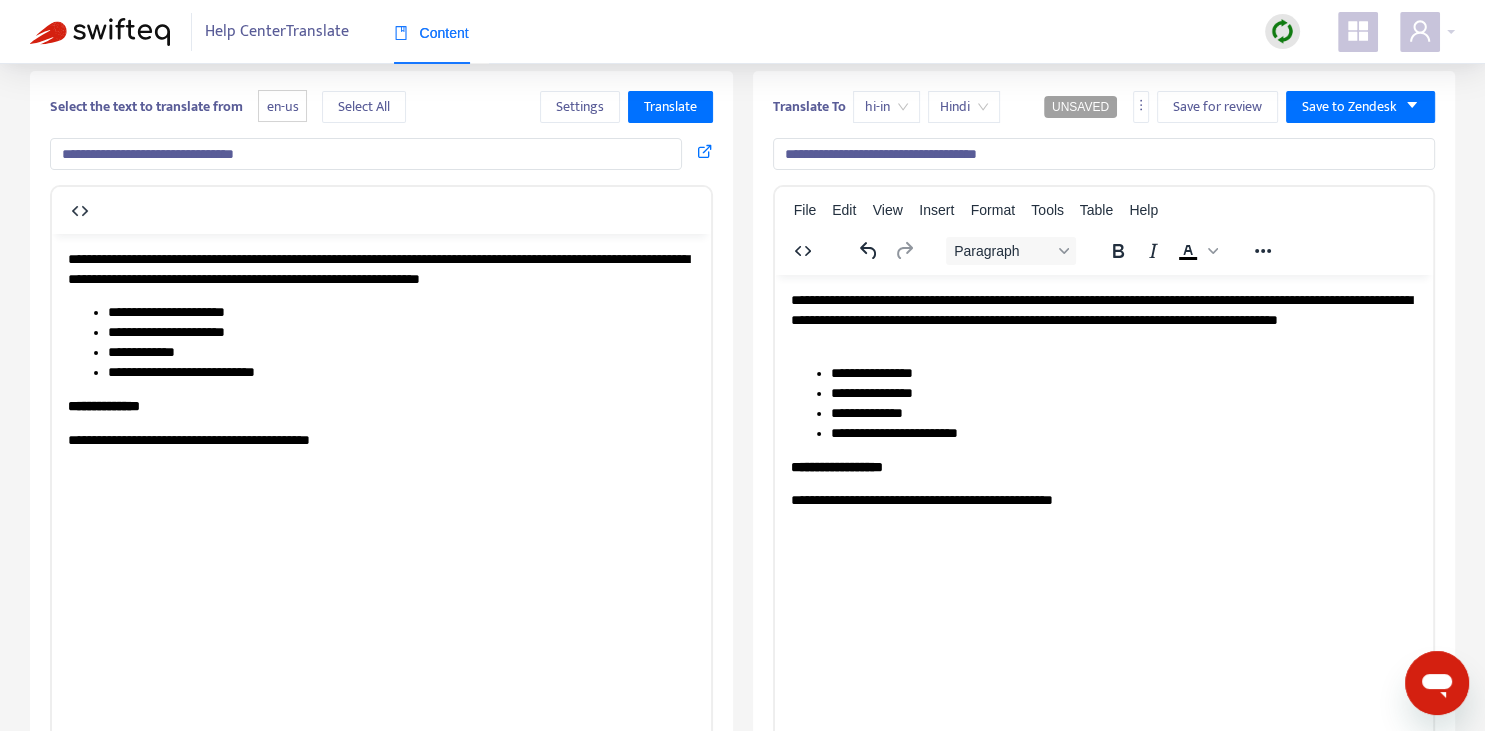click on "**********" at bounding box center (1103, 319) 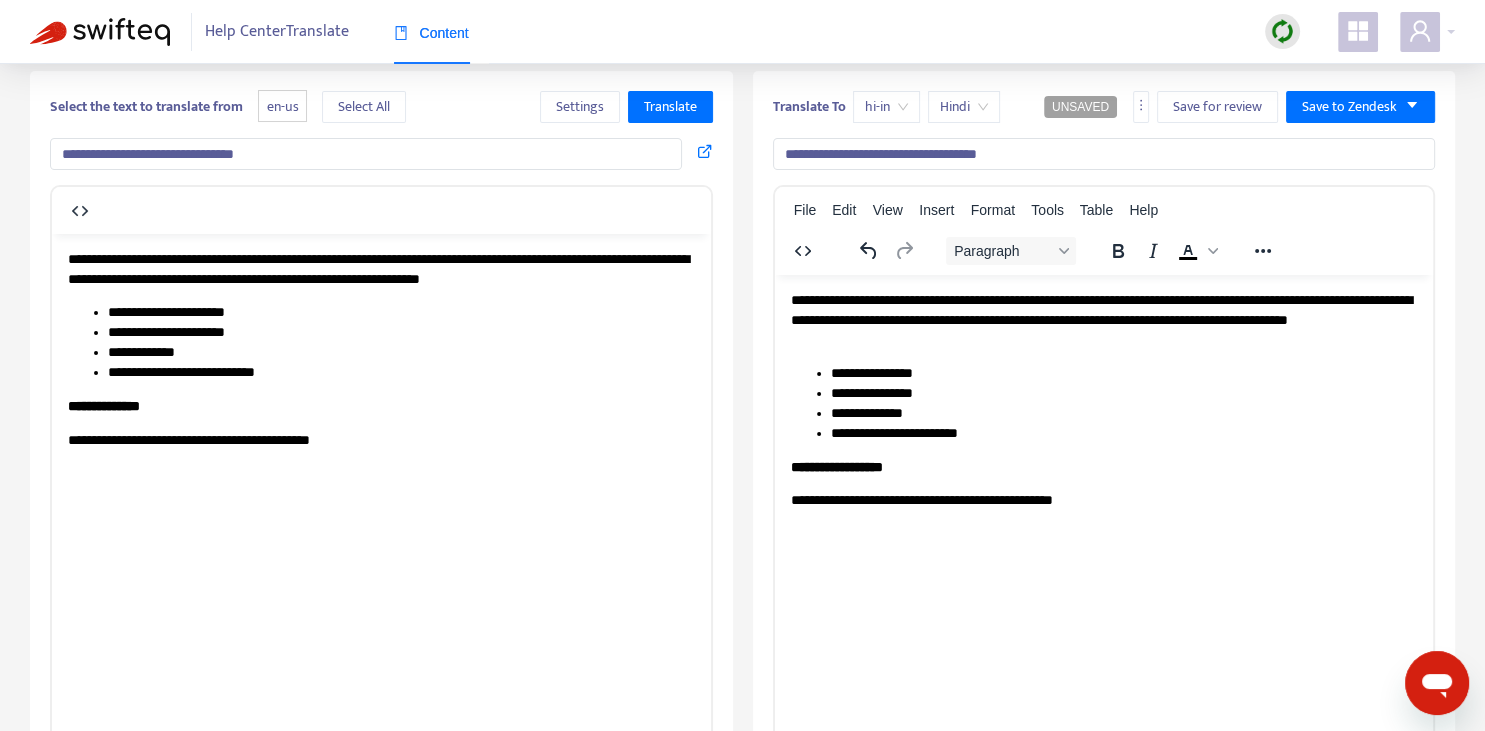 click on "**********" at bounding box center [1103, 319] 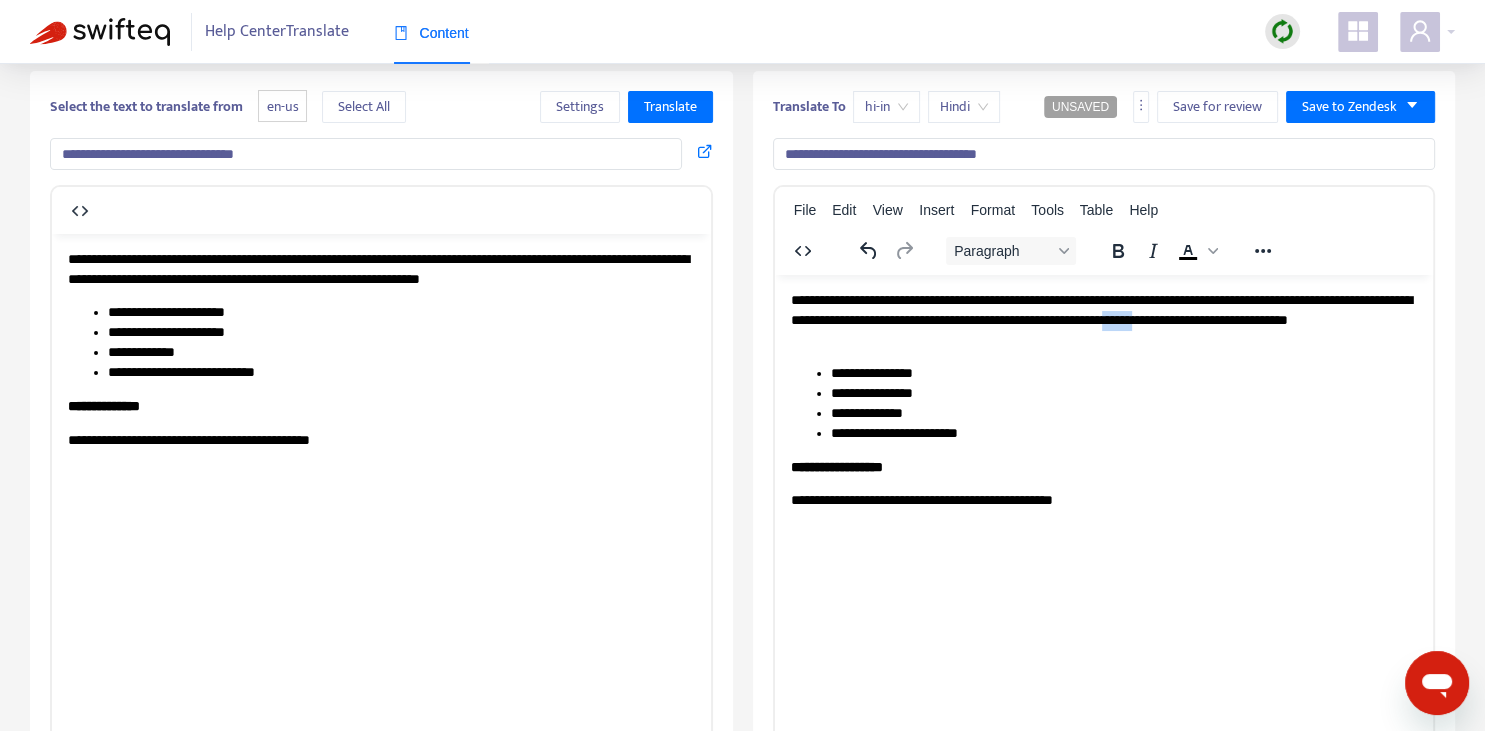click on "**********" at bounding box center (1103, 319) 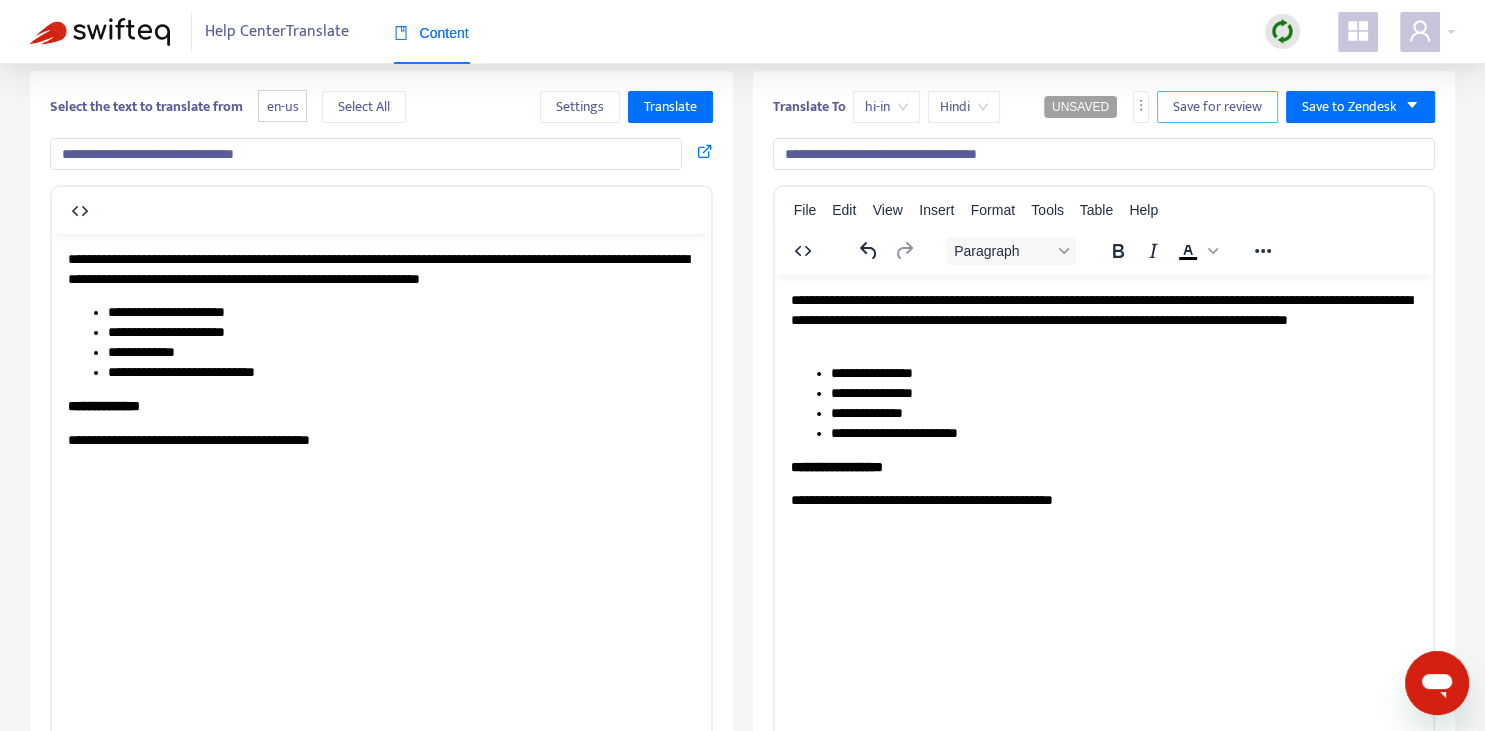 click on "Save for review" at bounding box center [1217, 107] 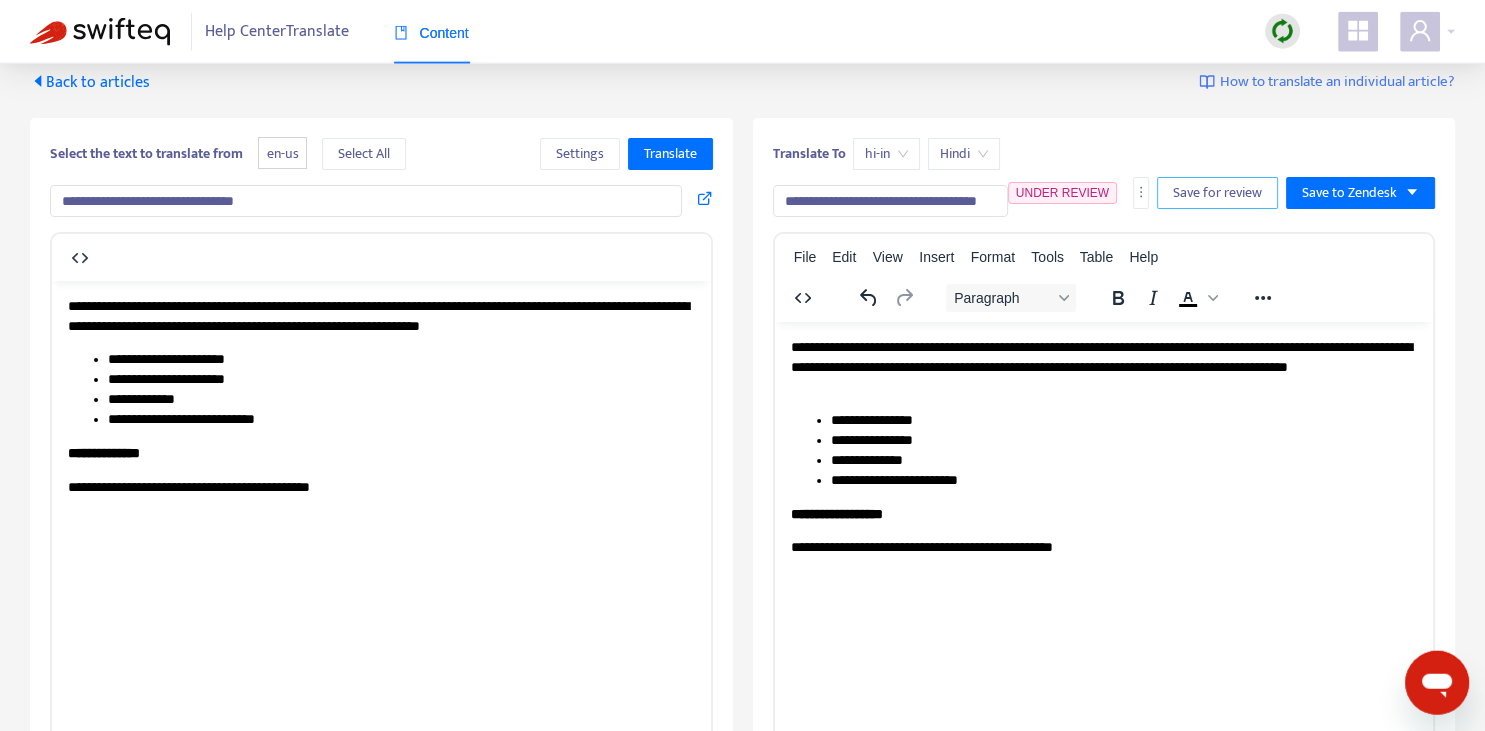 scroll, scrollTop: 0, scrollLeft: 0, axis: both 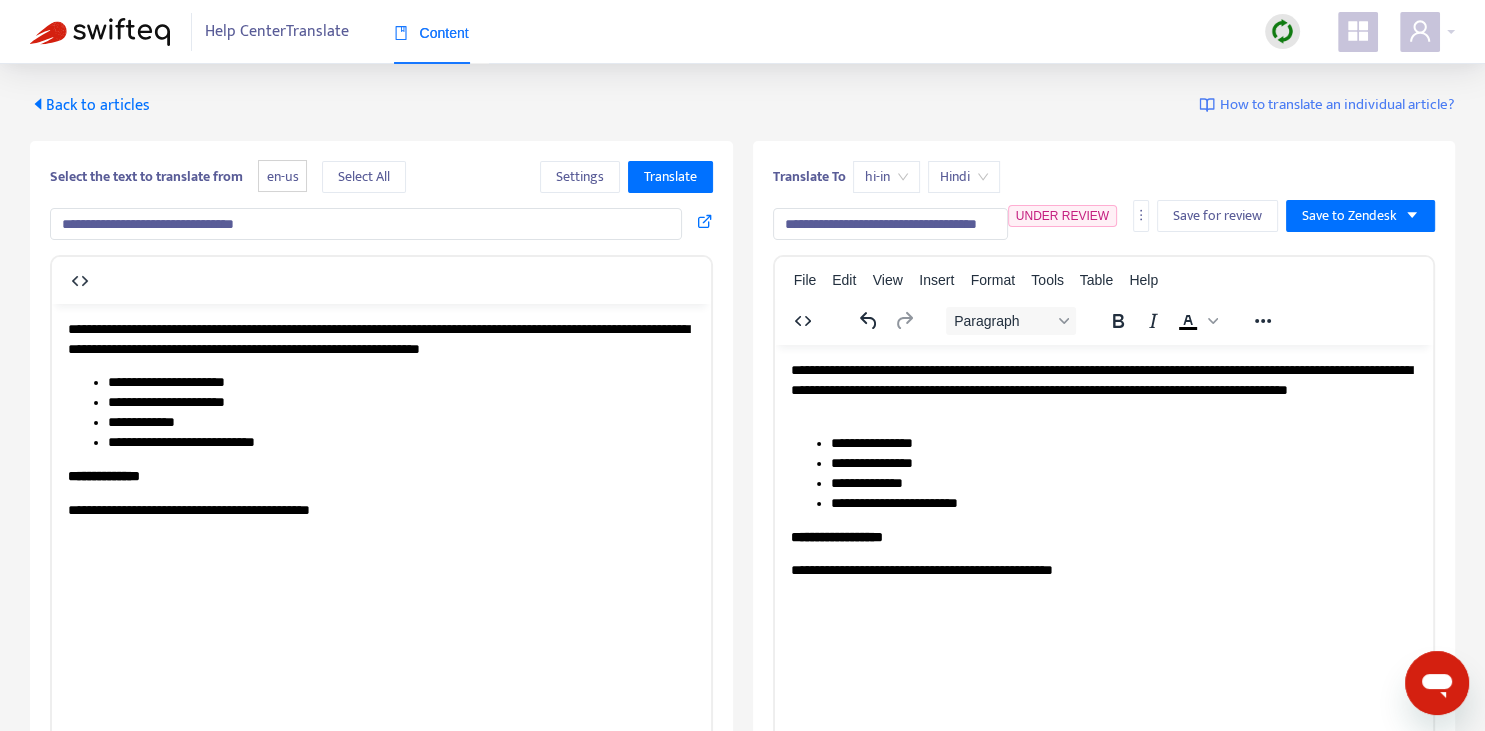 click on "Back to articles" at bounding box center (90, 105) 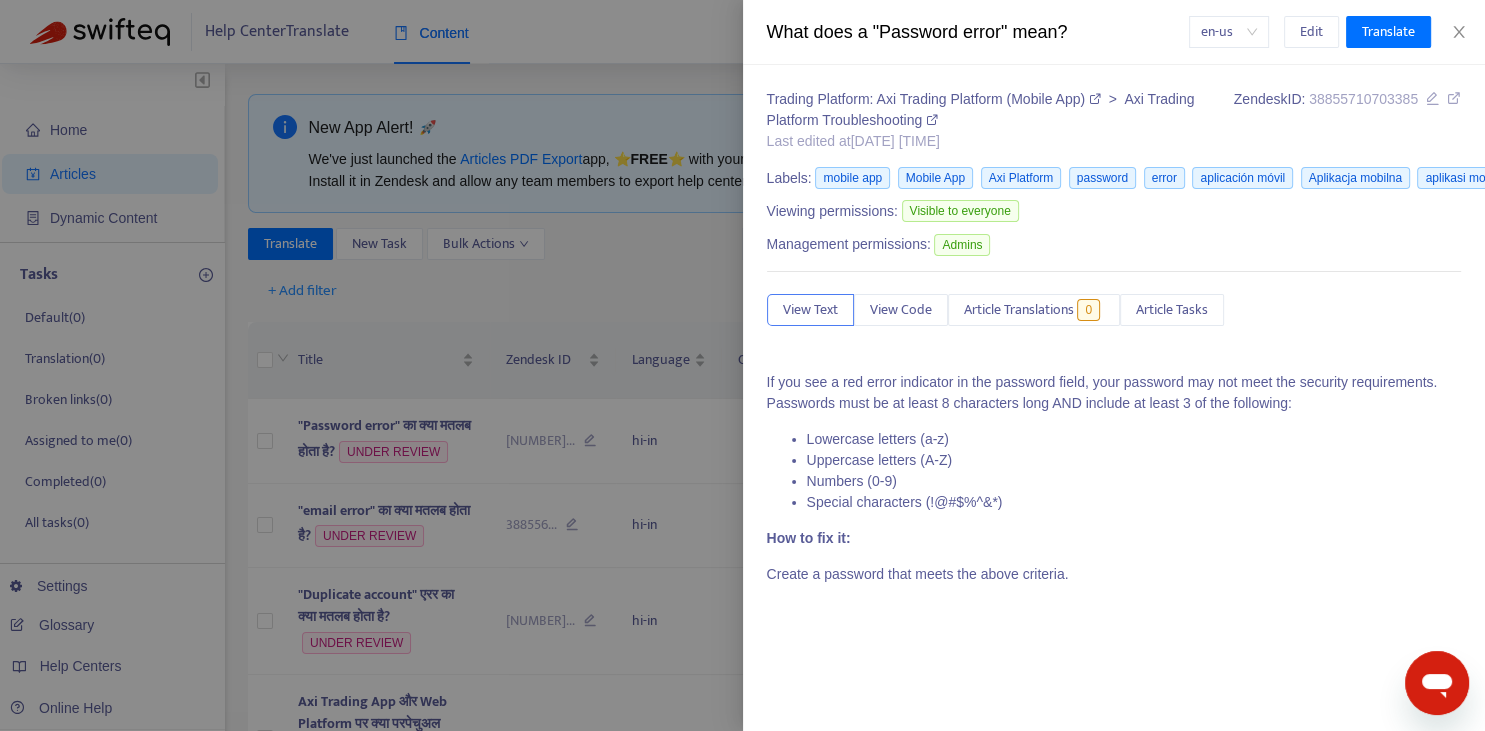 click at bounding box center [742, 365] 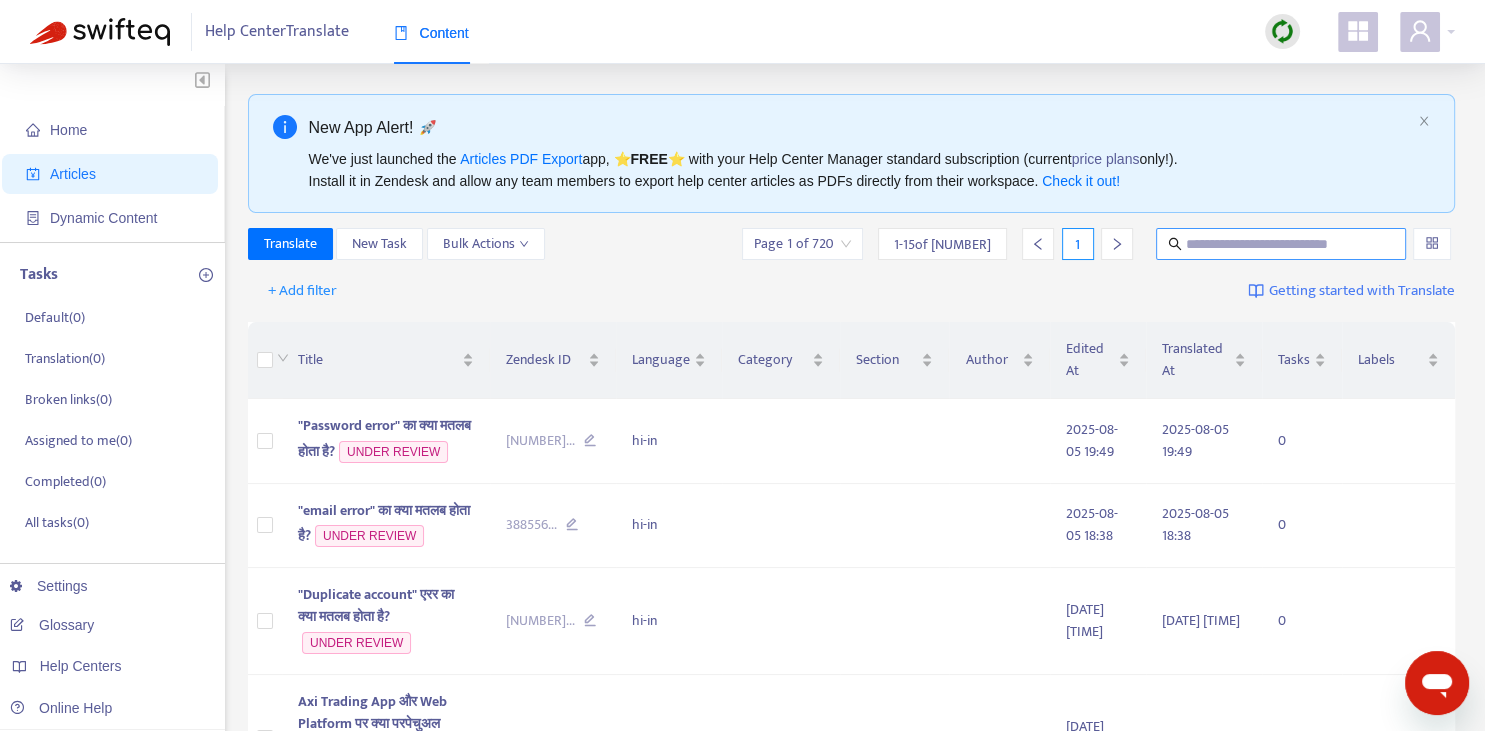 click at bounding box center (1282, 244) 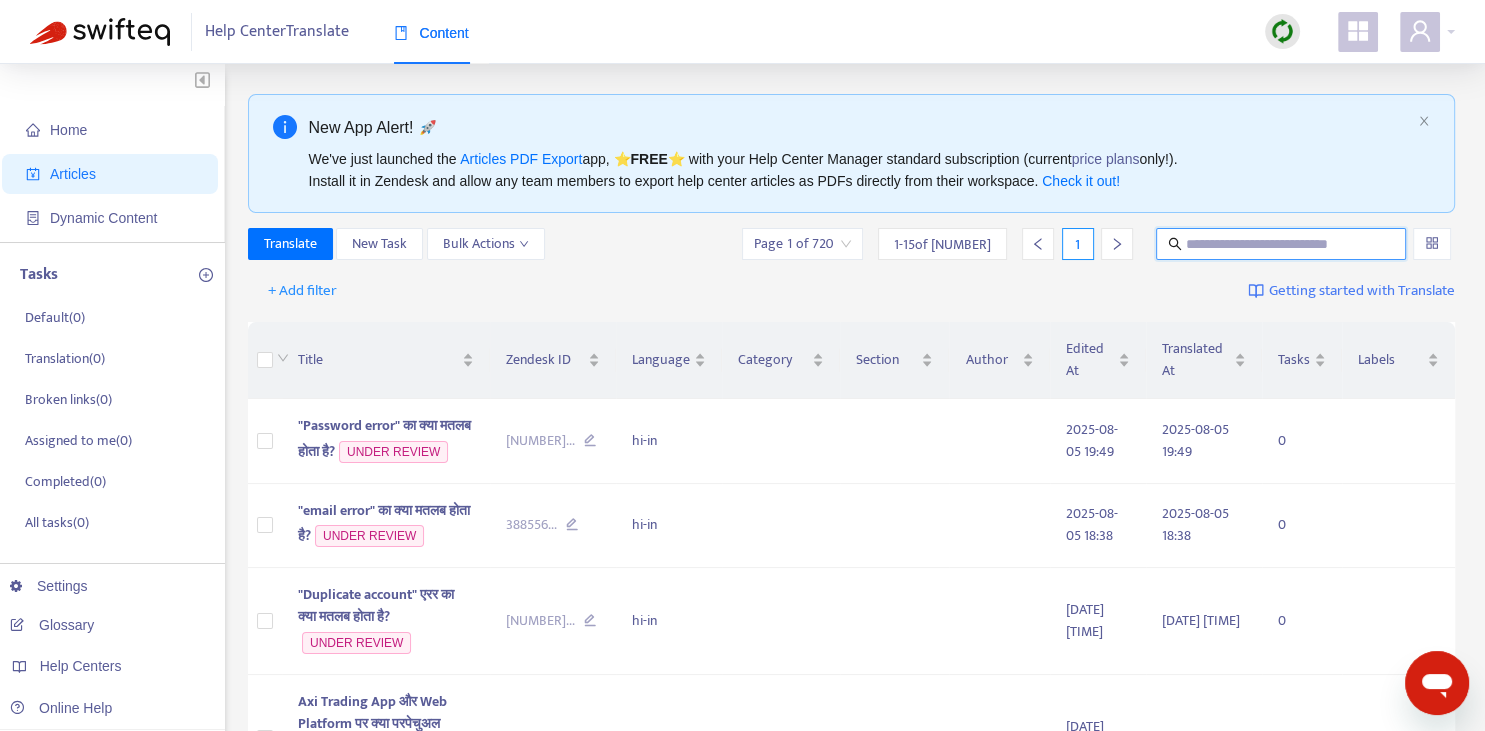 paste on "**********" 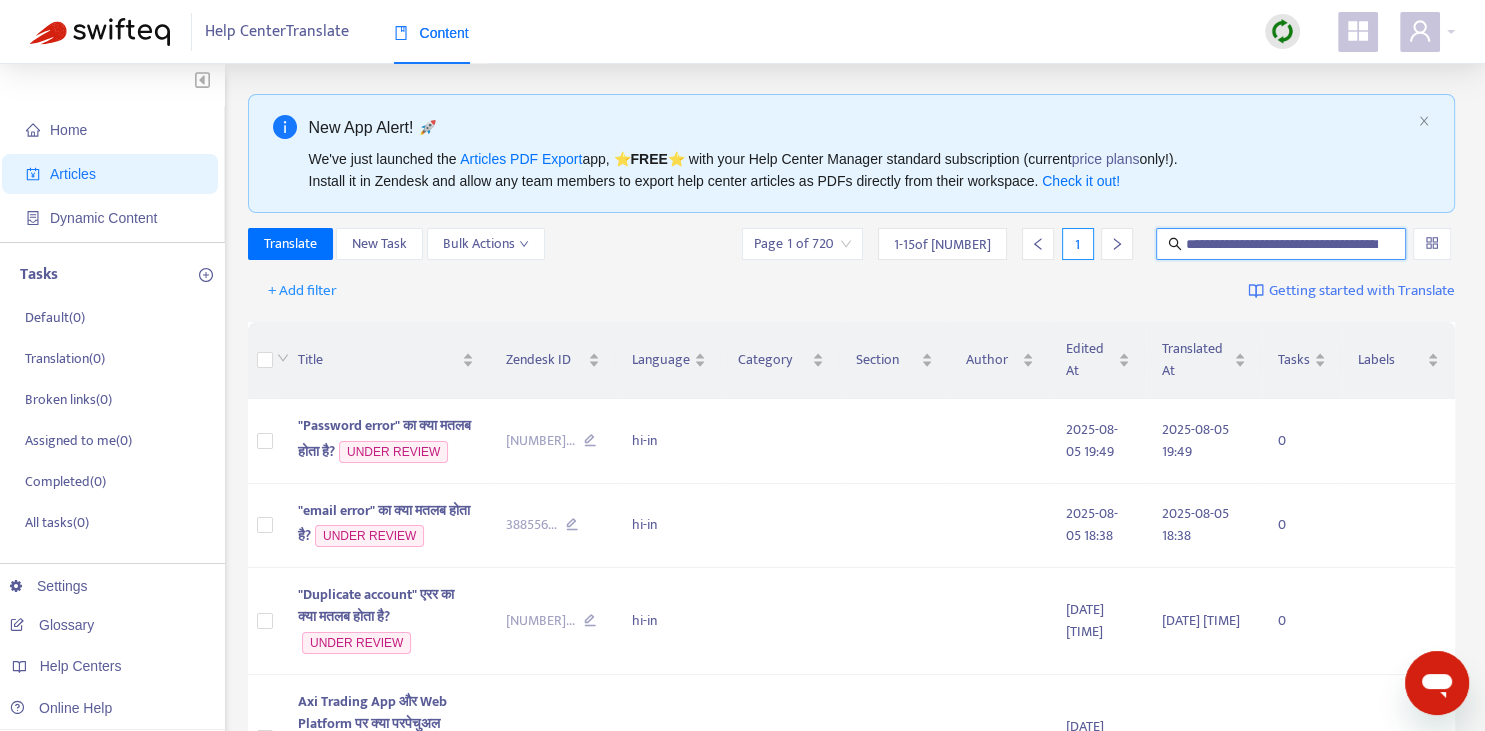 scroll, scrollTop: 0, scrollLeft: 56, axis: horizontal 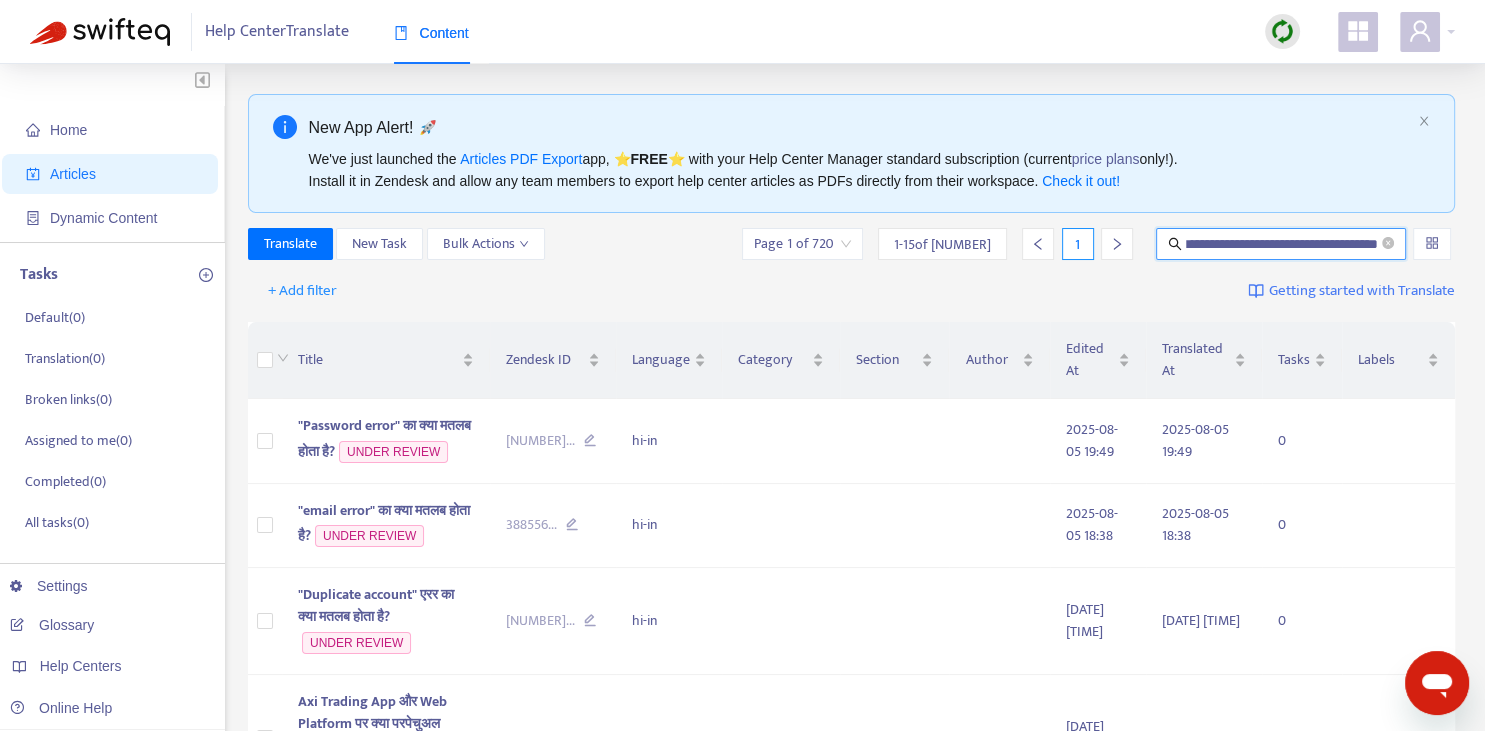 type on "**********" 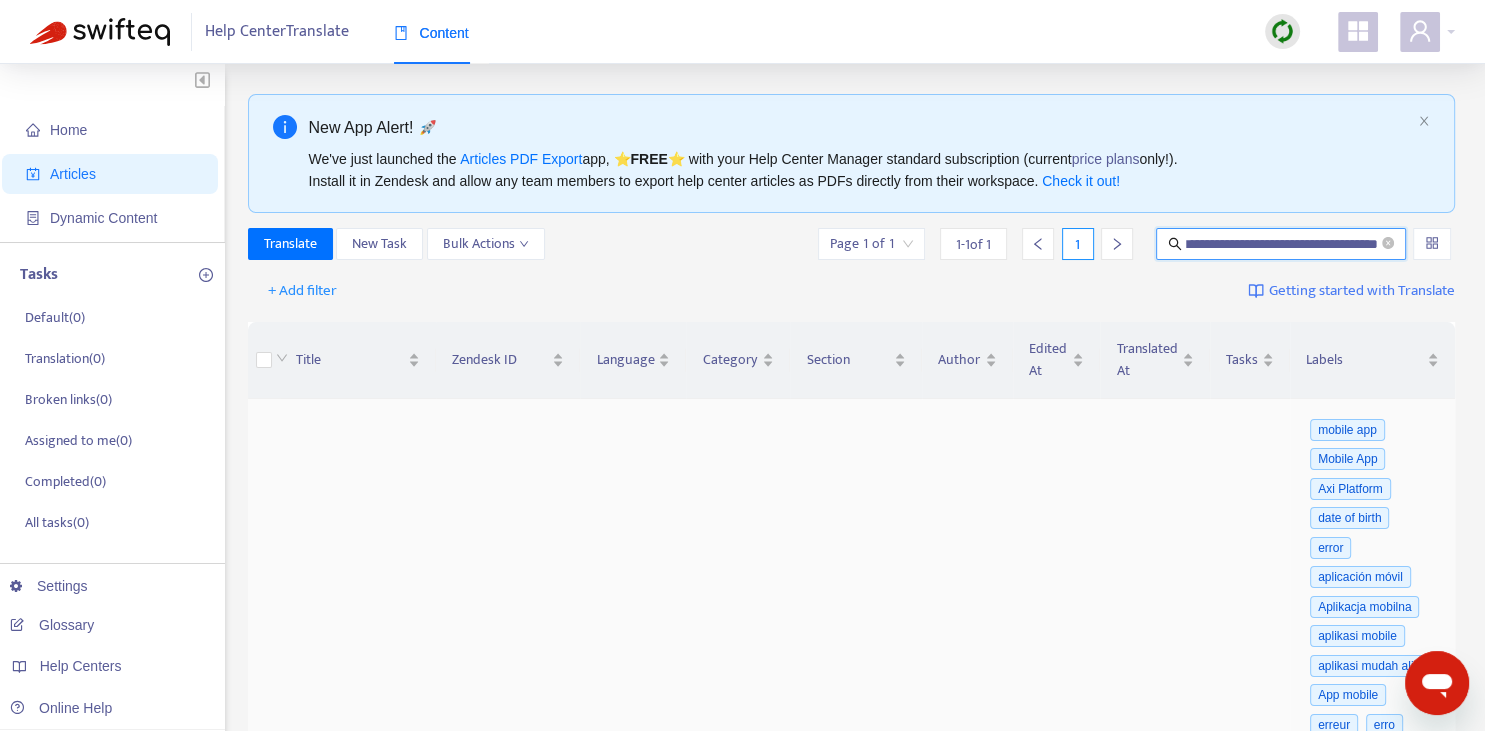 scroll, scrollTop: 422, scrollLeft: 0, axis: vertical 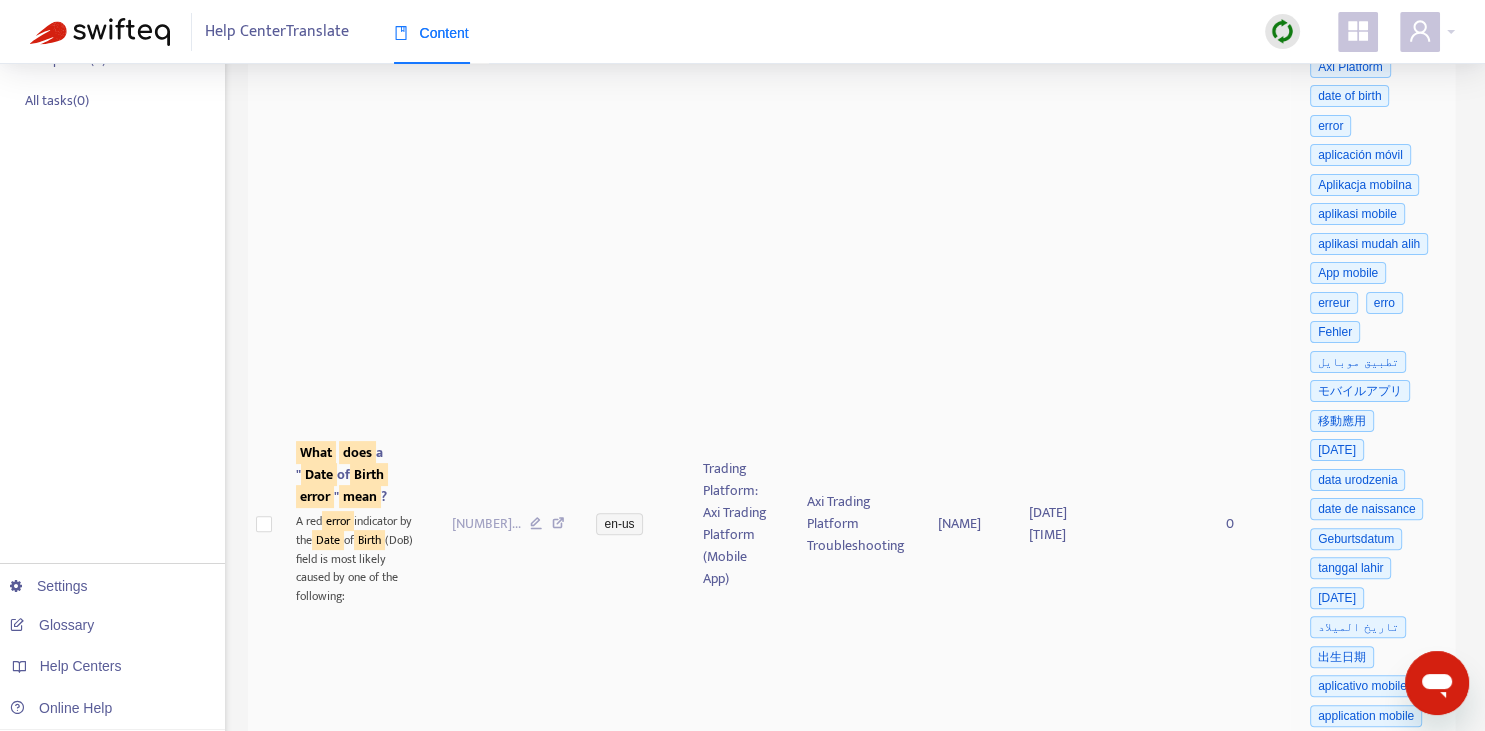 click on "What   does  a " [DATE]   error "  mean ?" at bounding box center (342, 474) 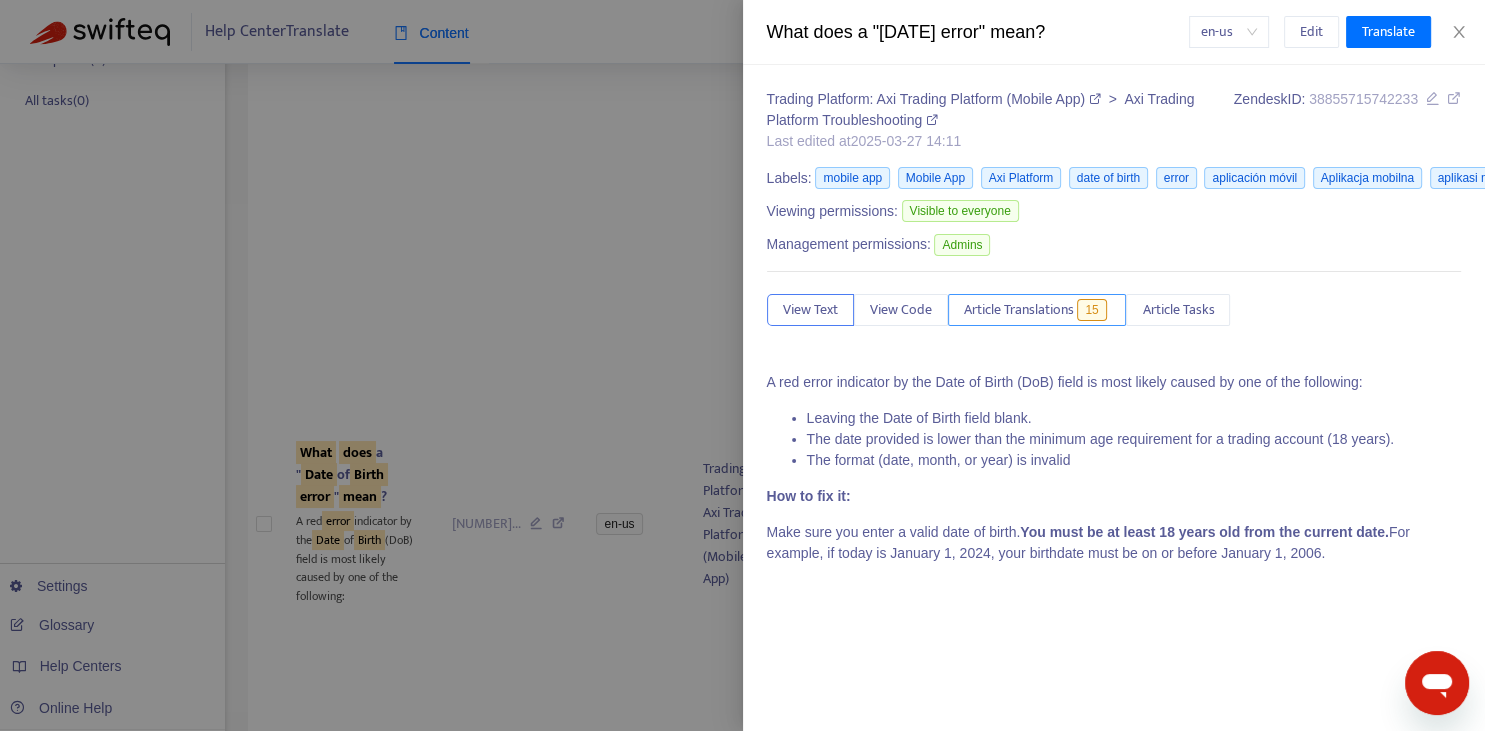 click on "Article Translations" at bounding box center (1019, 310) 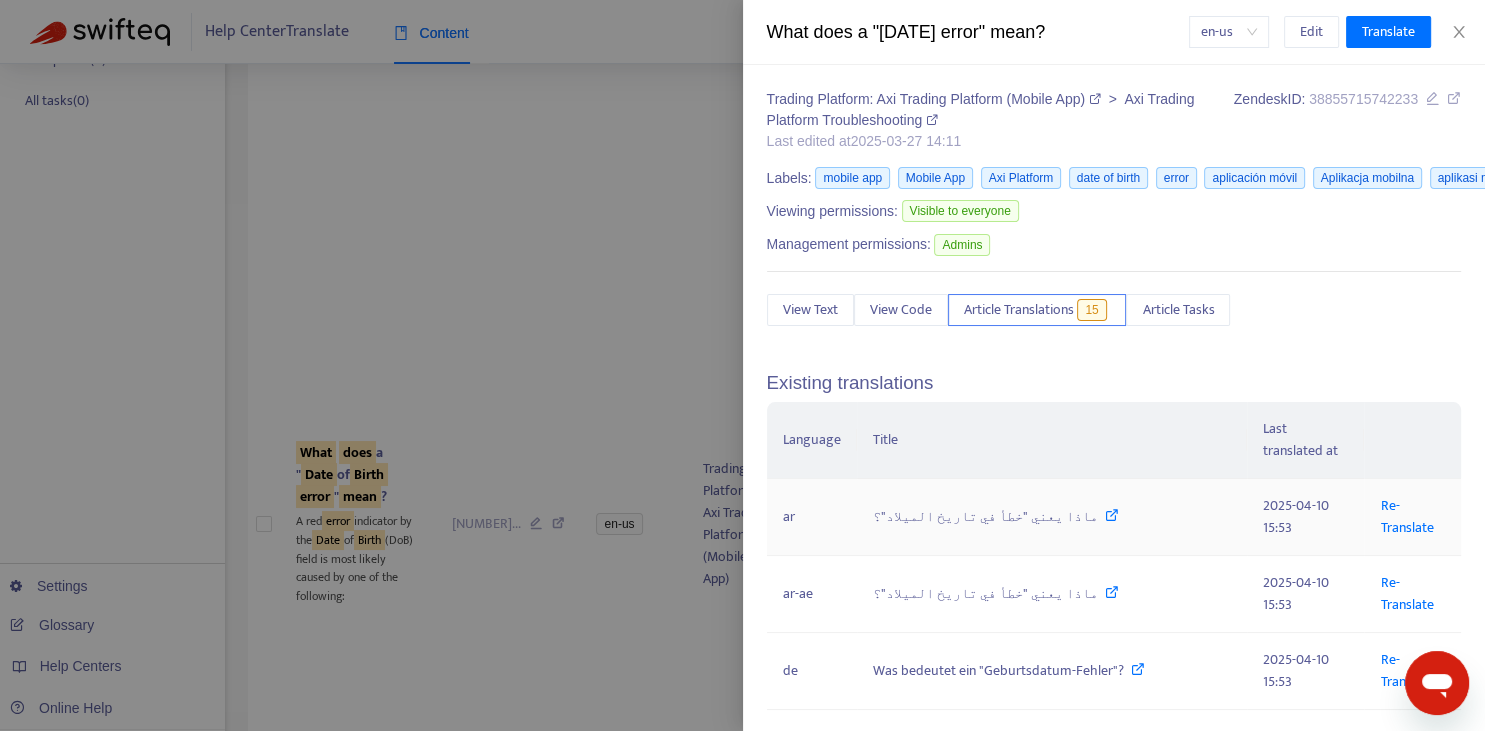 scroll, scrollTop: 220, scrollLeft: 0, axis: vertical 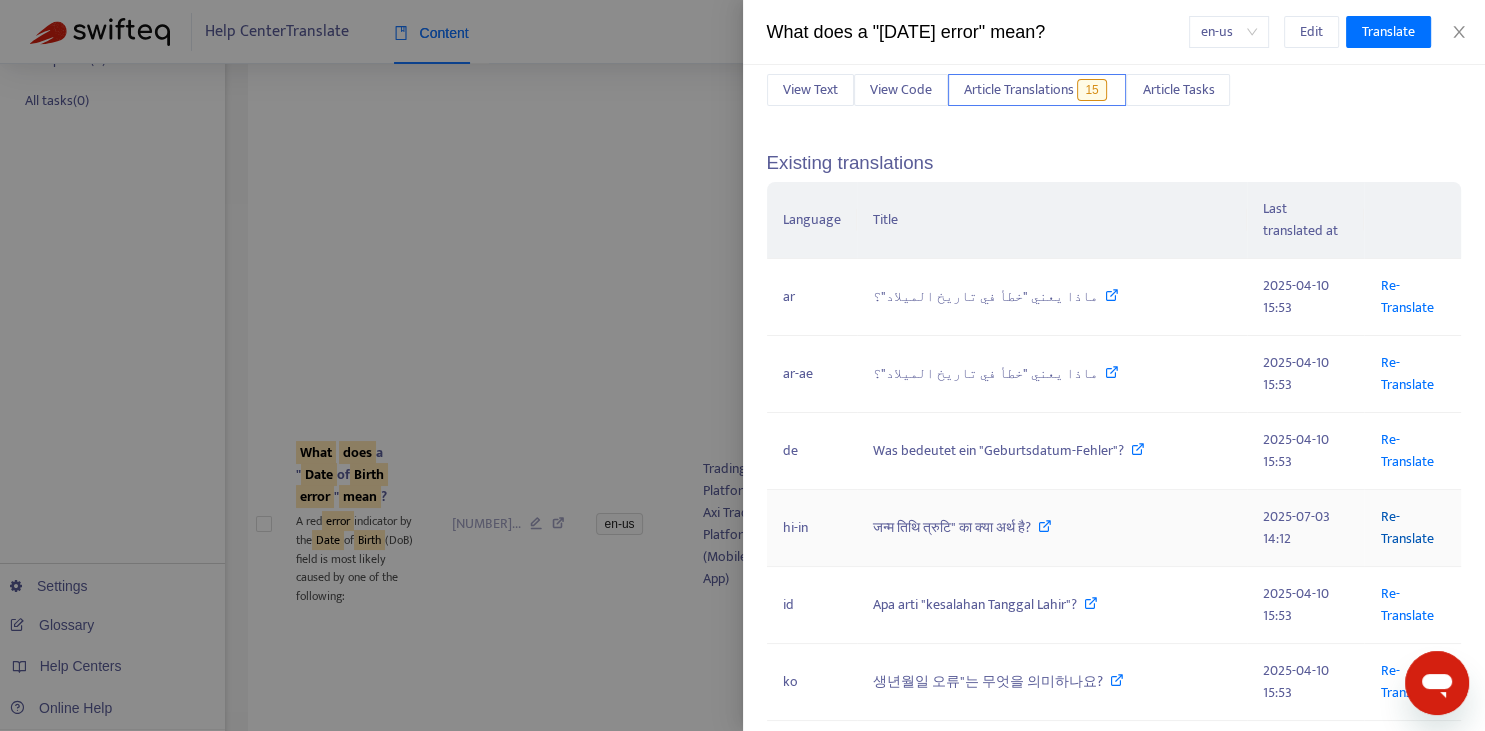 click on "Re-Translate" at bounding box center [1406, 527] 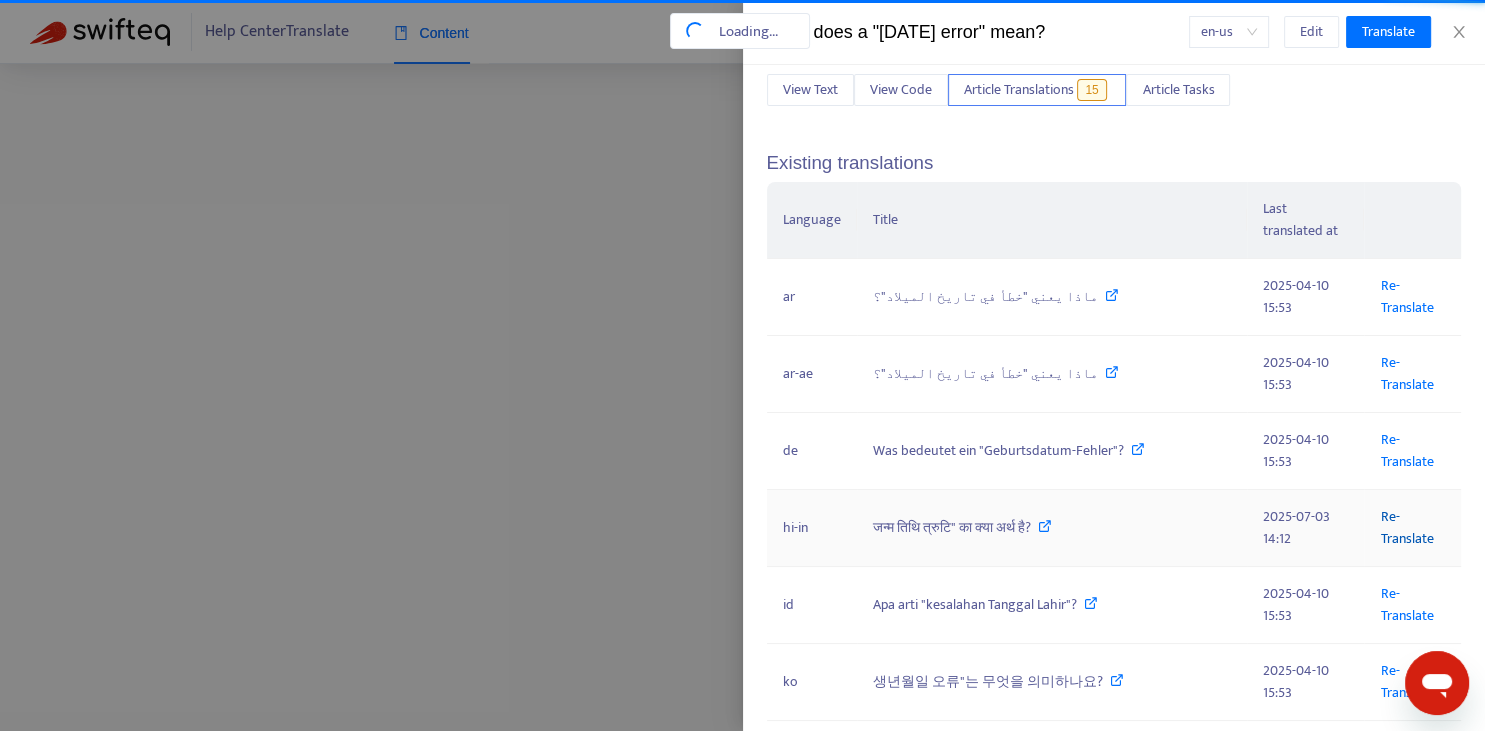 scroll, scrollTop: 0, scrollLeft: 56, axis: horizontal 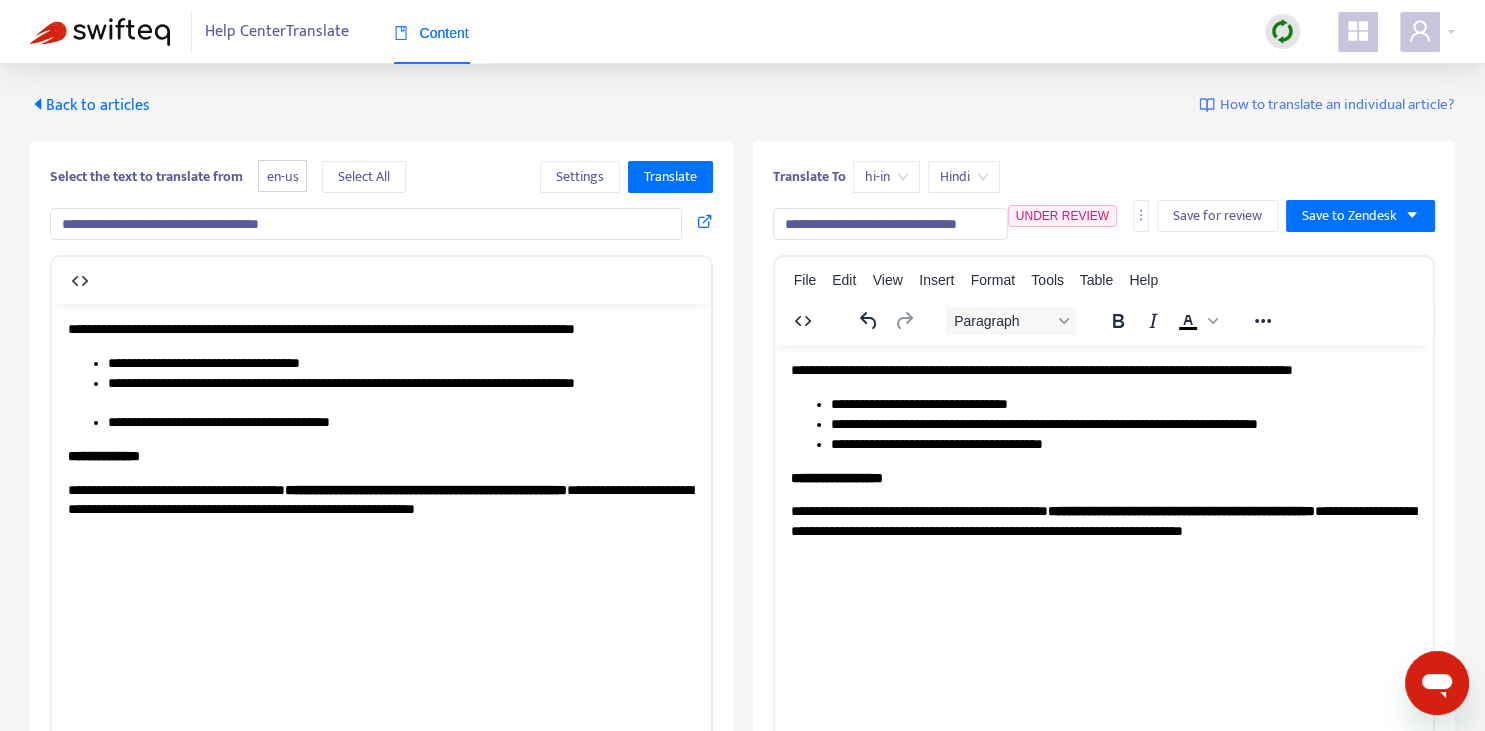 click on "**********" at bounding box center (366, 224) 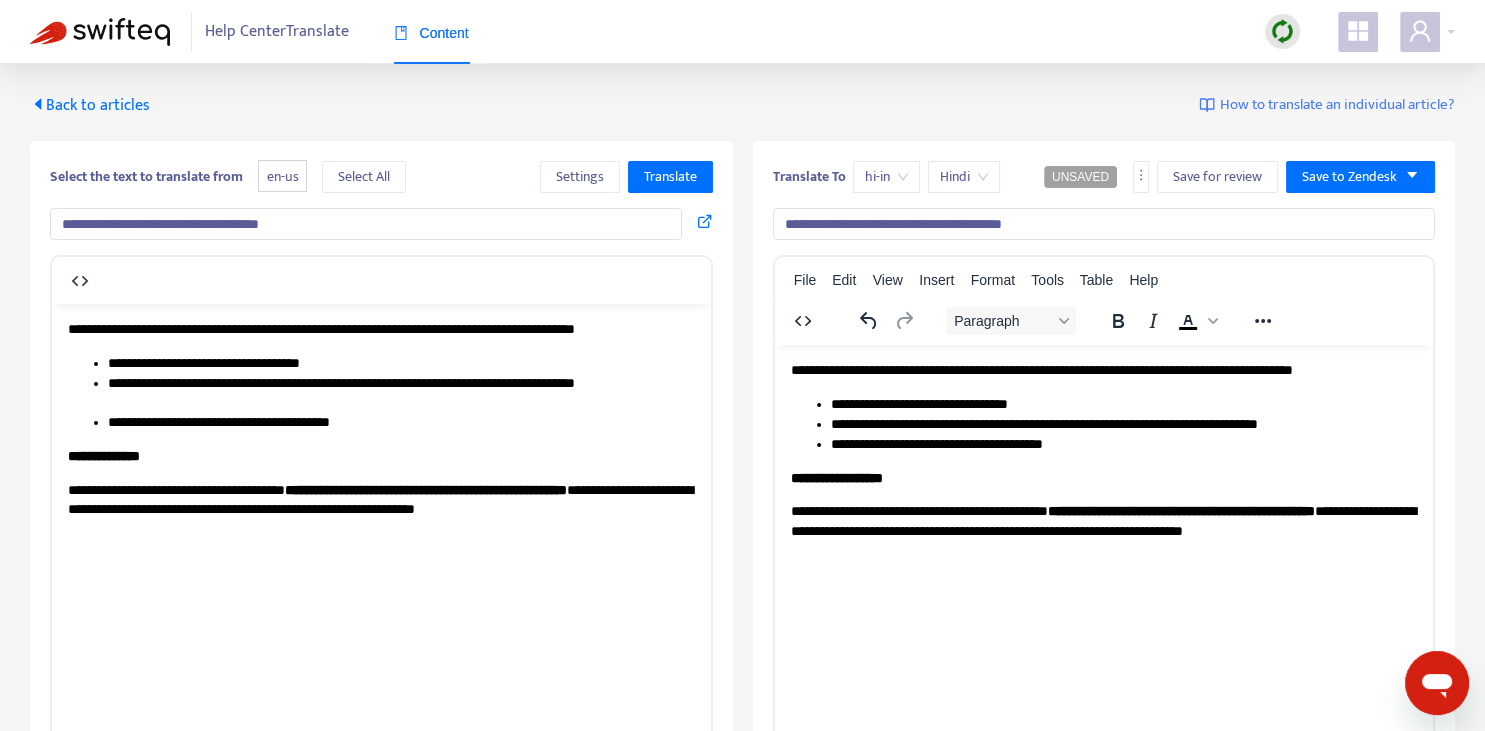 type on "**********" 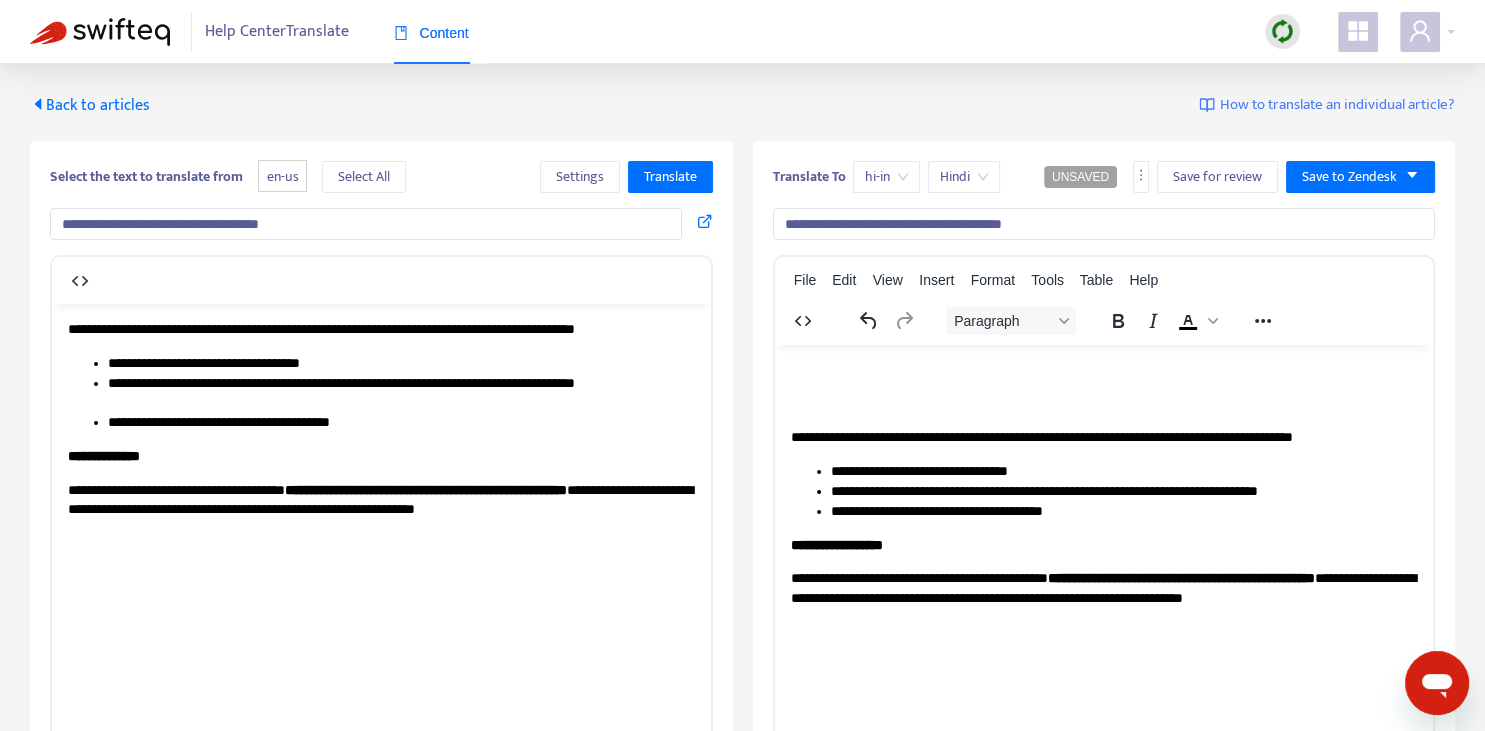 type 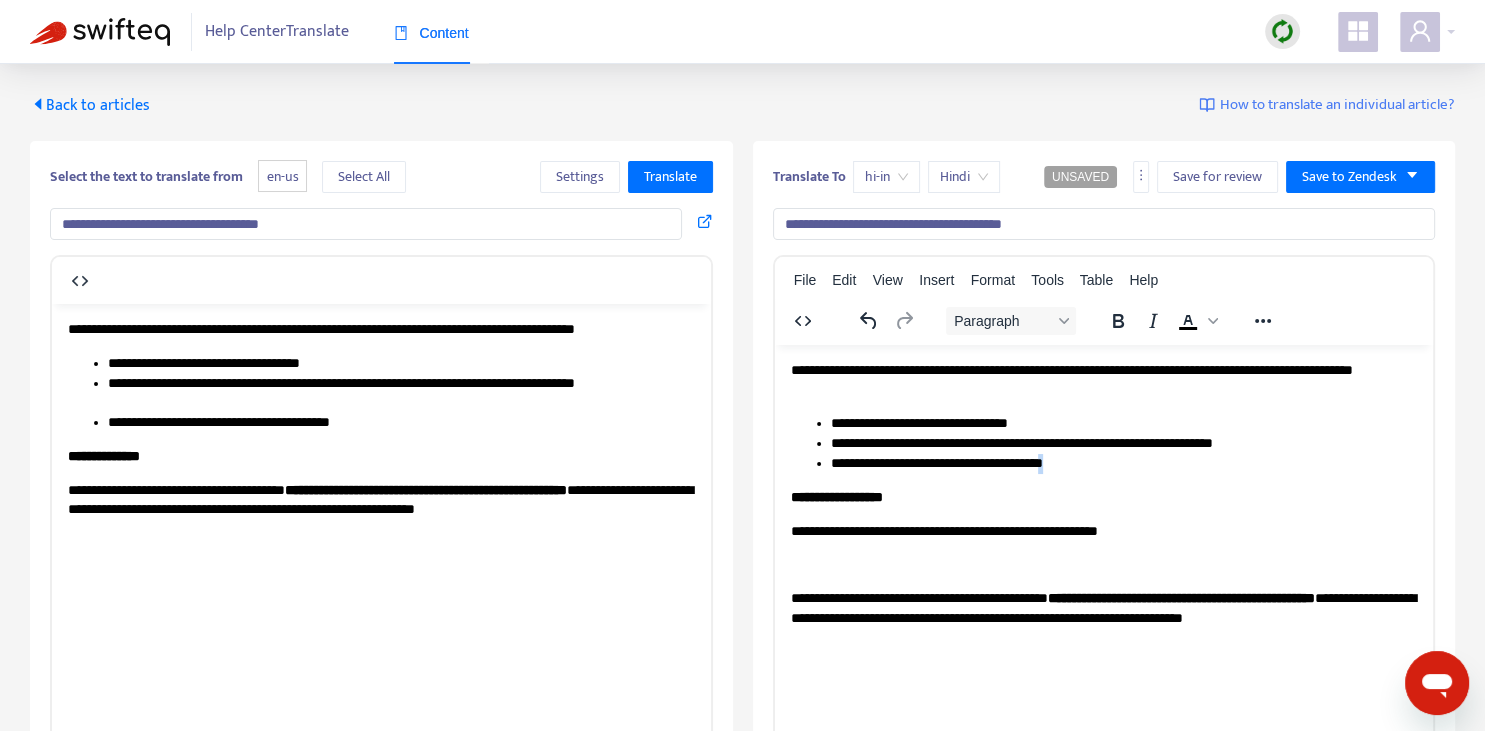 copy on "*" 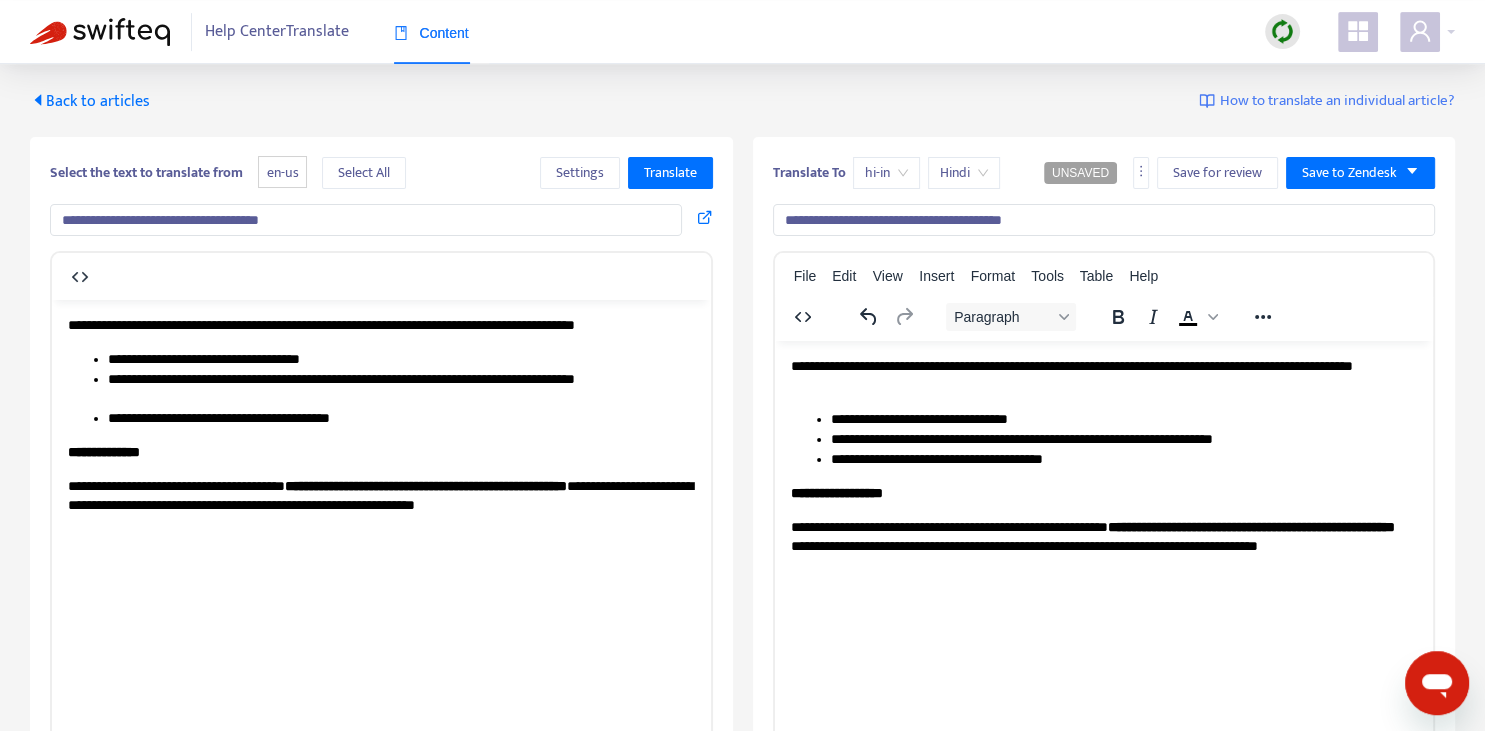 scroll, scrollTop: 0, scrollLeft: 0, axis: both 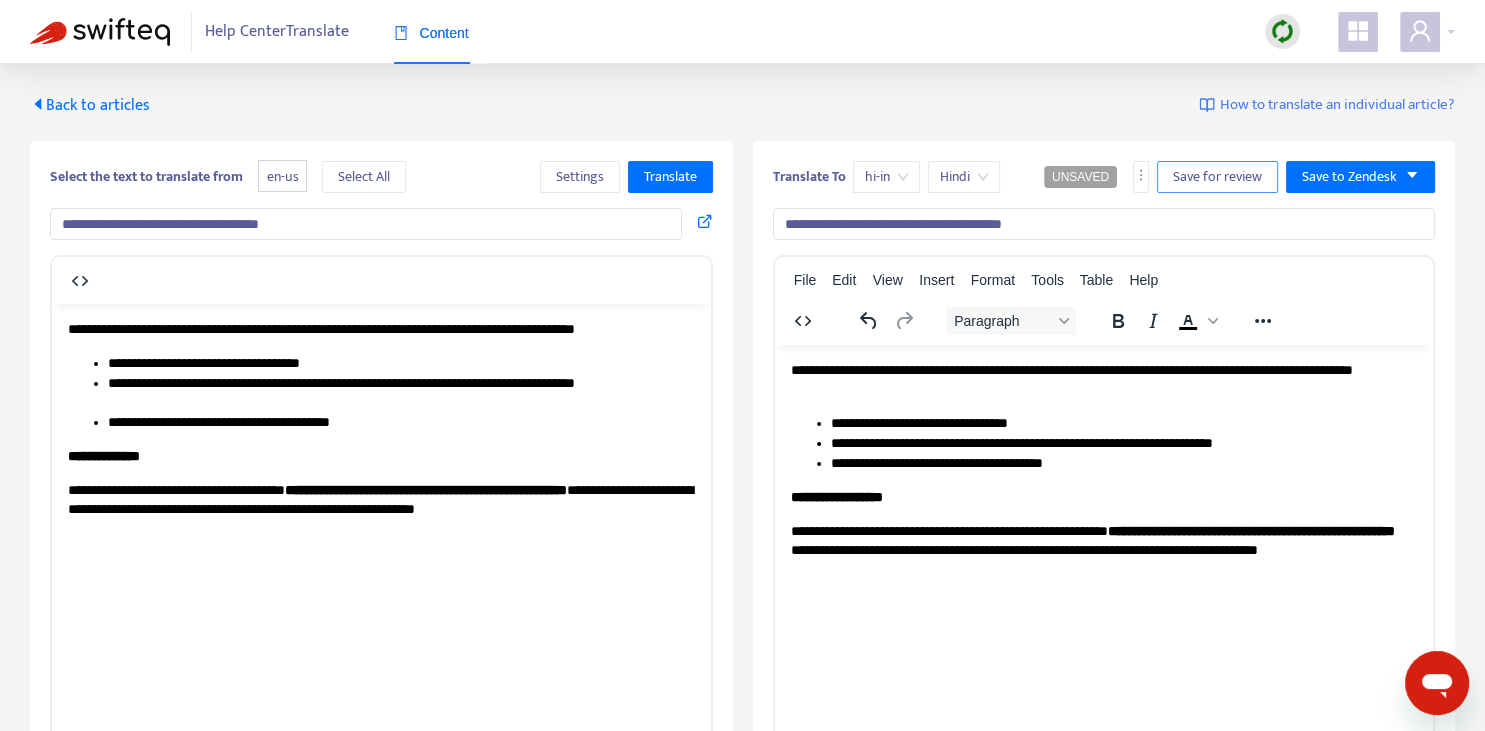 click on "Save for review" at bounding box center [1217, 177] 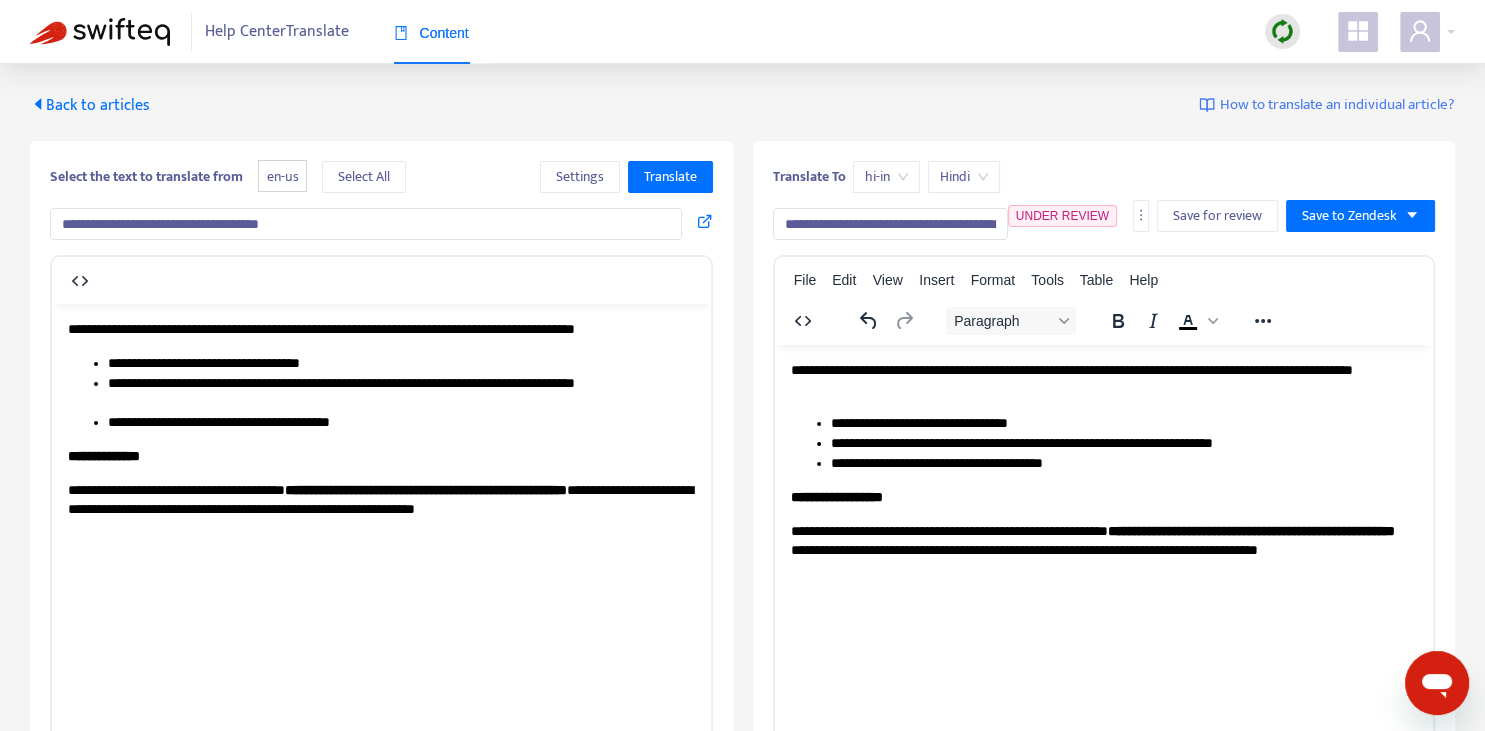 click on "Back to articles" at bounding box center [90, 105] 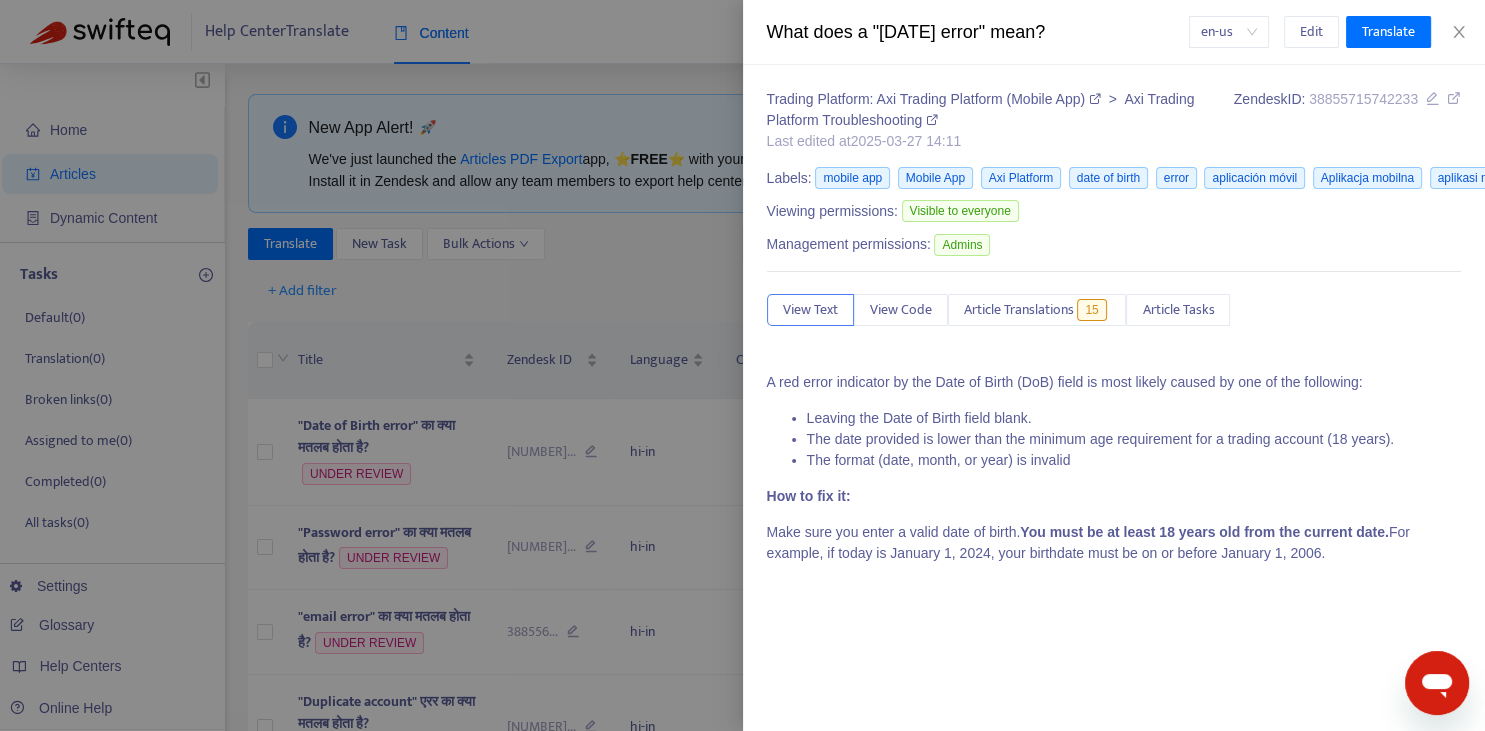 click at bounding box center (742, 365) 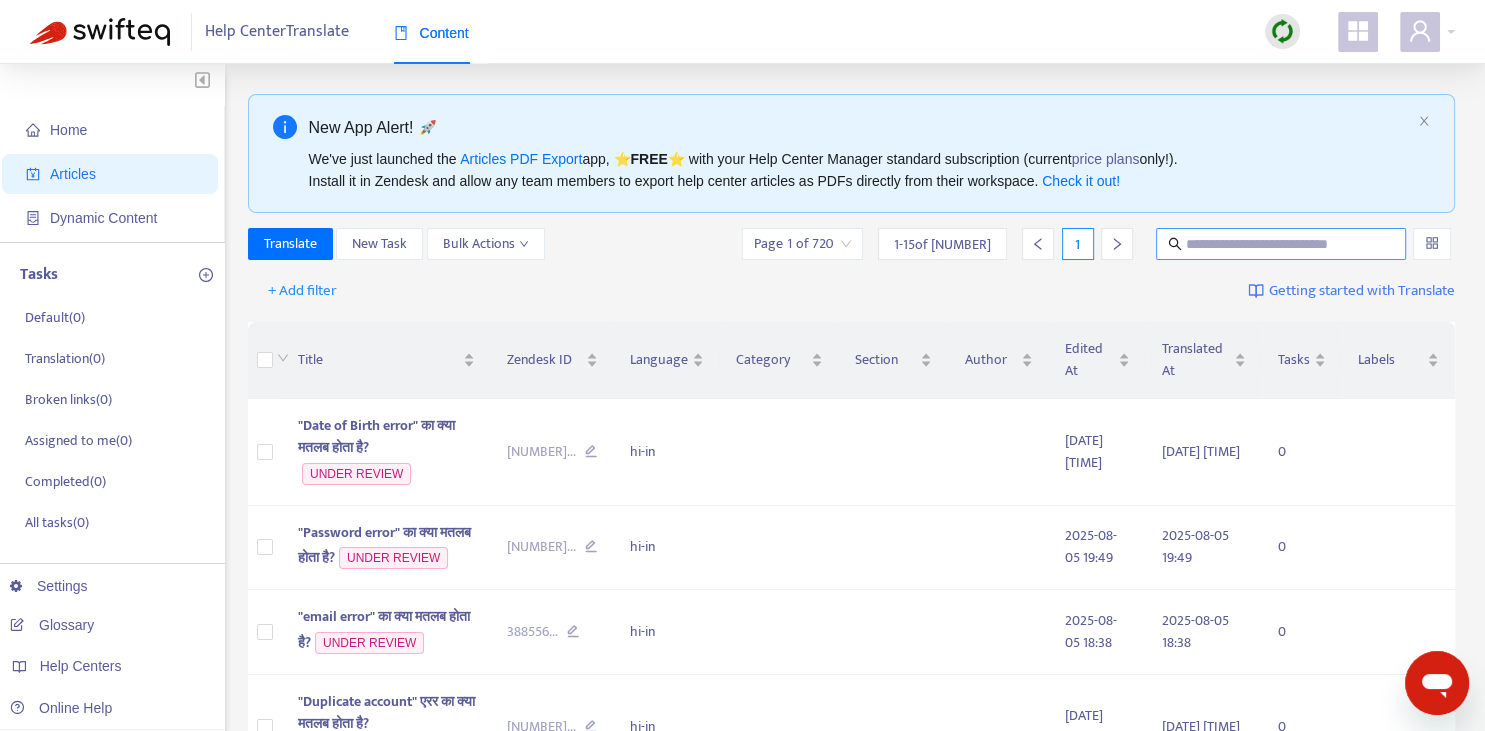 click at bounding box center (1281, 244) 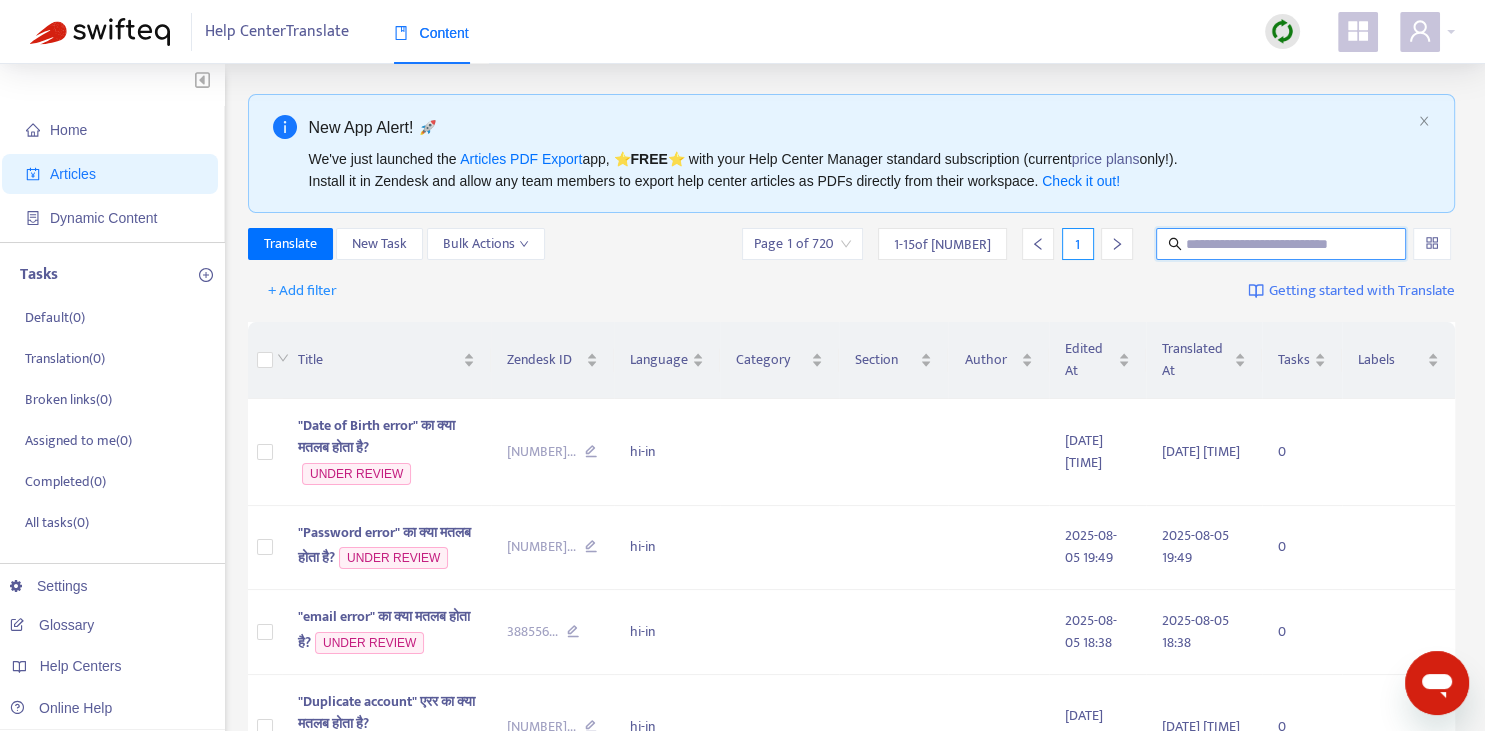 paste on "**********" 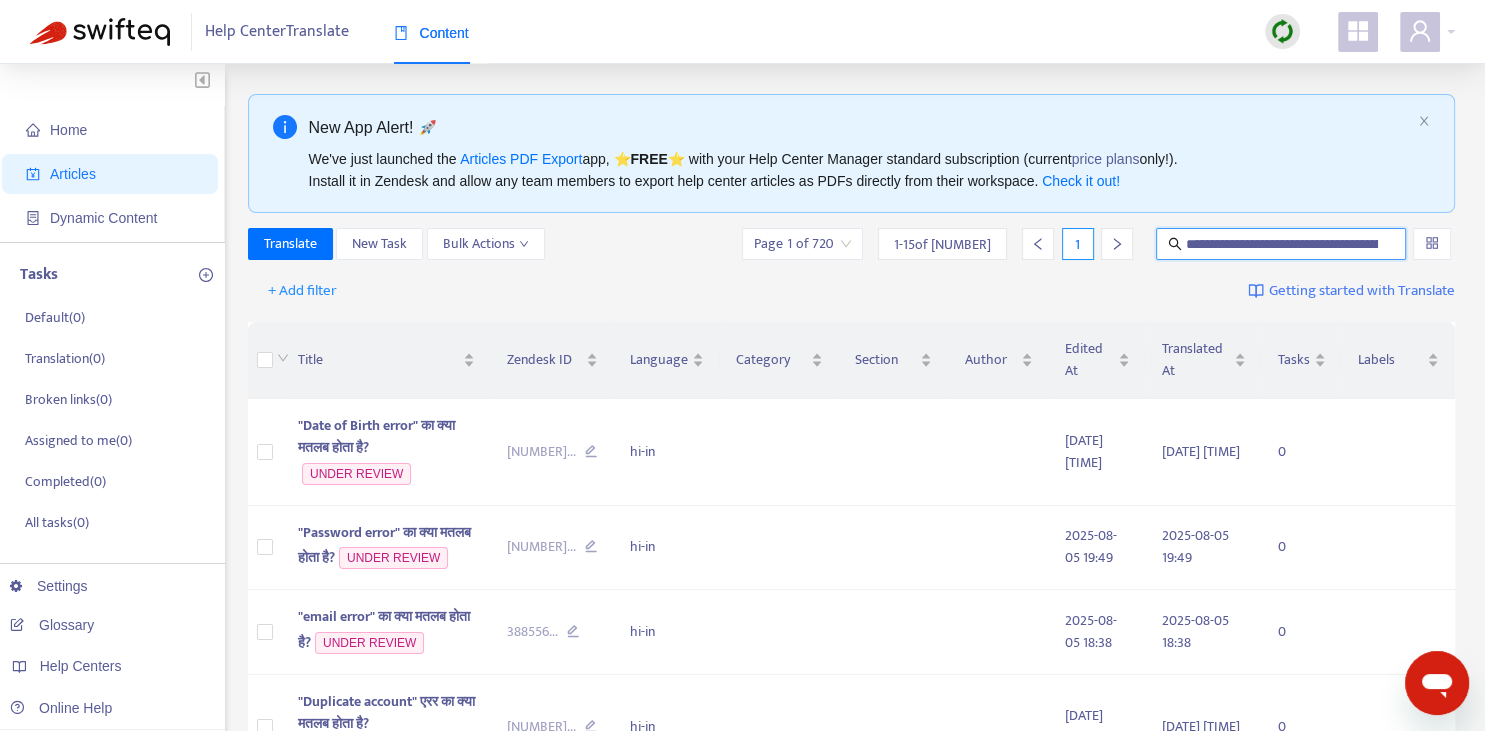 scroll, scrollTop: 0, scrollLeft: 103, axis: horizontal 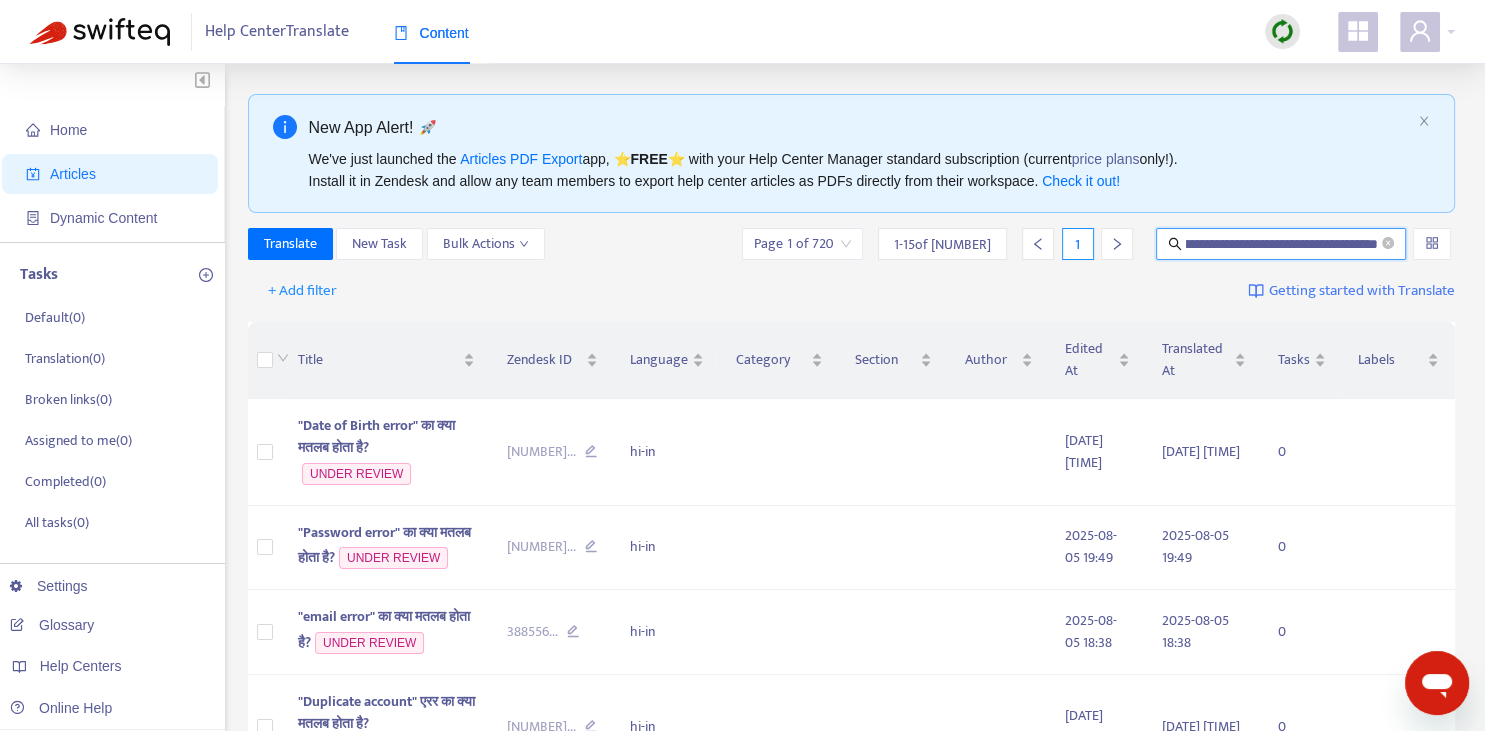 type on "**********" 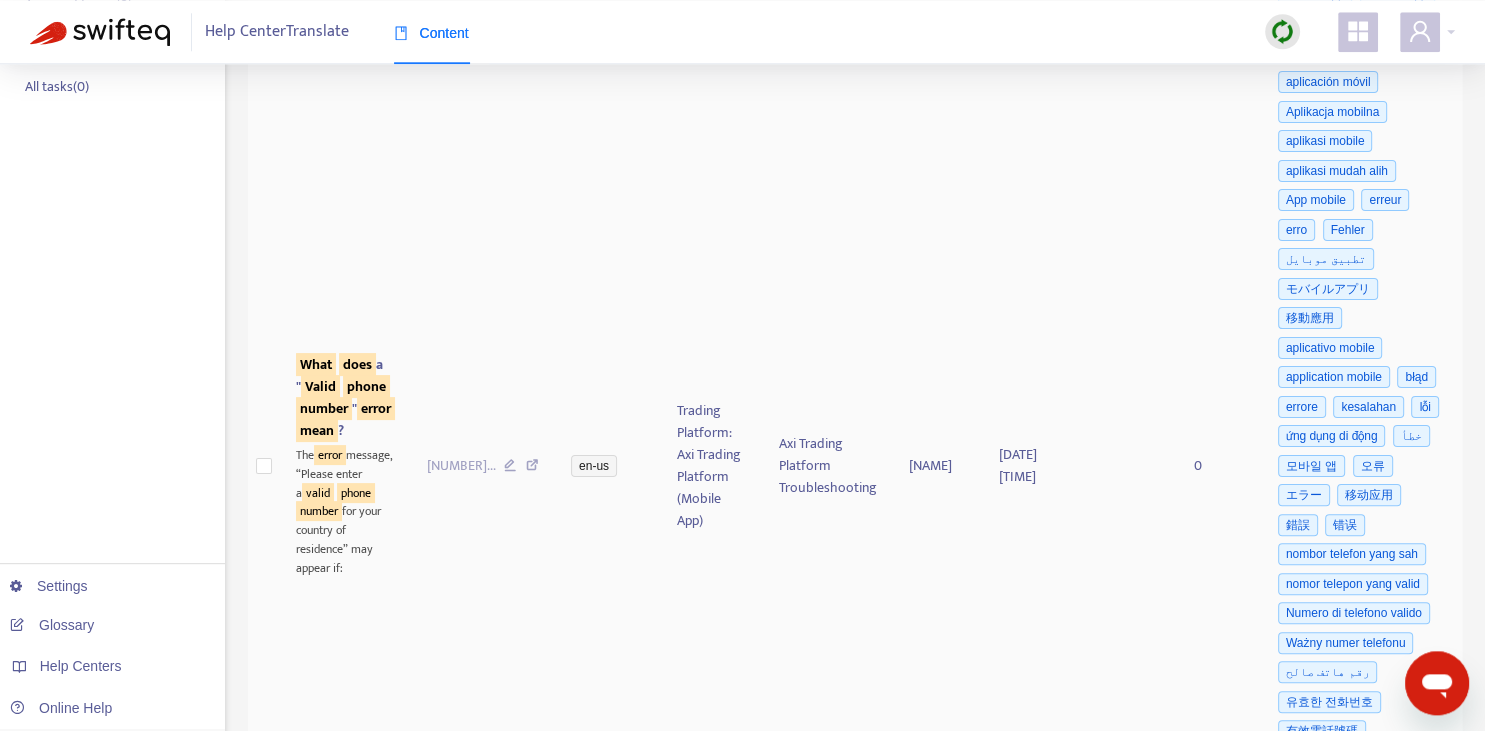 scroll, scrollTop: 492, scrollLeft: 0, axis: vertical 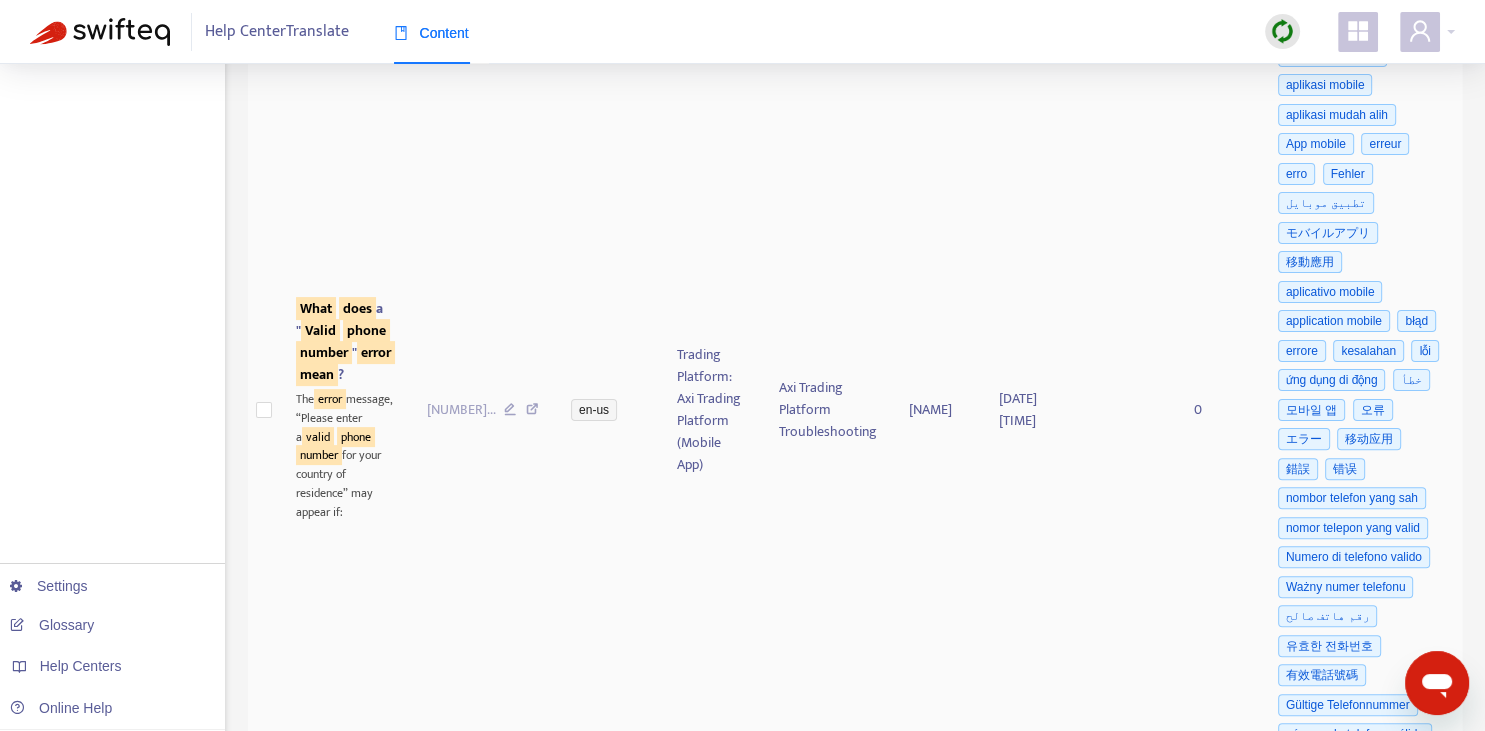 click on "phone" at bounding box center (366, 330) 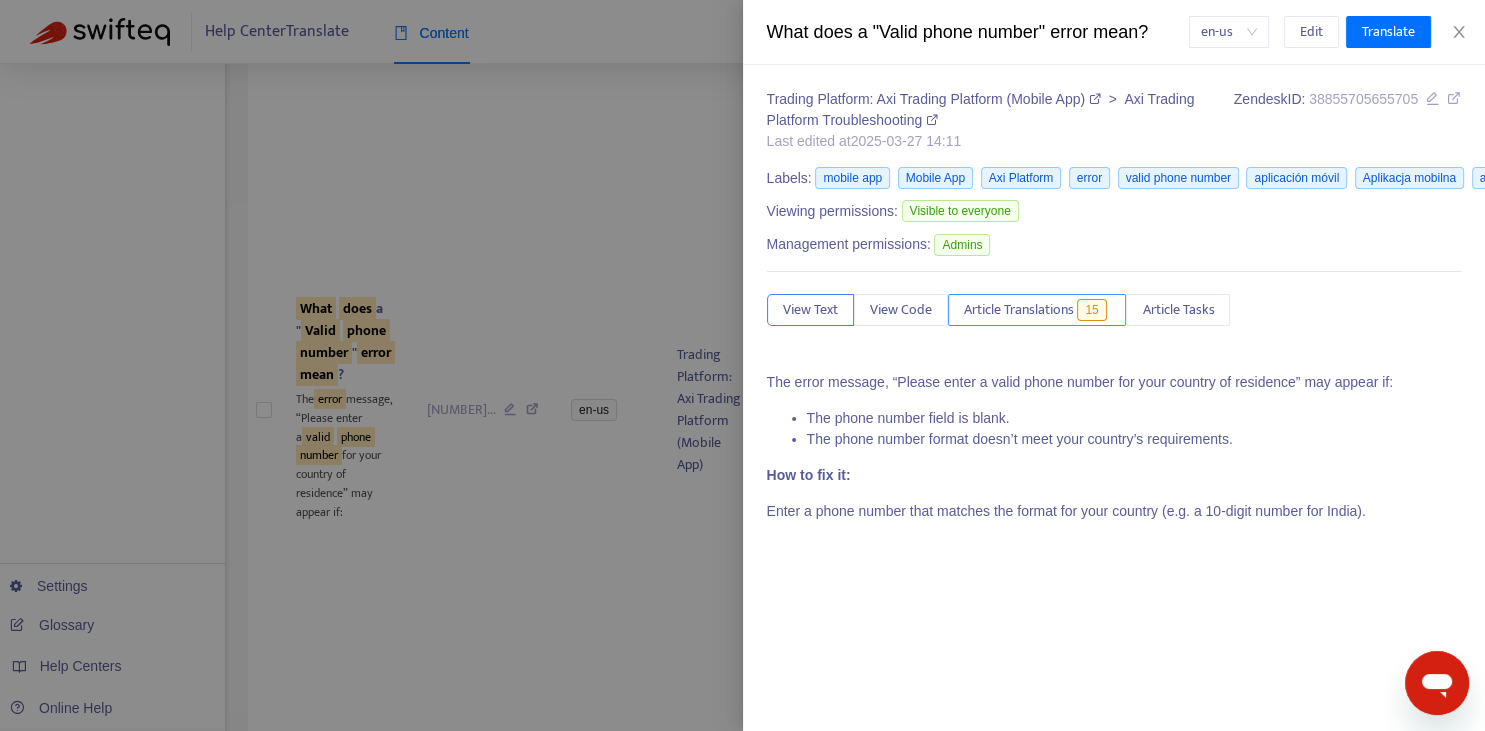 click on "Article Translations" at bounding box center (1019, 310) 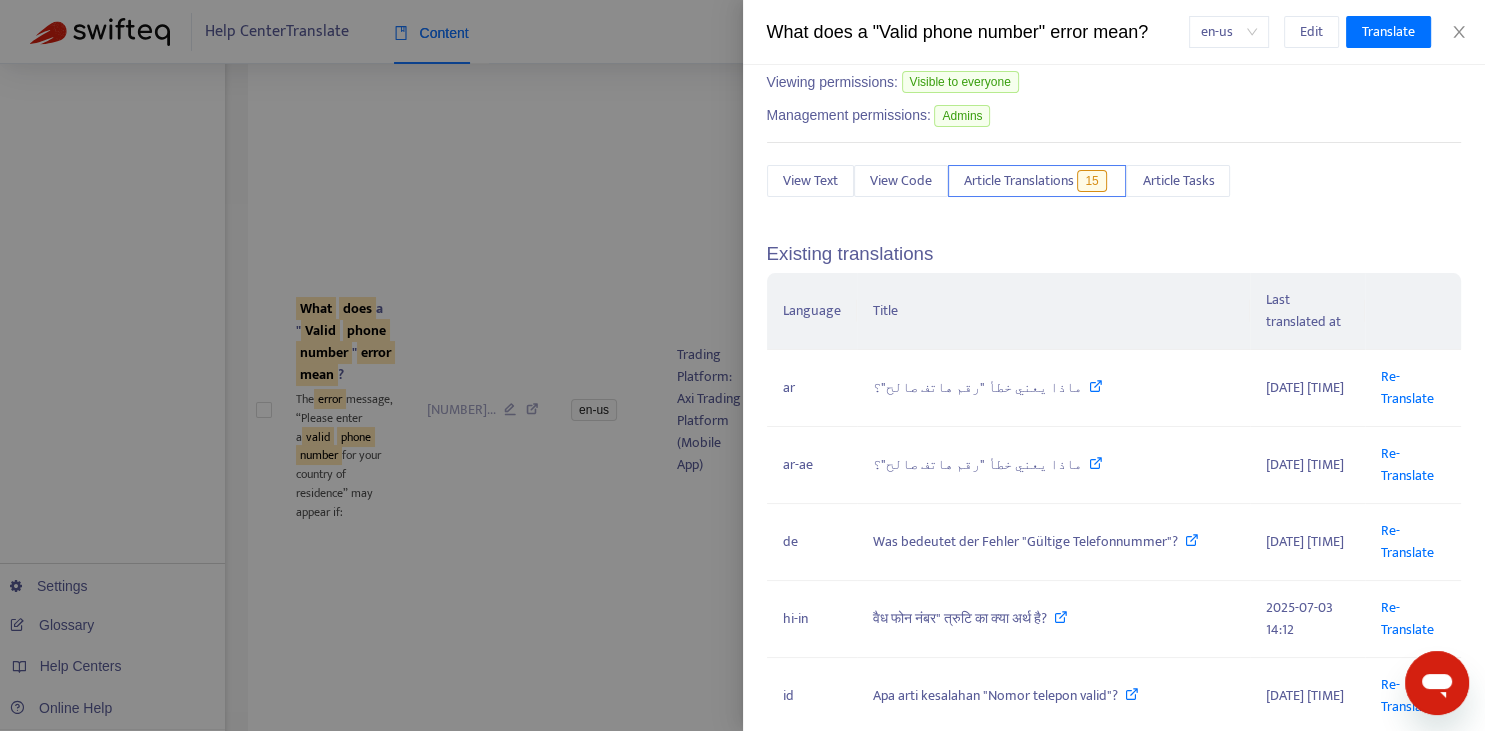 scroll, scrollTop: 294, scrollLeft: 0, axis: vertical 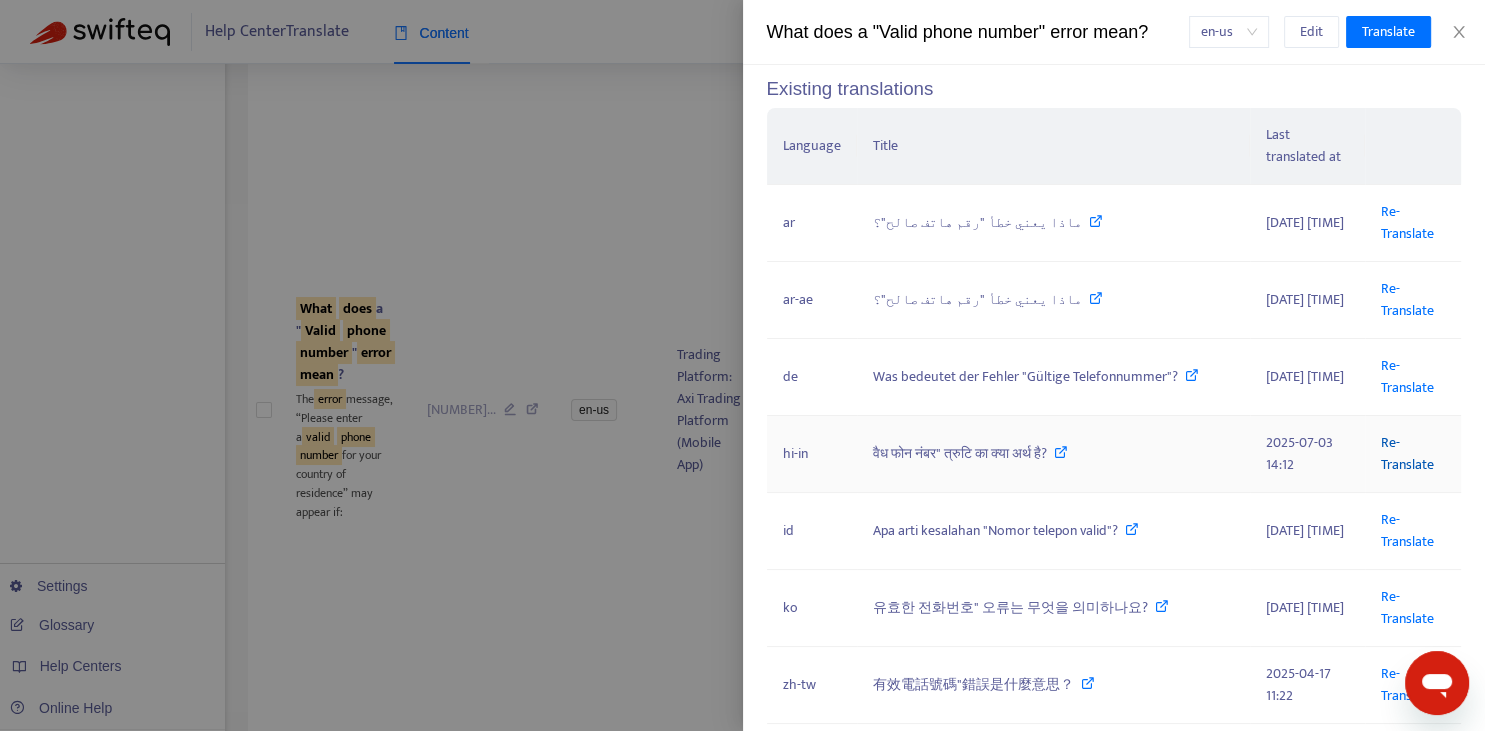 click on "Re-Translate" at bounding box center (1407, 453) 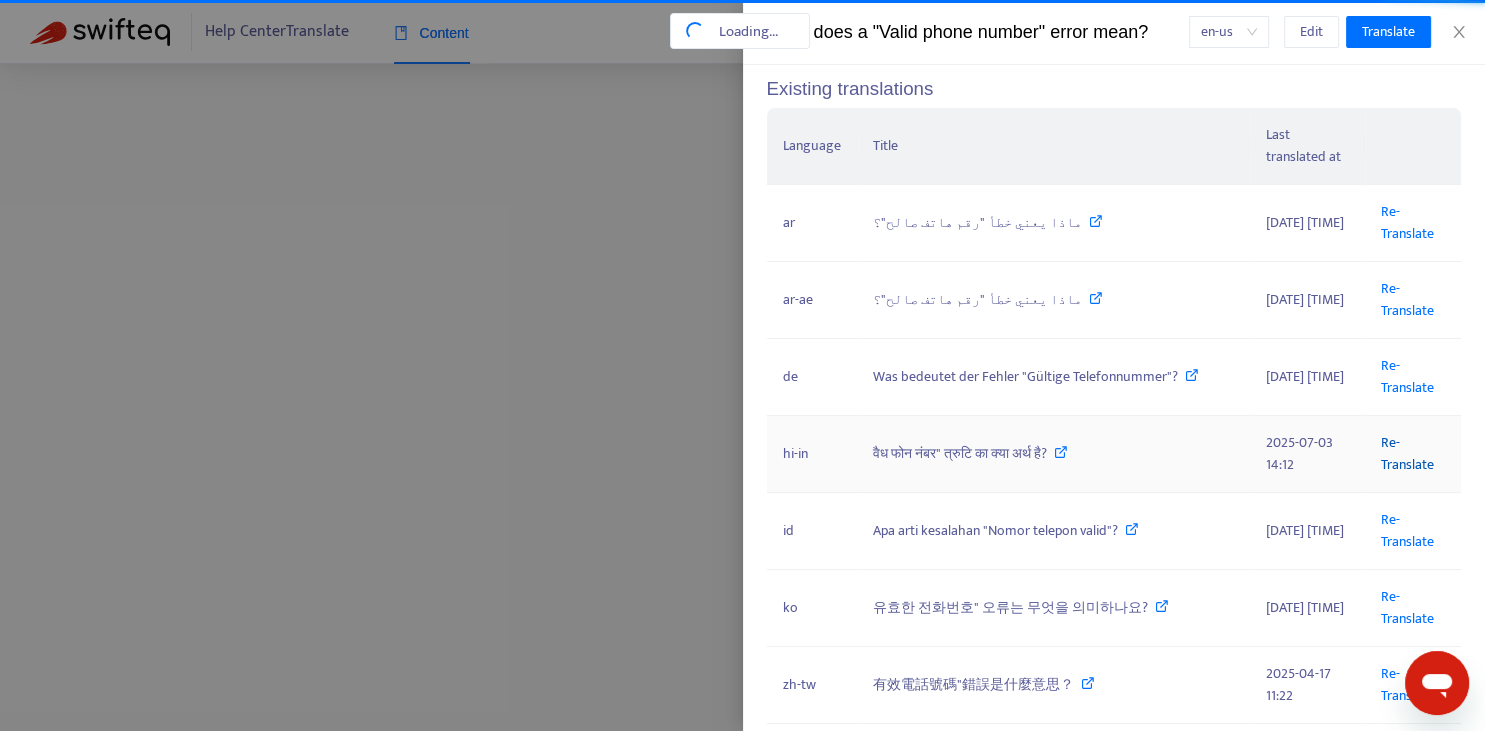 scroll, scrollTop: 52, scrollLeft: 0, axis: vertical 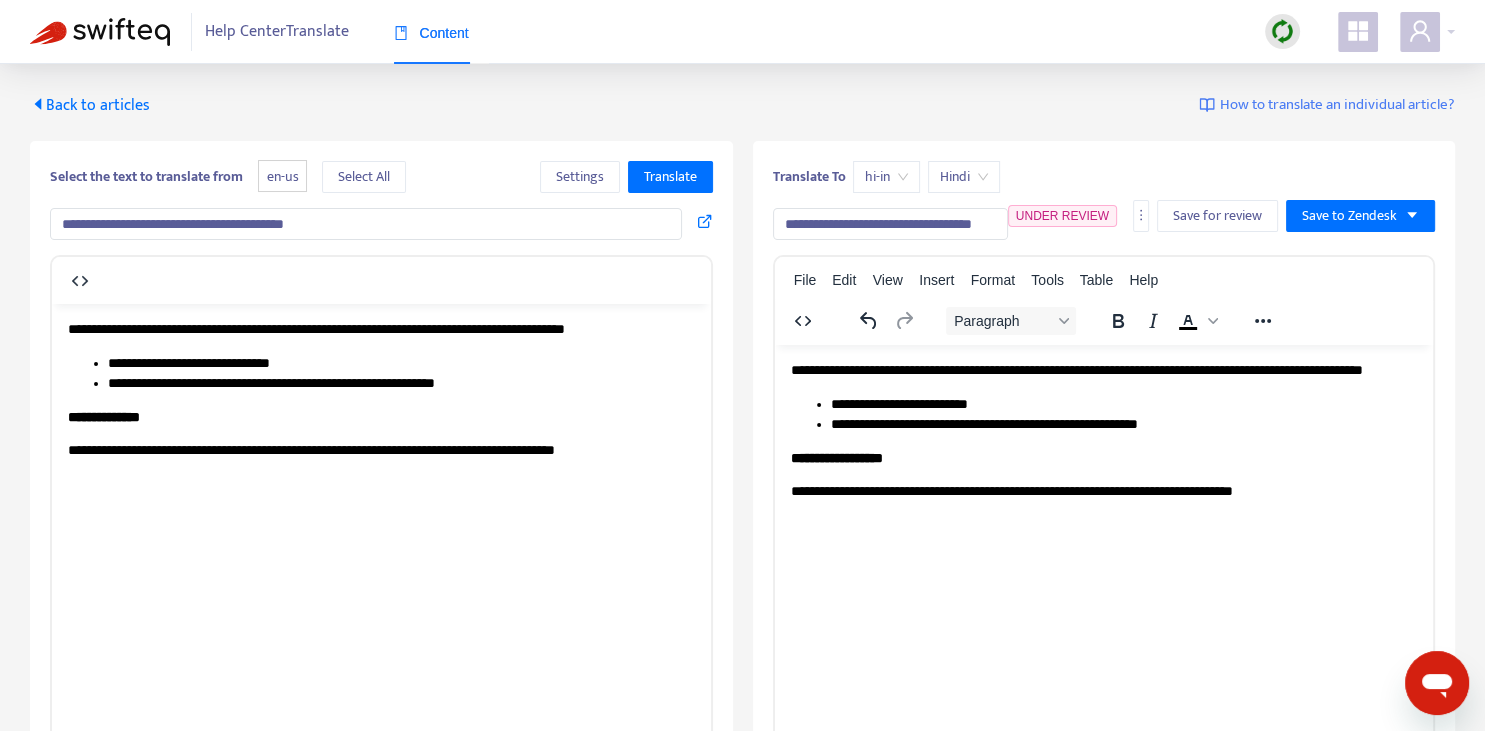 drag, startPoint x: 434, startPoint y: 206, endPoint x: 500, endPoint y: 227, distance: 69.260376 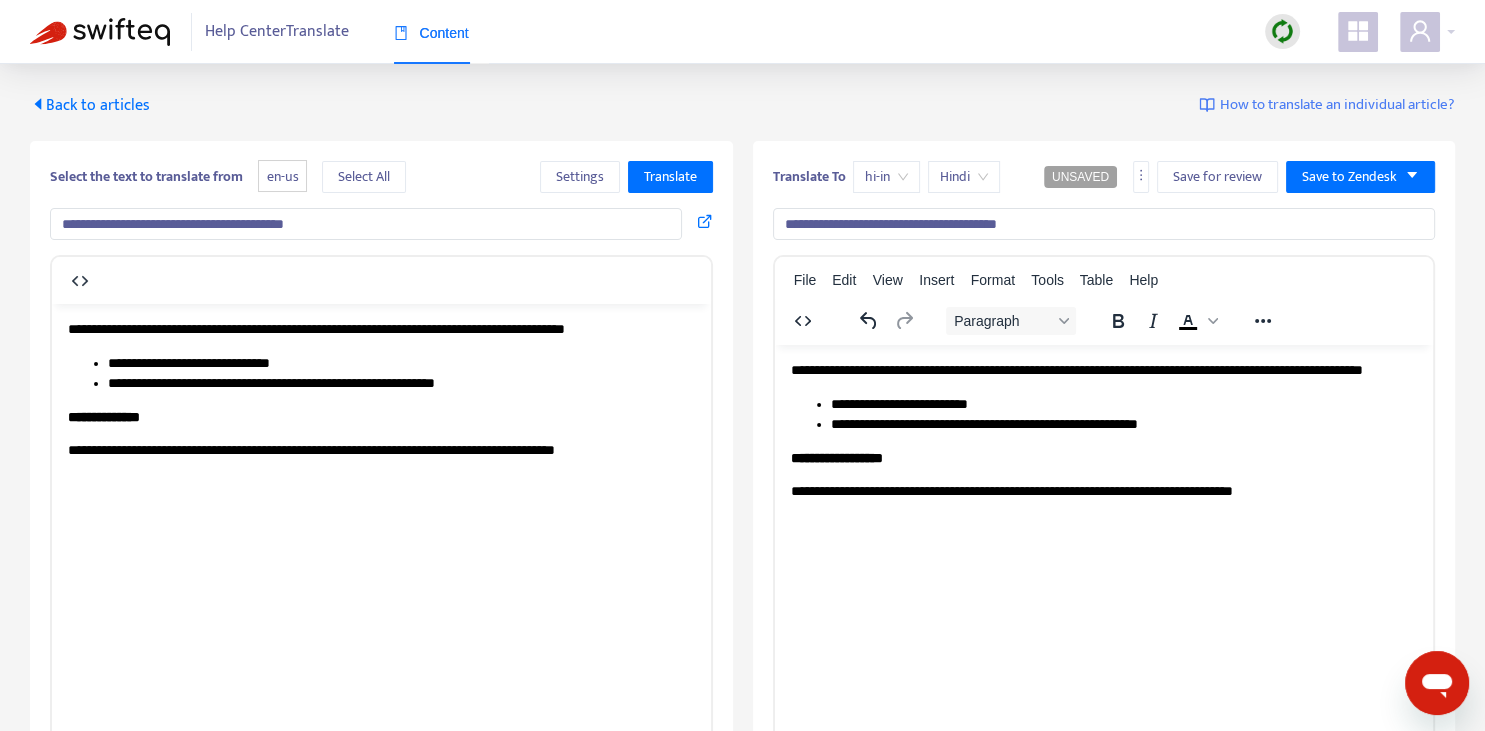 type on "**********" 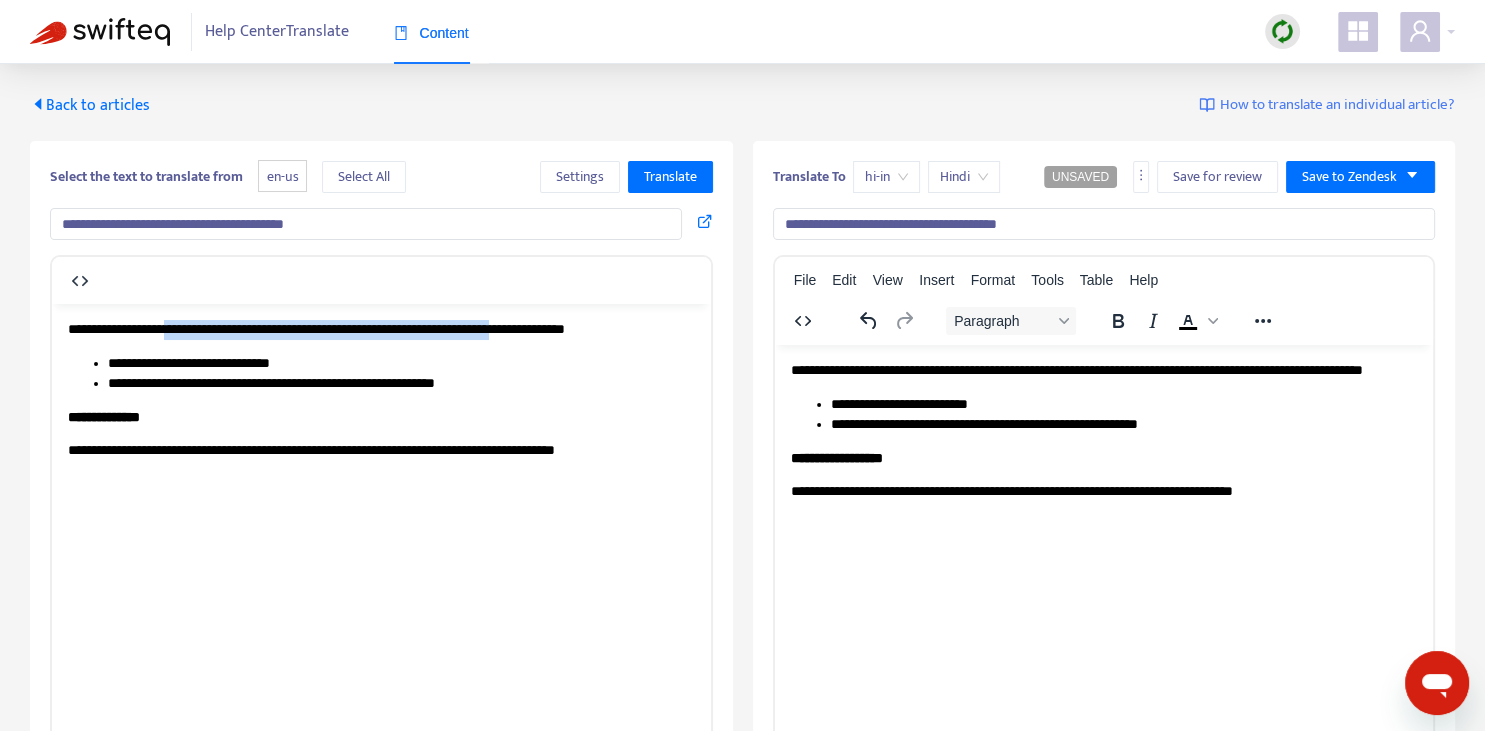 drag, startPoint x: 192, startPoint y: 324, endPoint x: 702, endPoint y: 308, distance: 510.25092 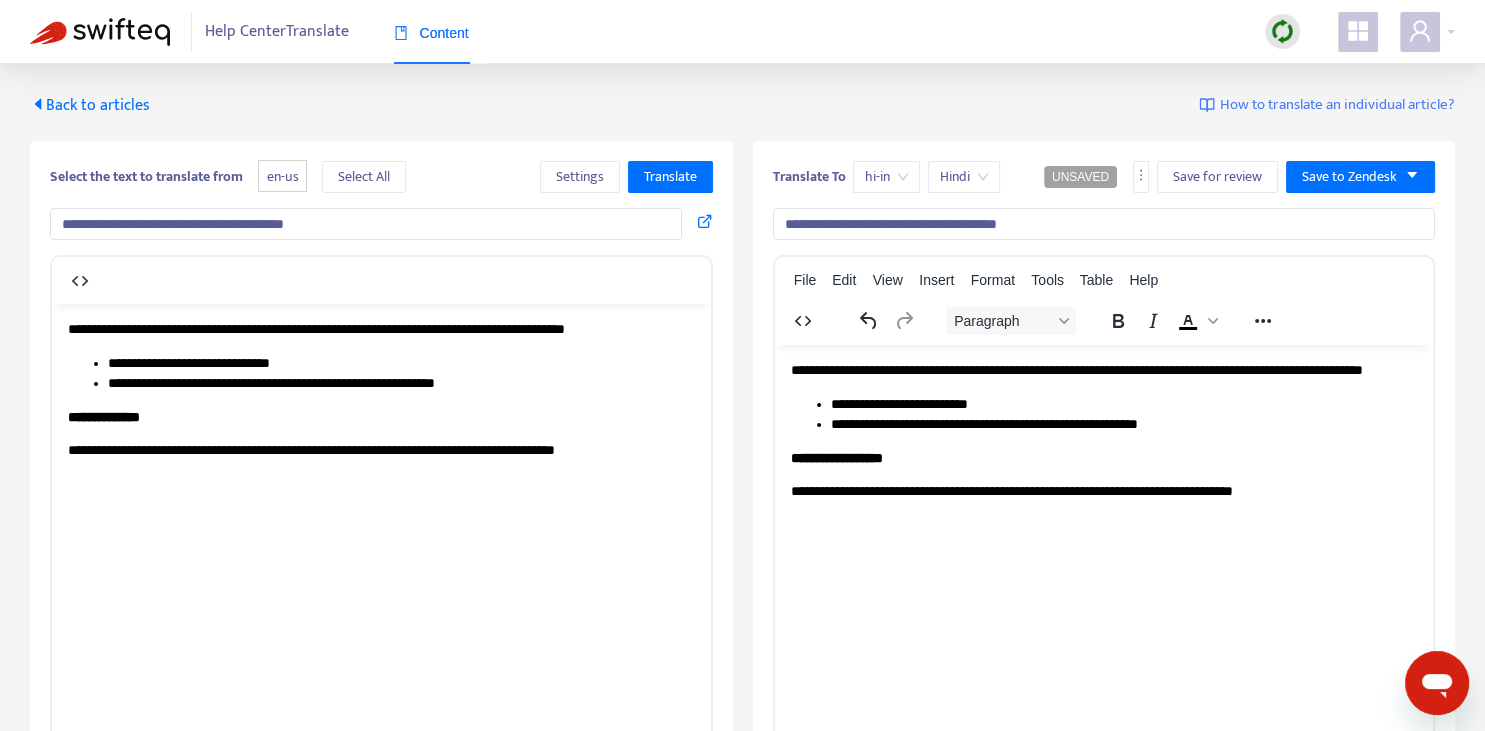 drag, startPoint x: 787, startPoint y: 359, endPoint x: 805, endPoint y: 368, distance: 20.12461 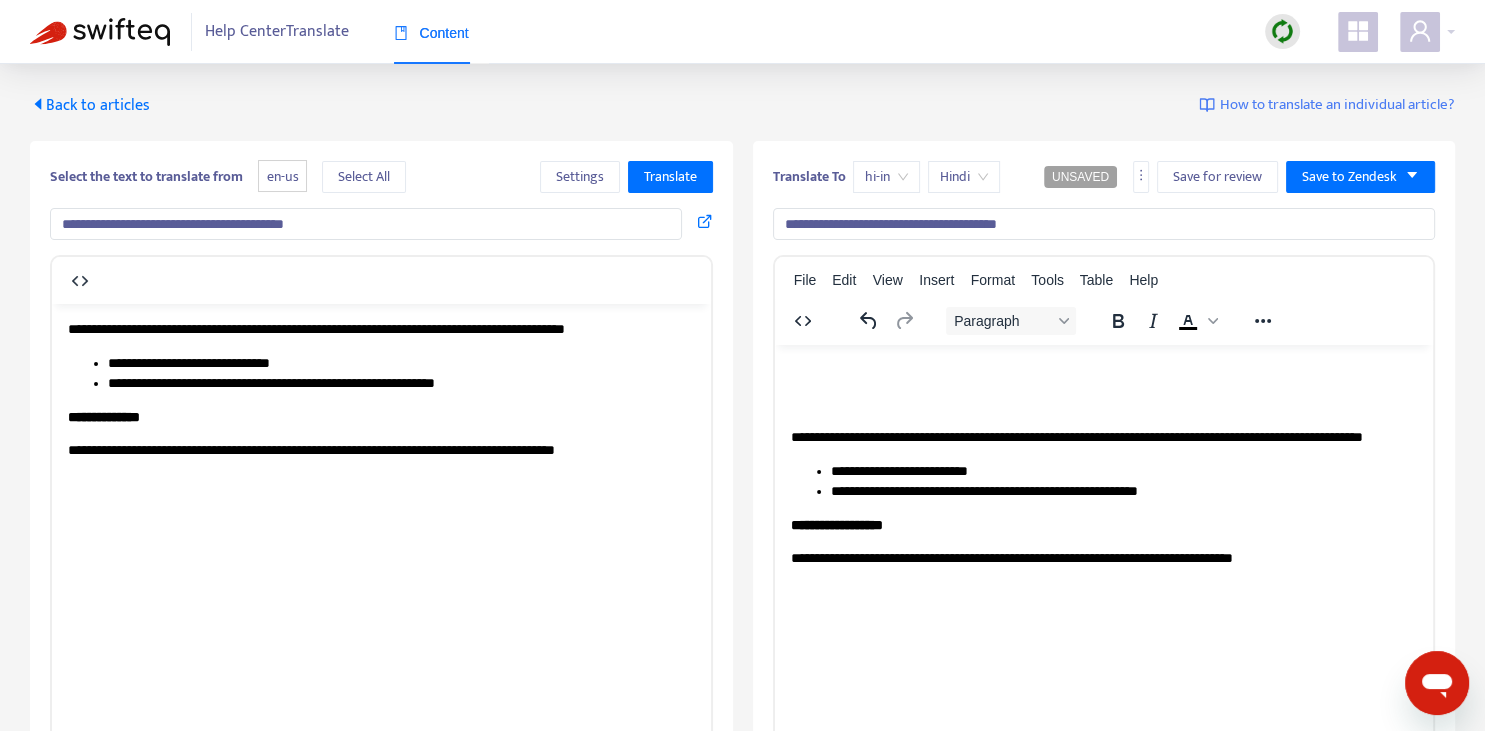 paste 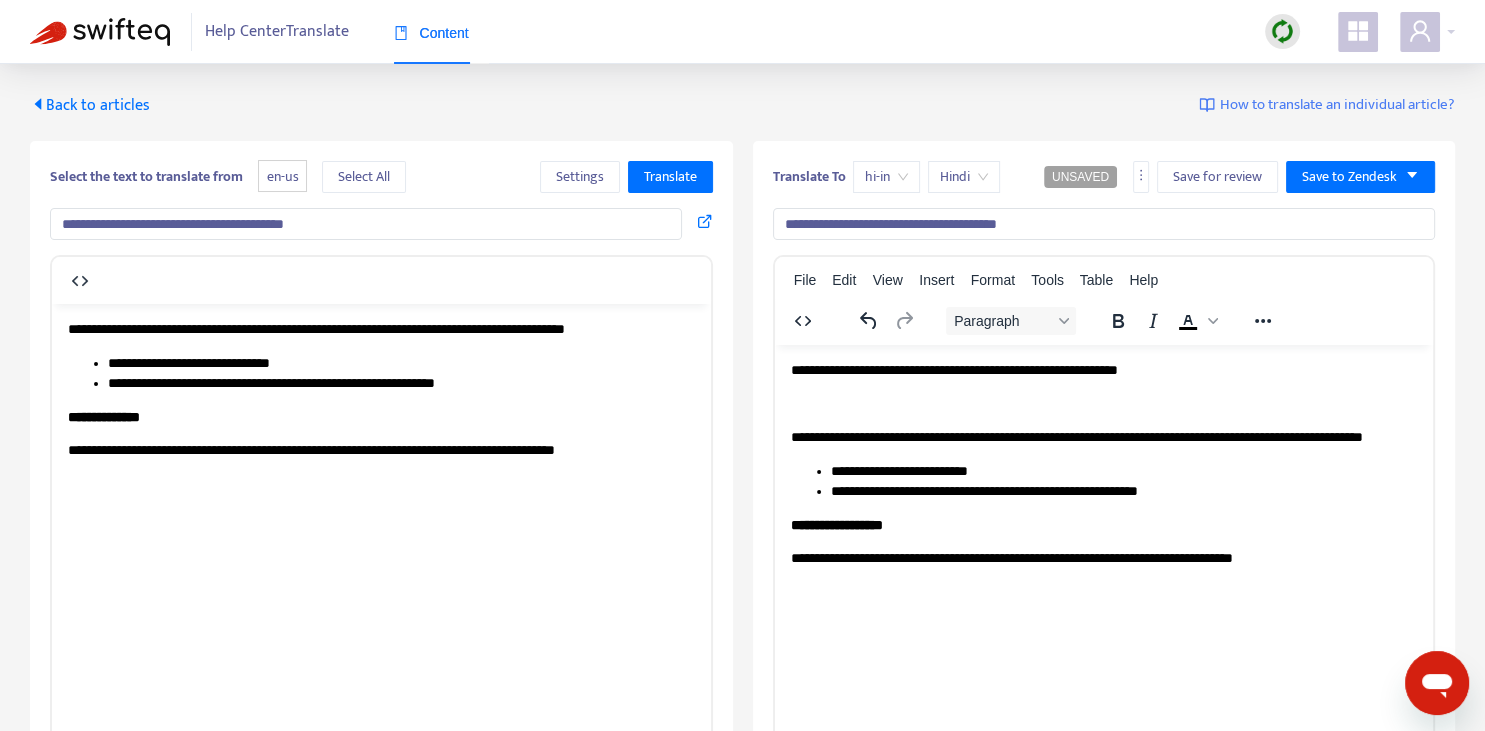 type 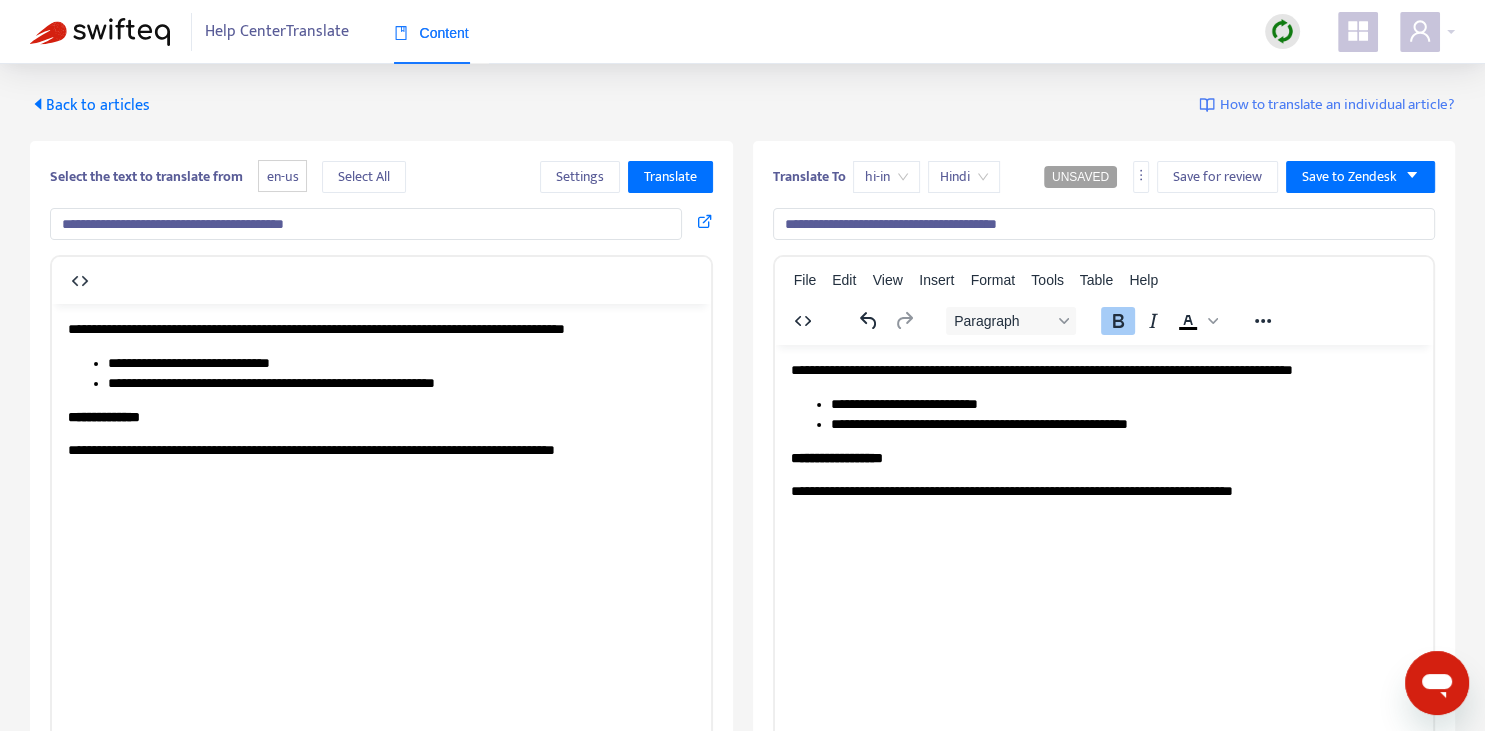 click on "**********" at bounding box center [1103, 458] 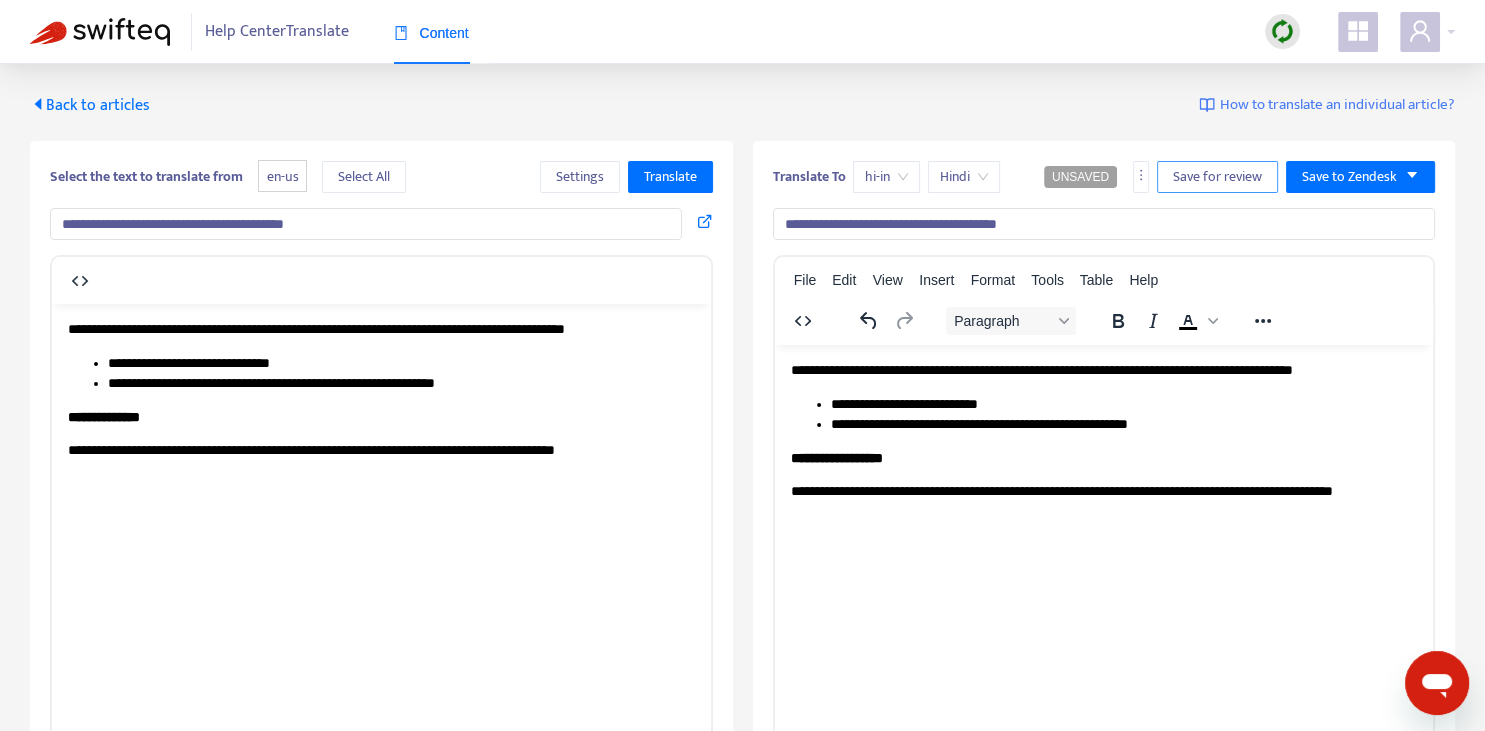 click on "Save for review" at bounding box center [1217, 177] 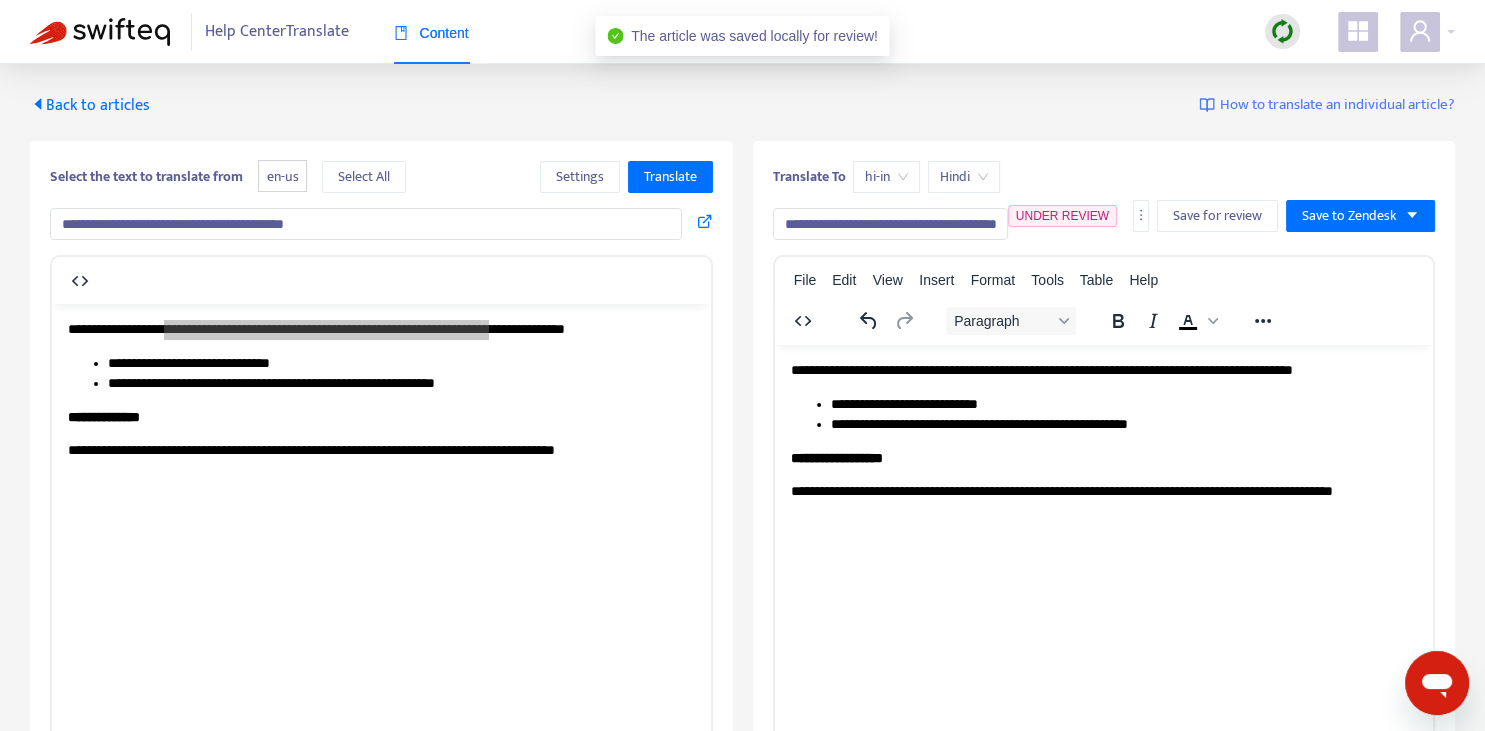 click on "**********" at bounding box center (1103, 500) 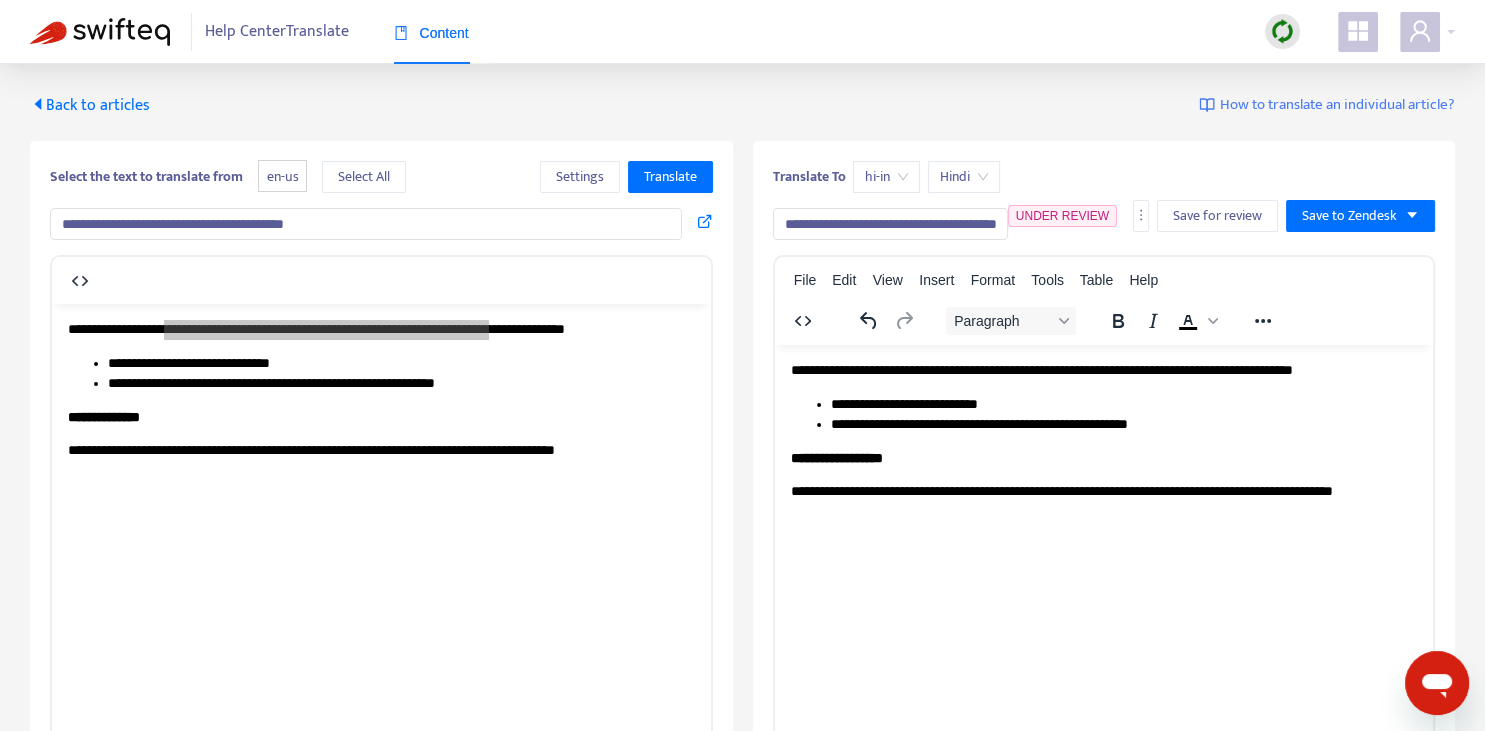 click on "Back to articles" at bounding box center (90, 105) 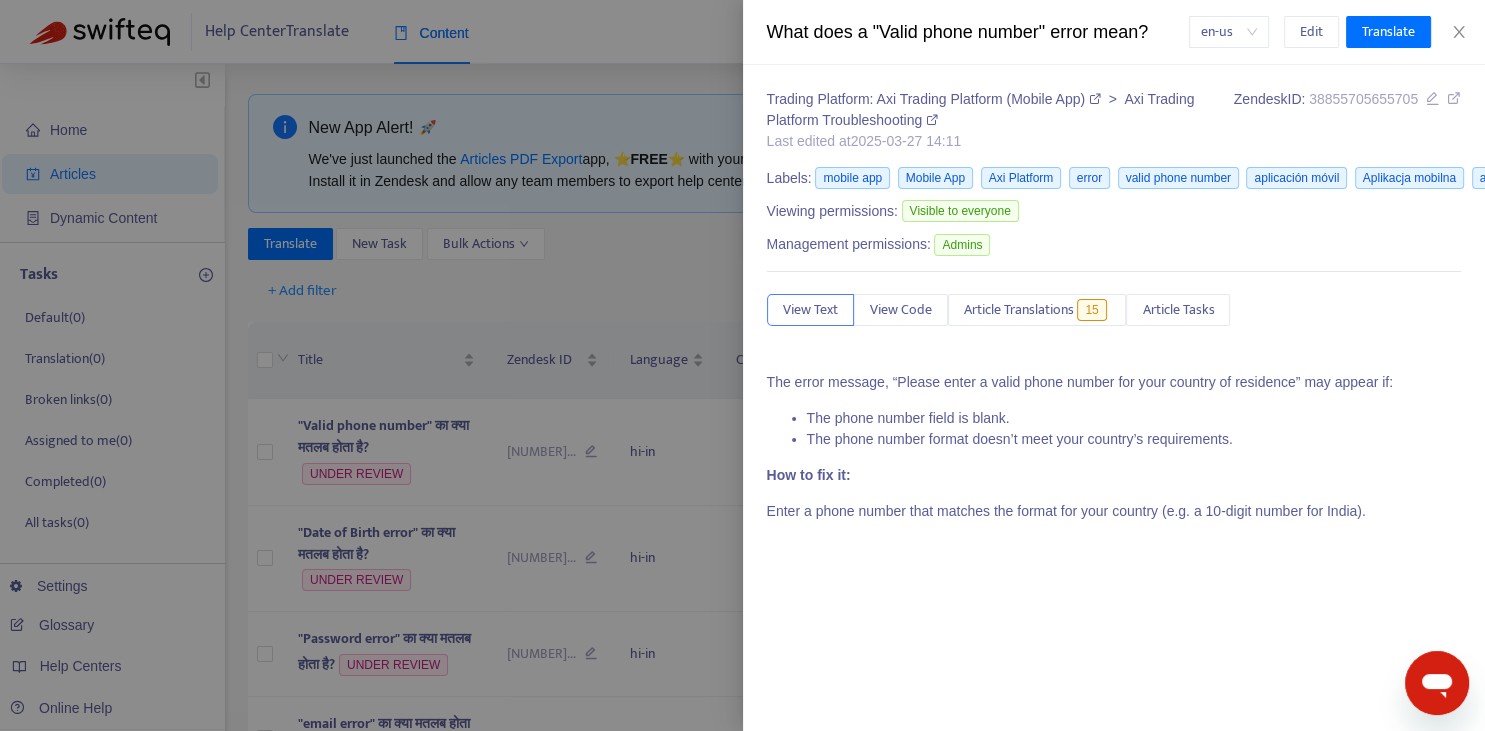 click at bounding box center [742, 365] 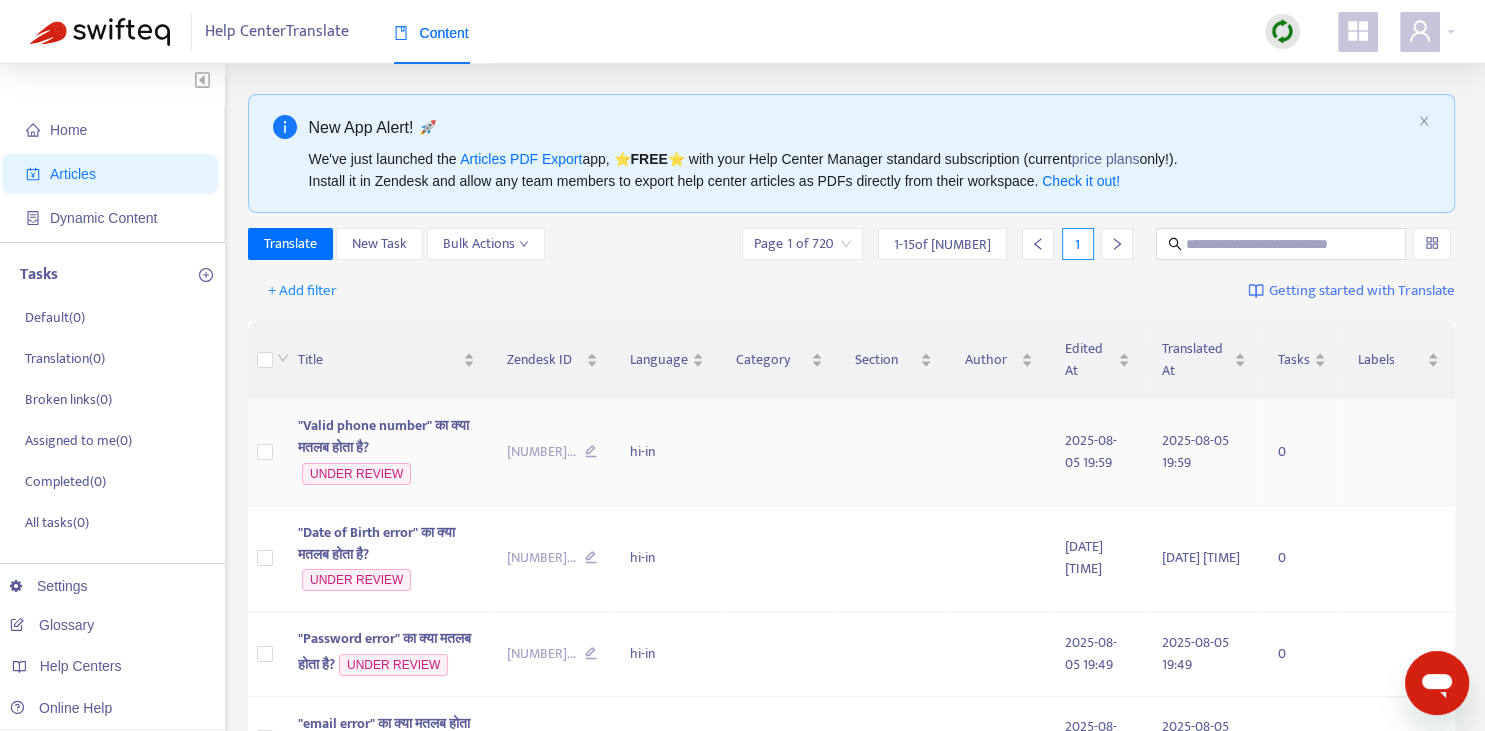 click on ""Valid phone number" का क्या मतलब होता है?" at bounding box center (383, 436) 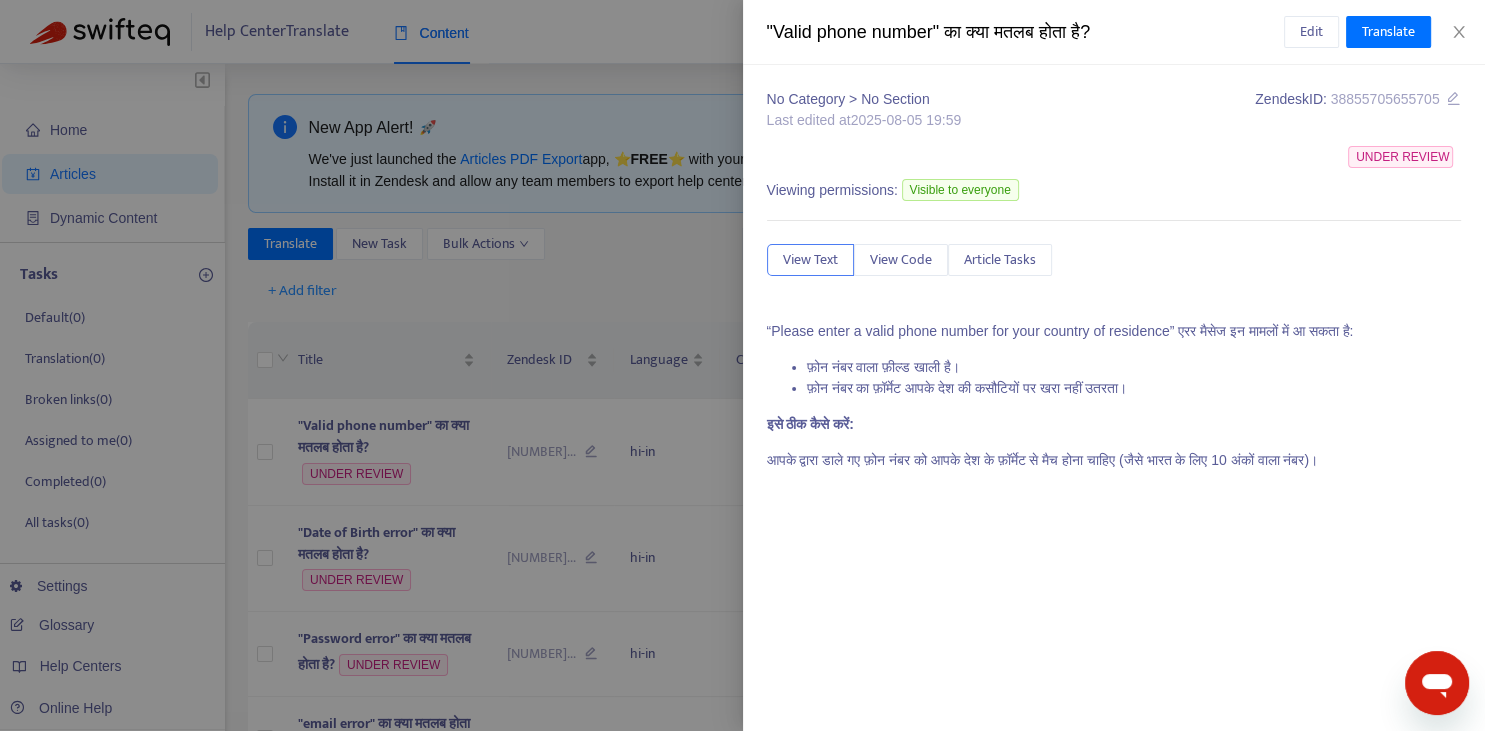 click at bounding box center (742, 365) 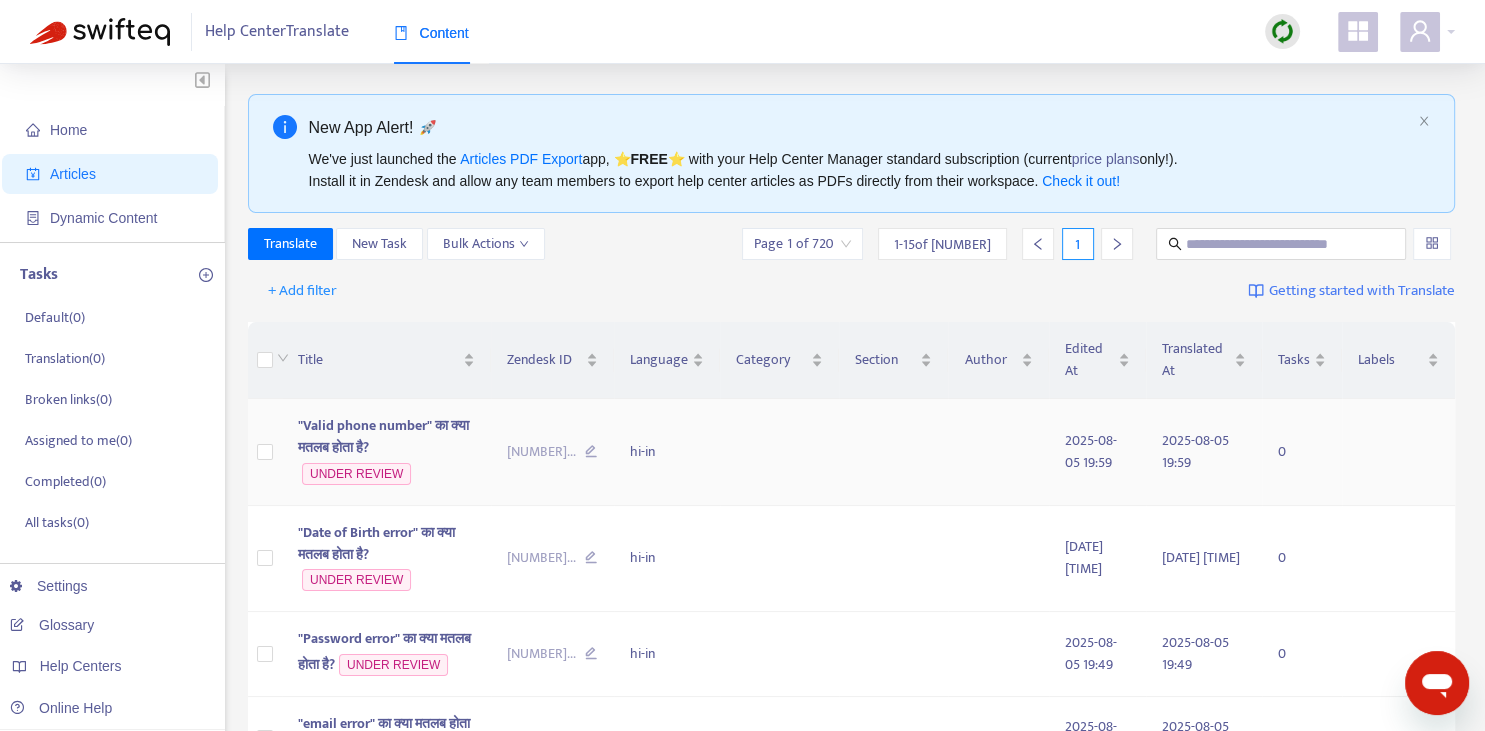 click on ""Valid phone number" का क्या मतलब होता है?" at bounding box center (383, 436) 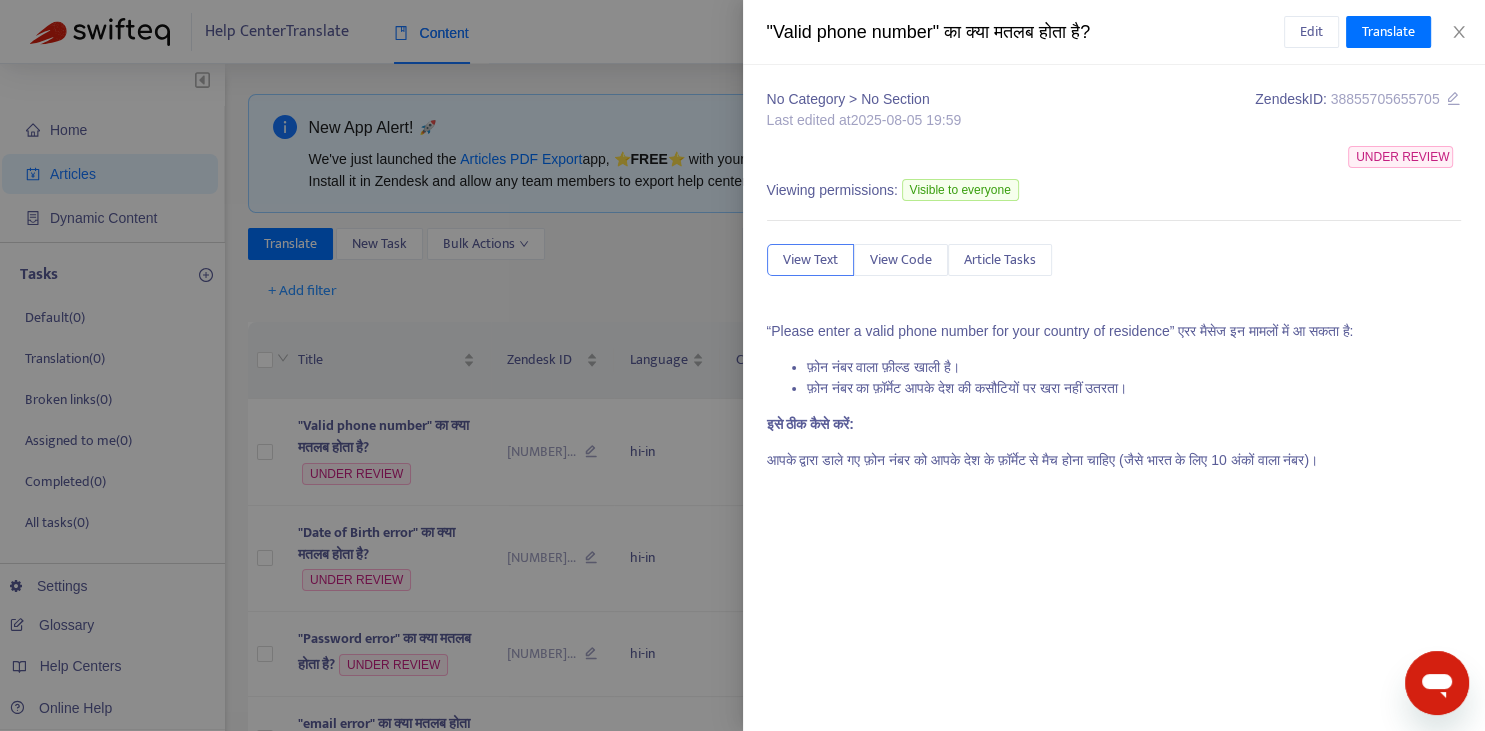 click at bounding box center [742, 365] 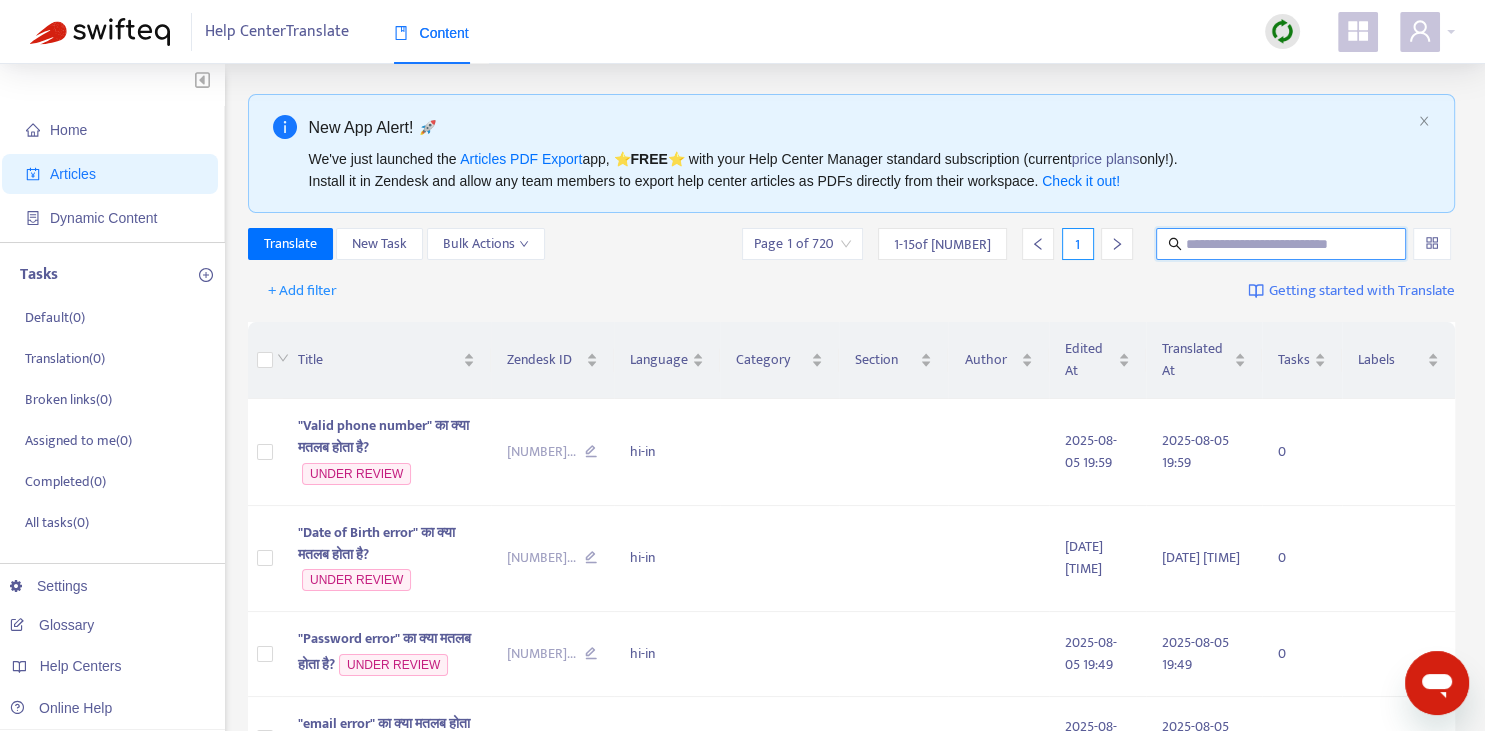 click at bounding box center (1282, 244) 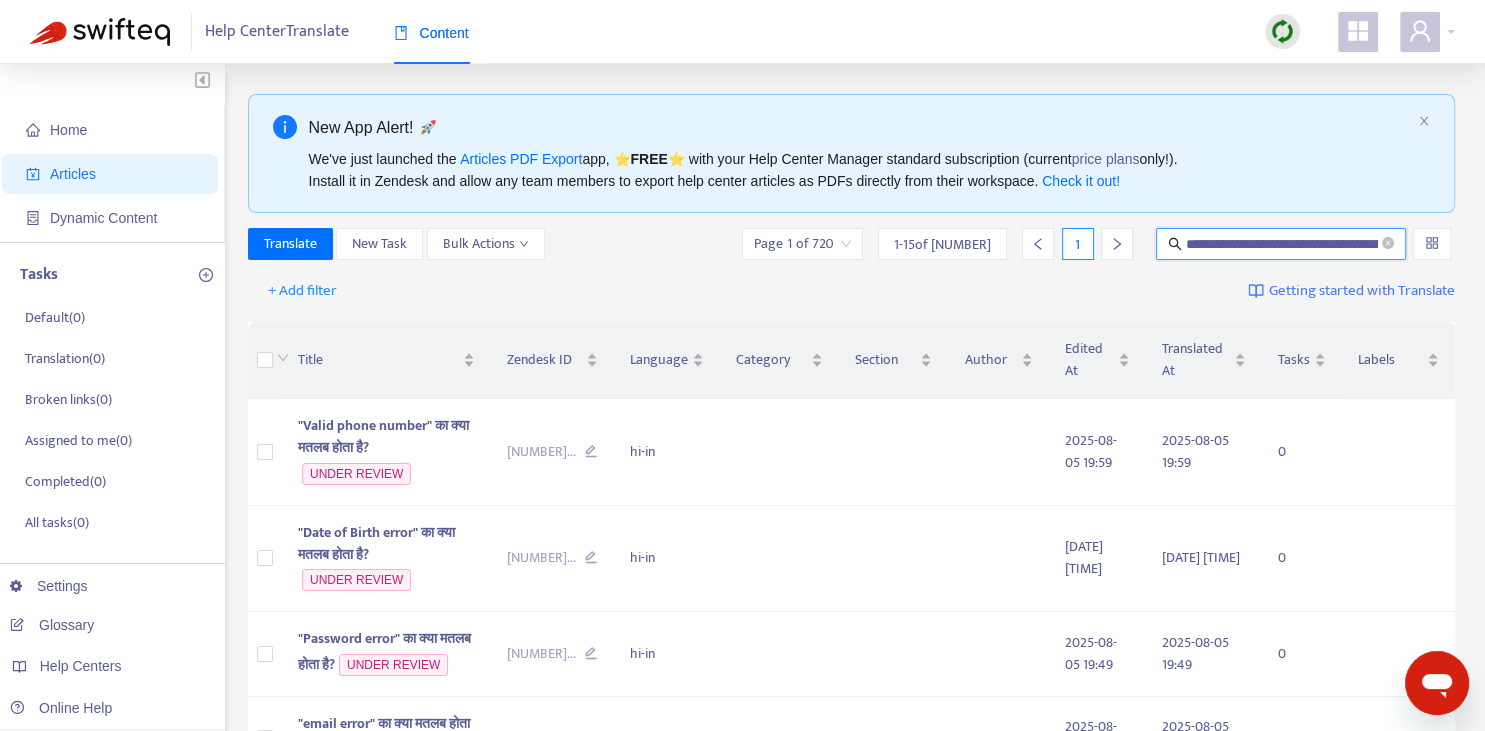 scroll, scrollTop: 0, scrollLeft: 103, axis: horizontal 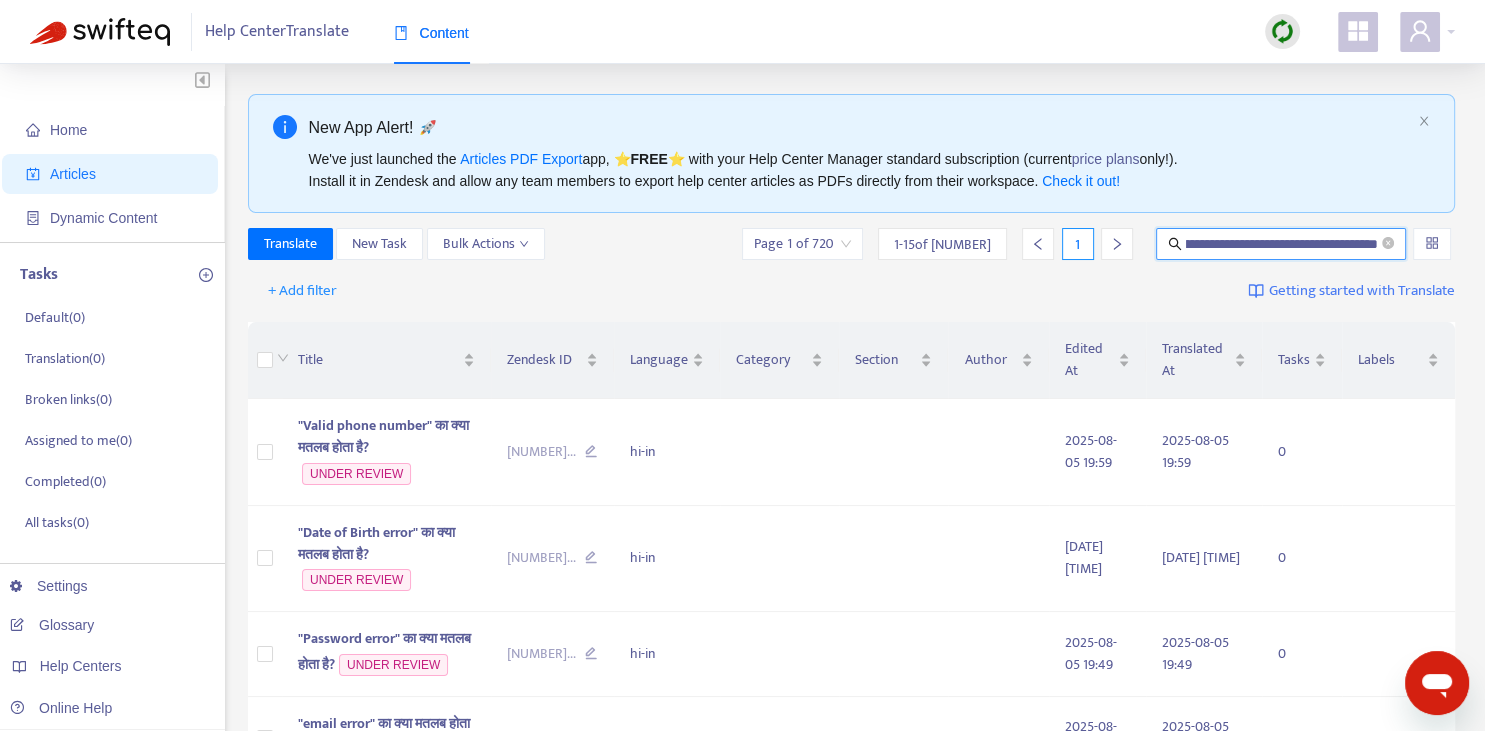 type on "**********" 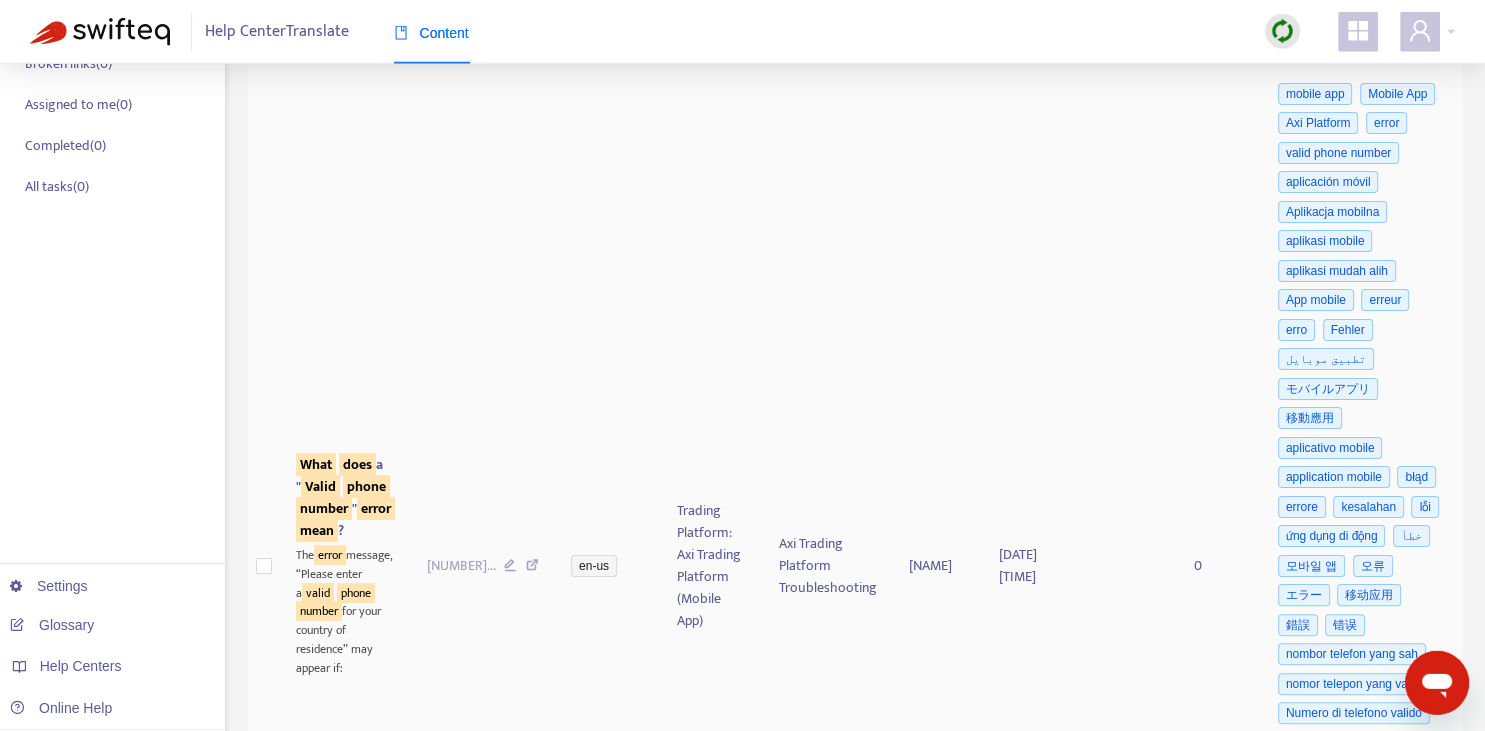 scroll, scrollTop: 422, scrollLeft: 0, axis: vertical 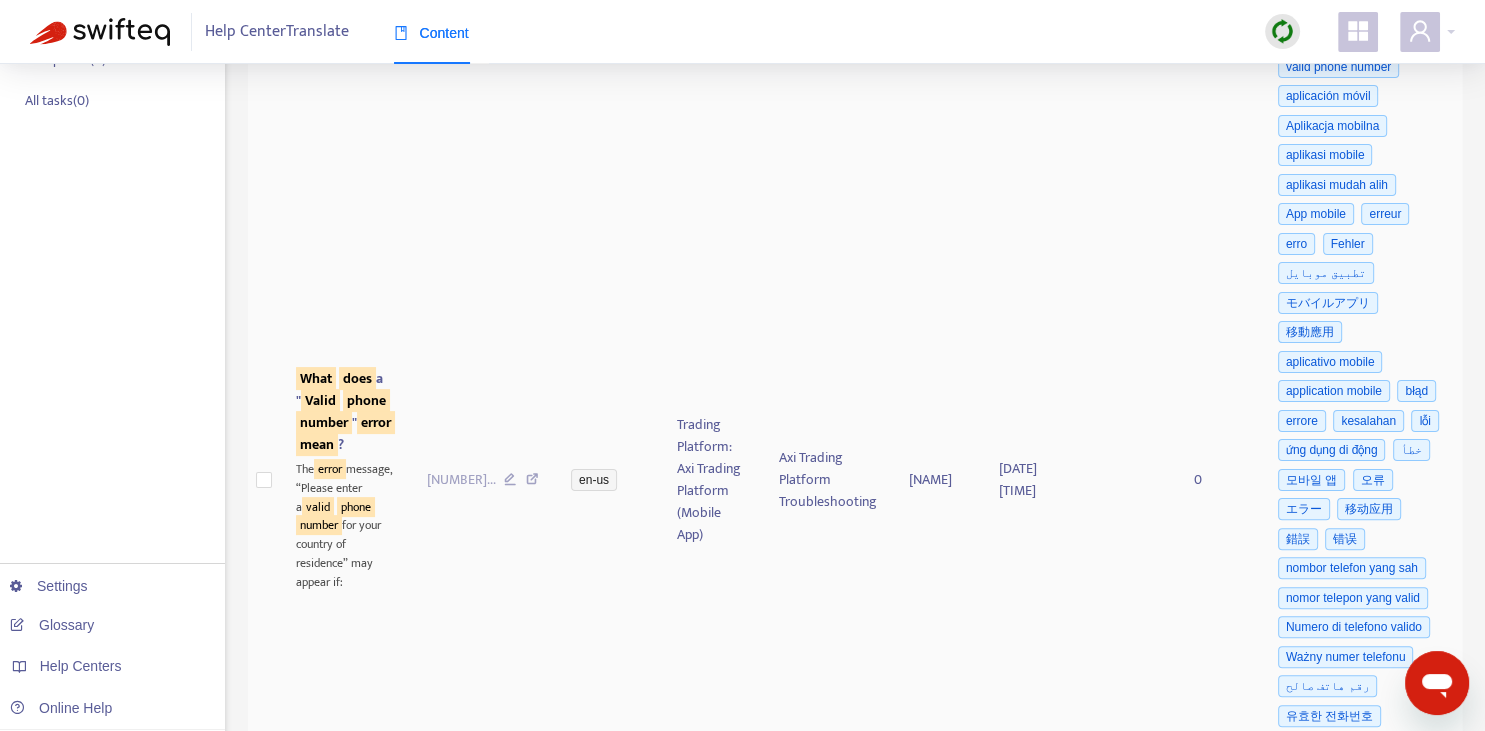 click on "Valid" at bounding box center (320, 400) 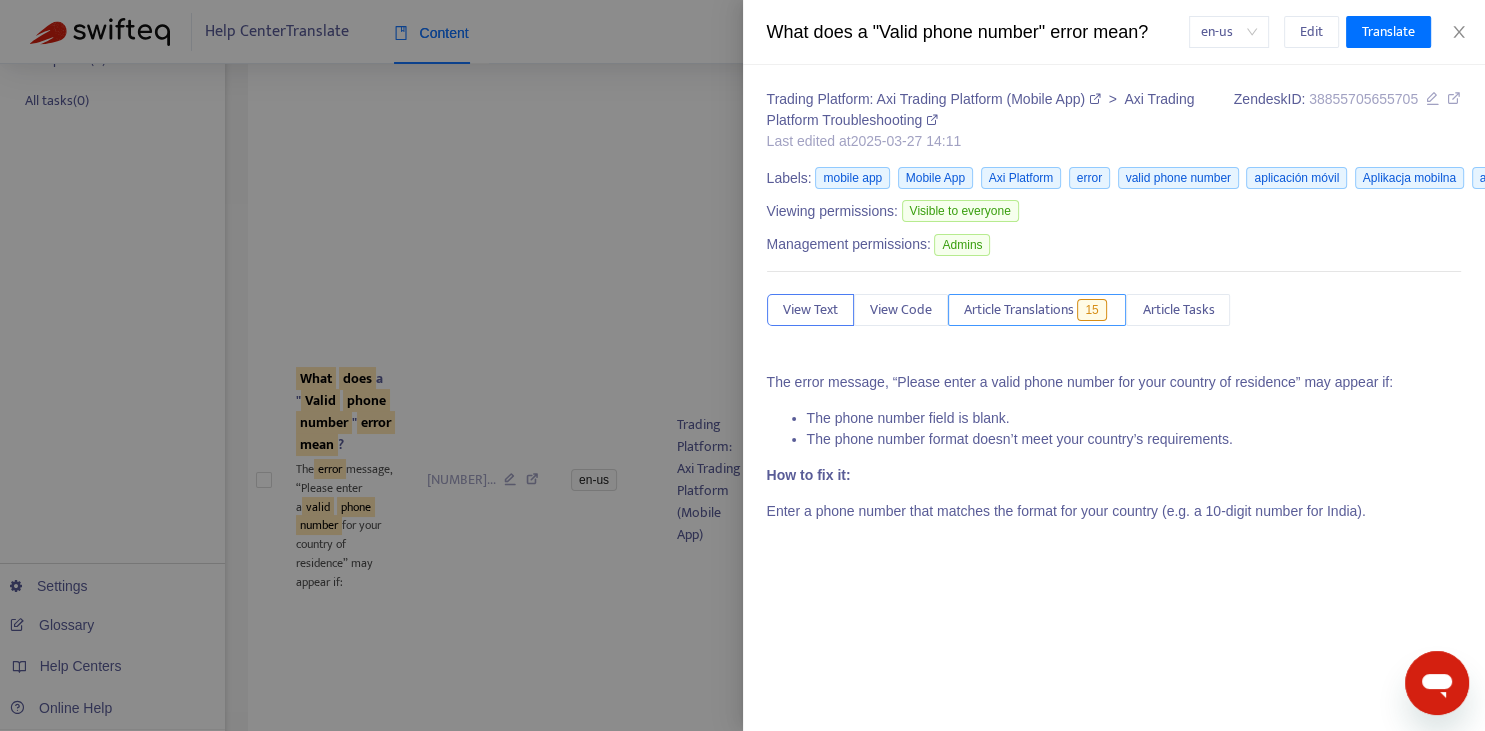 click on "Article Translations" at bounding box center (1019, 310) 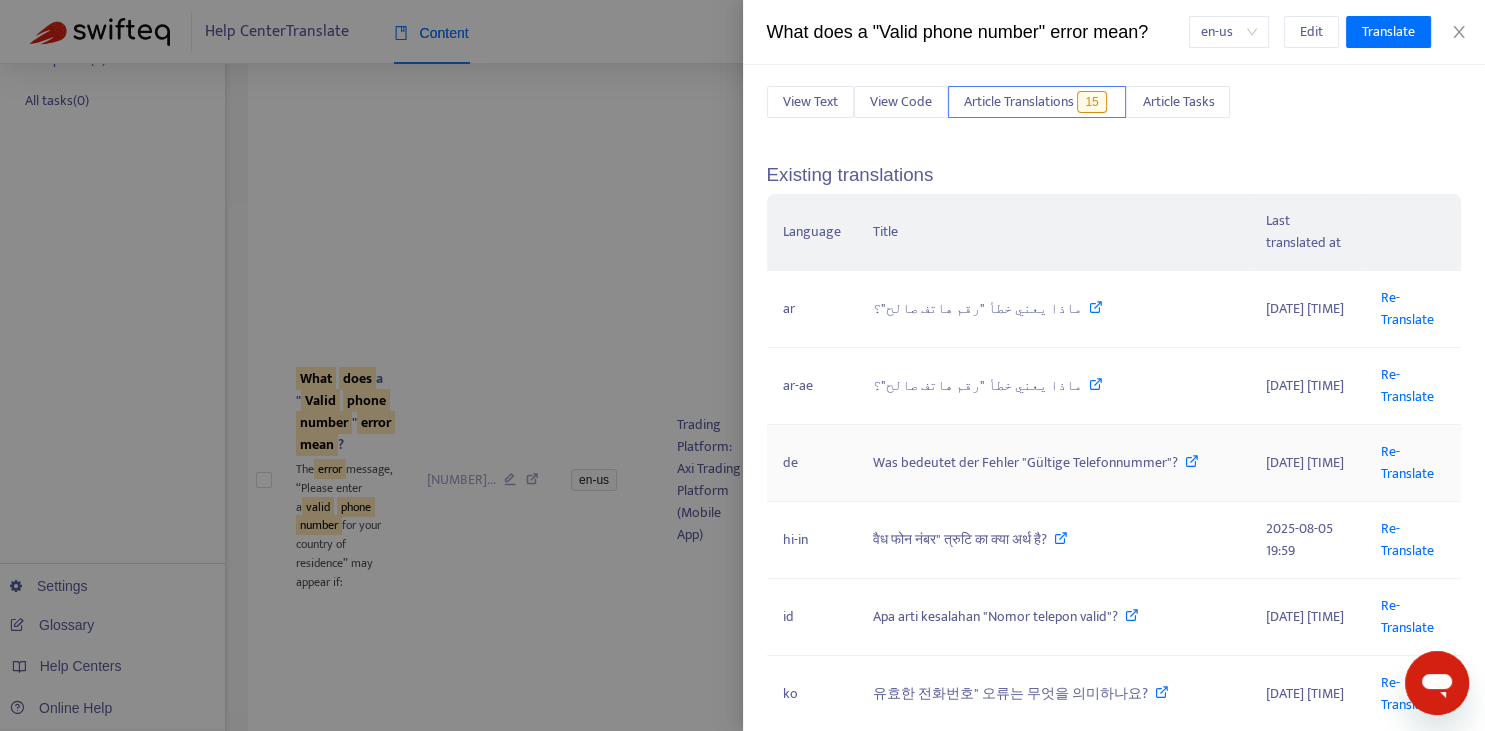scroll, scrollTop: 220, scrollLeft: 0, axis: vertical 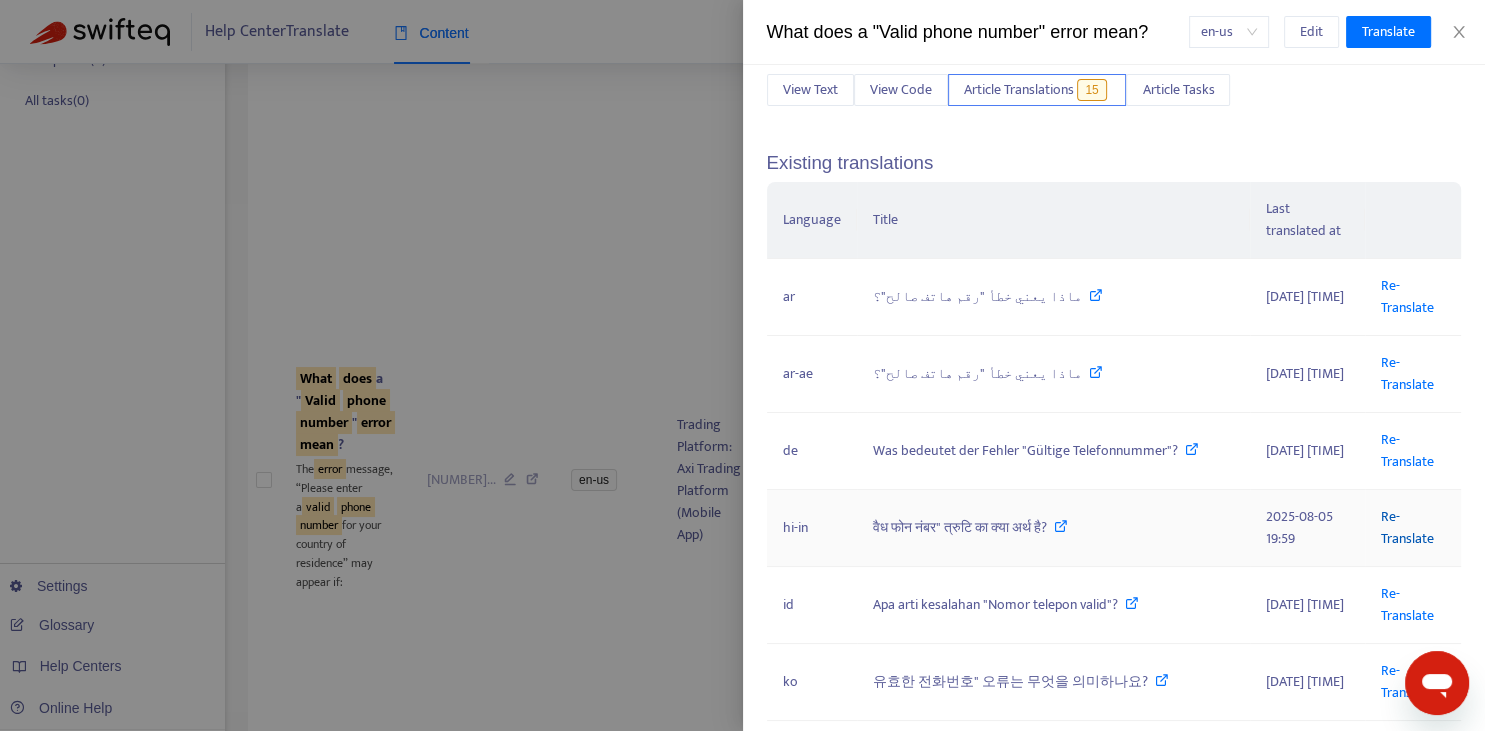click on "Re-Translate" at bounding box center [1407, 527] 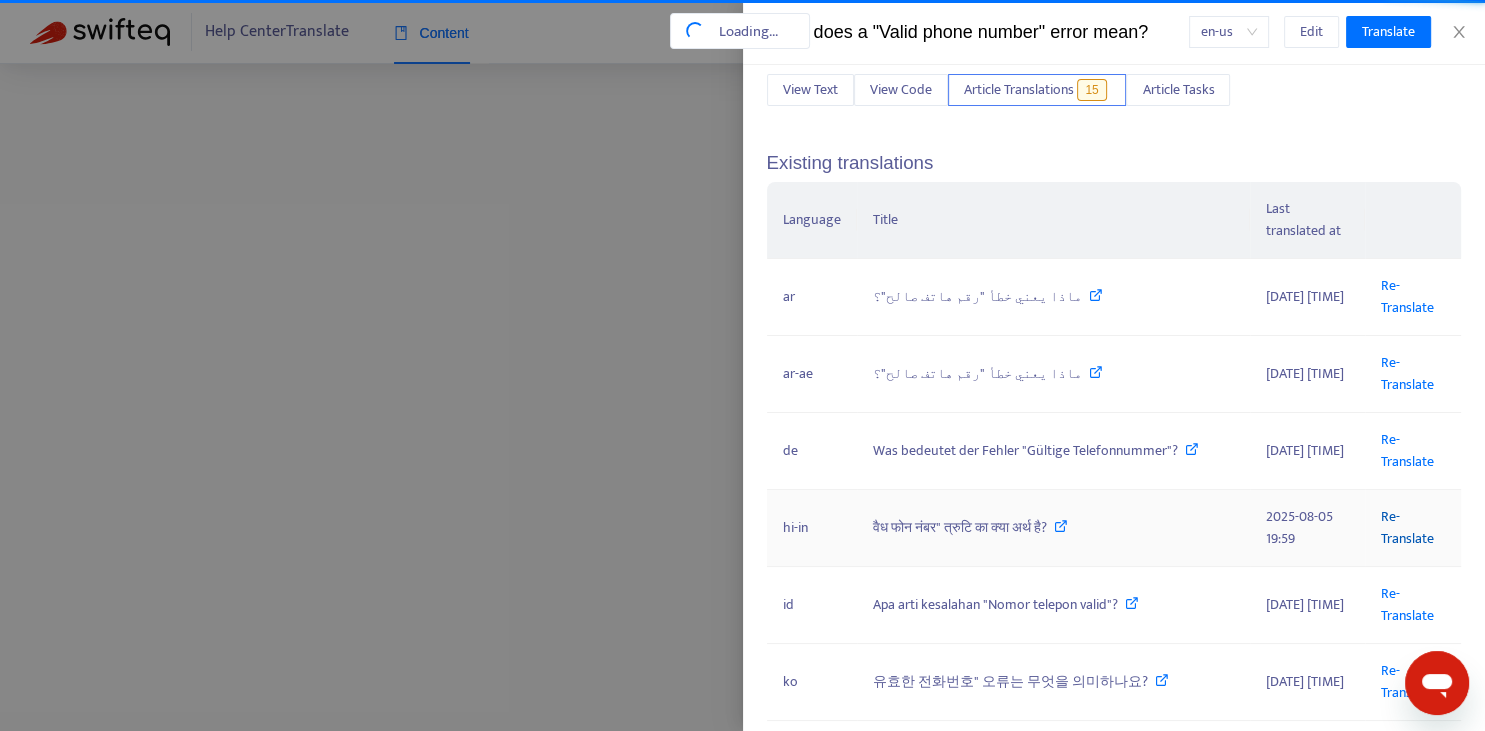 scroll, scrollTop: 54, scrollLeft: 0, axis: vertical 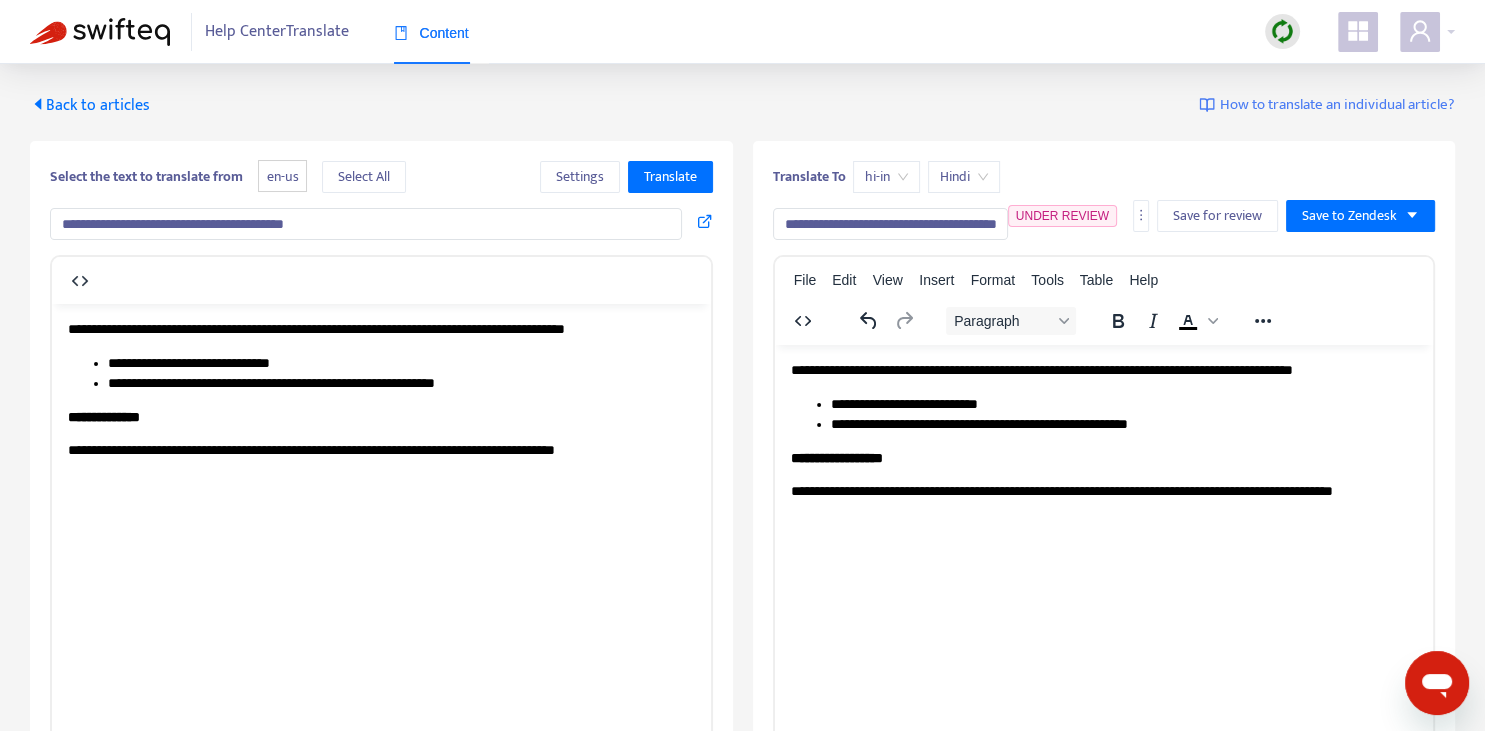 drag, startPoint x: 918, startPoint y: 224, endPoint x: 1047, endPoint y: 189, distance: 133.66376 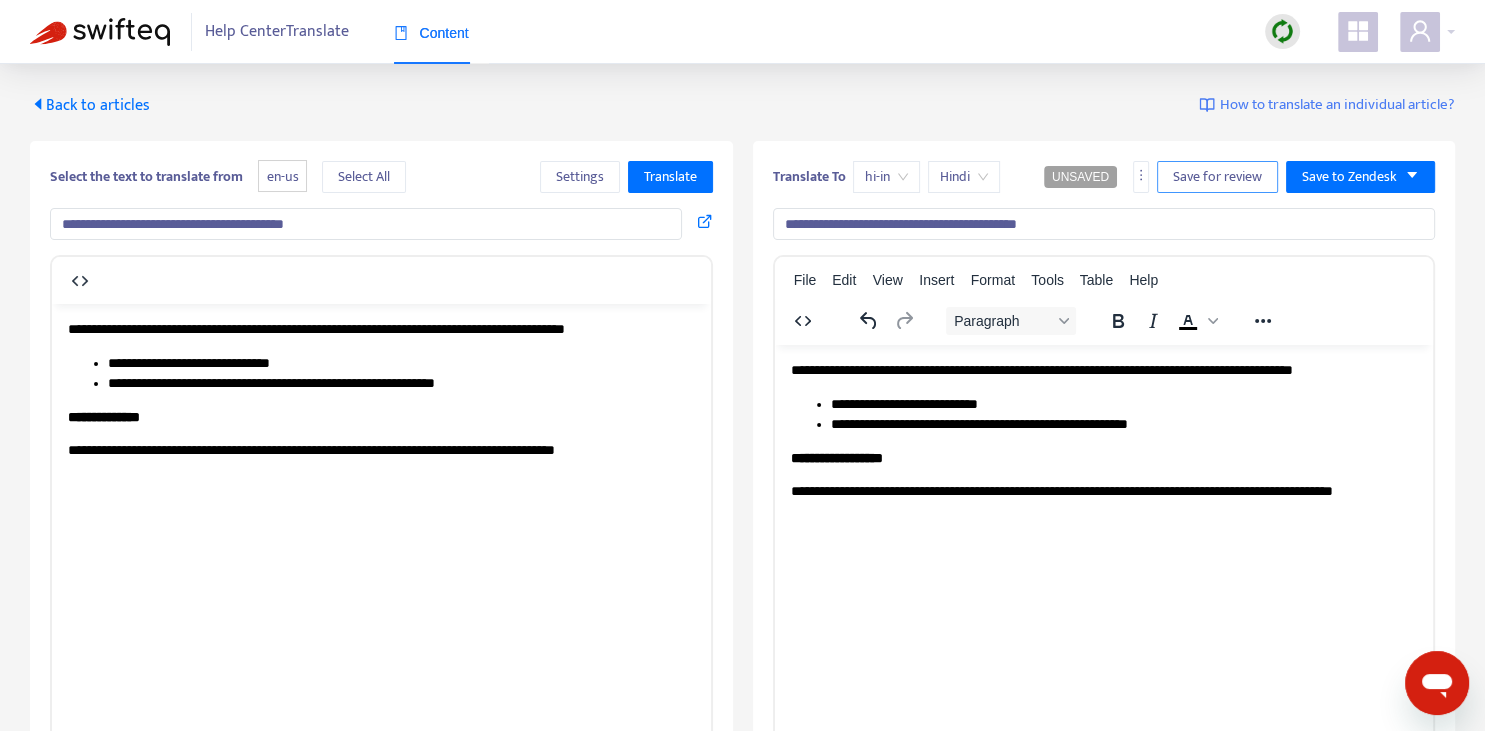 type on "**********" 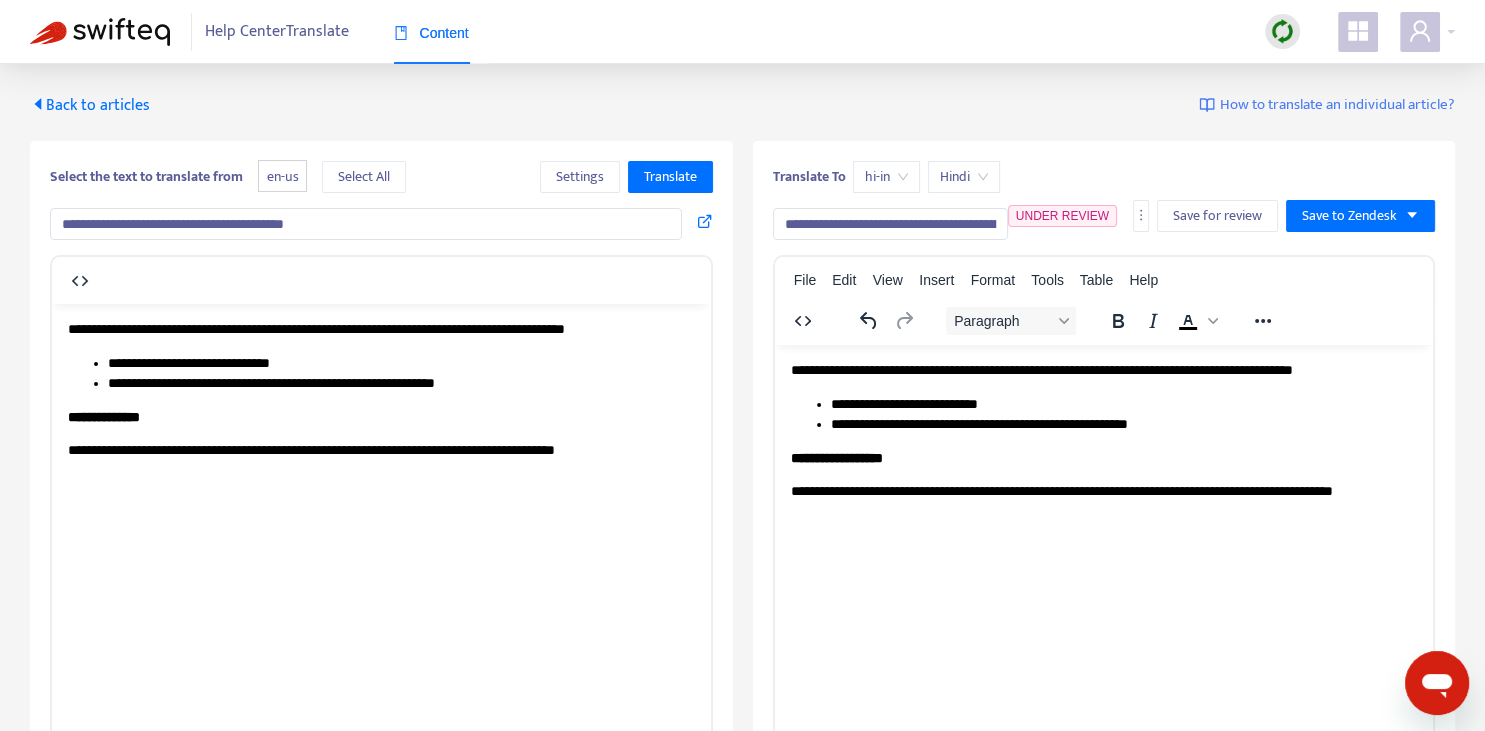 click on "Back to articles" at bounding box center [90, 105] 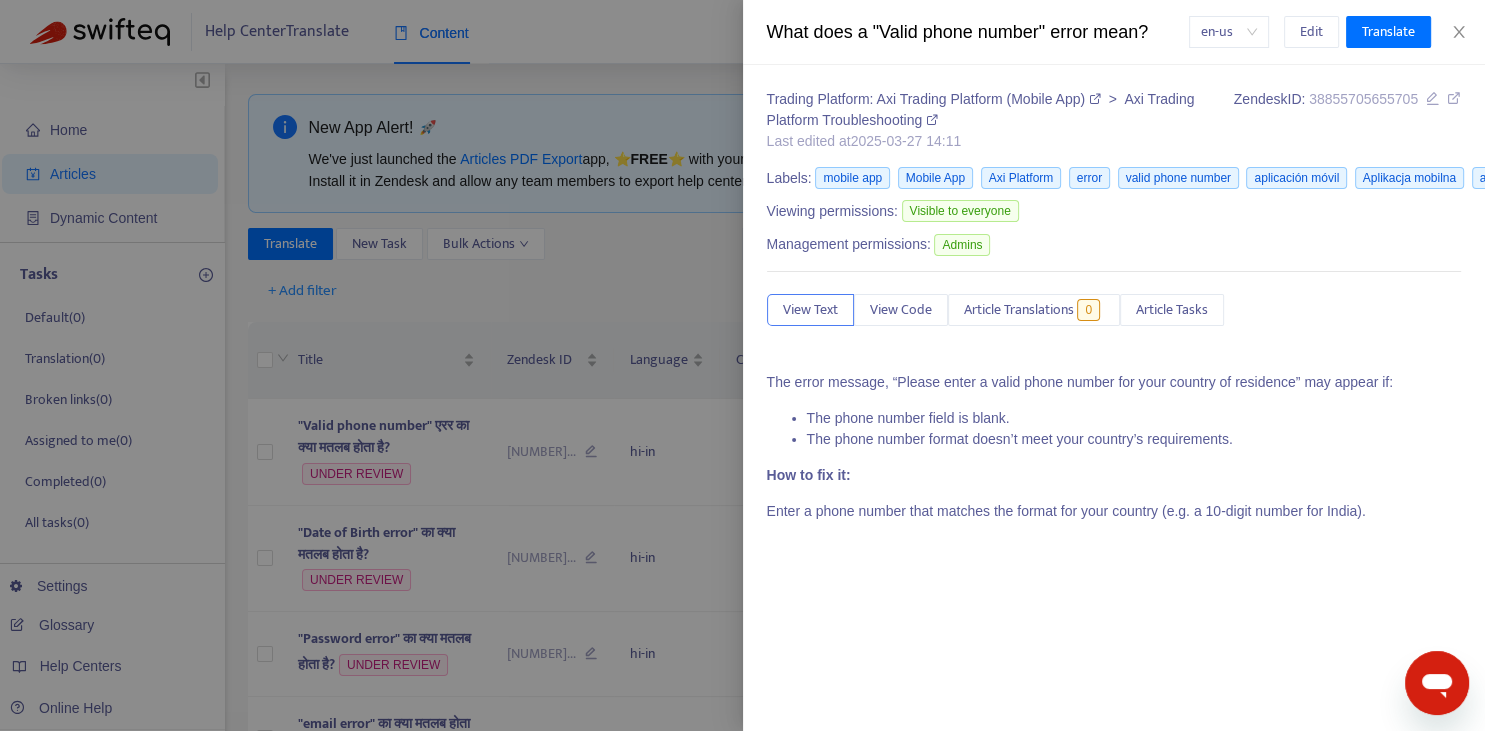click at bounding box center [742, 365] 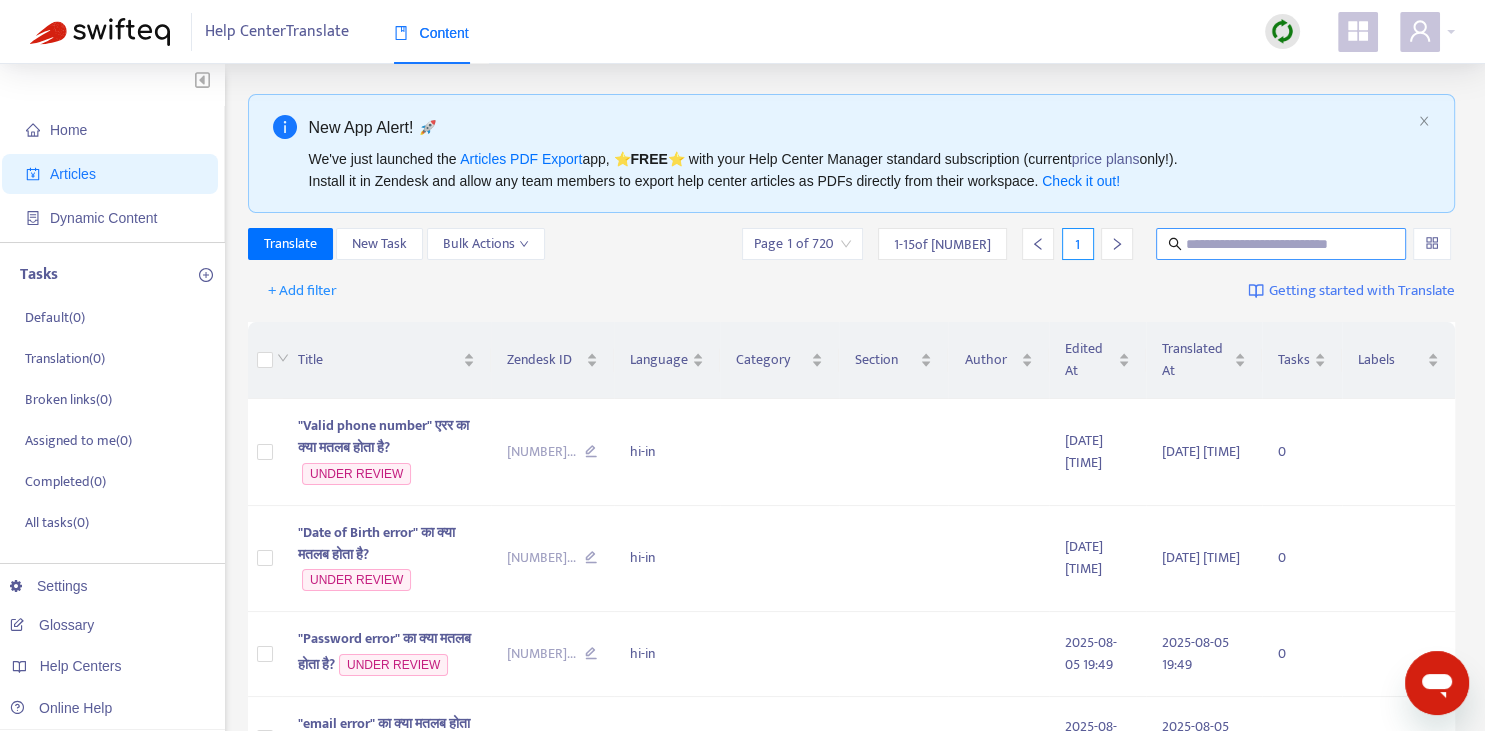 click at bounding box center [1282, 244] 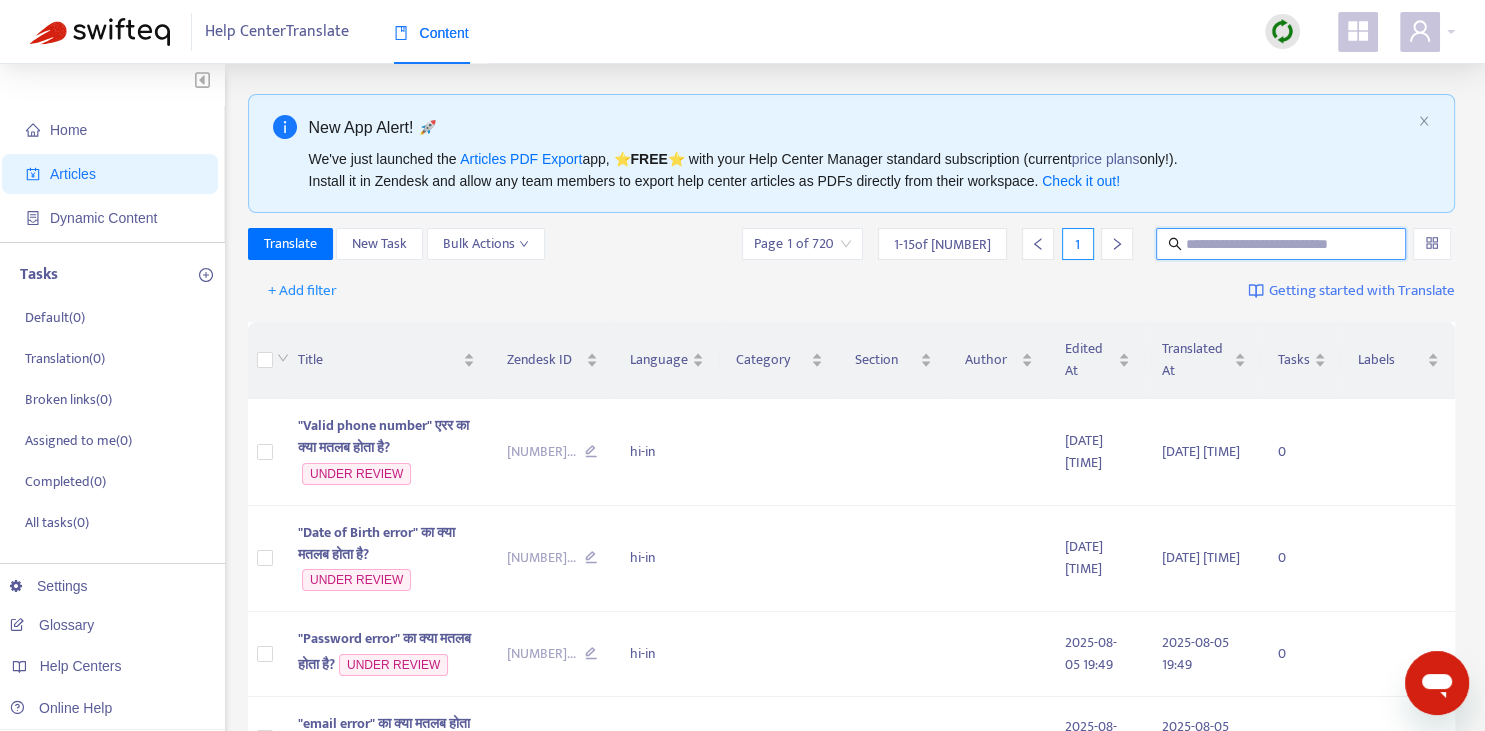 paste on "**********" 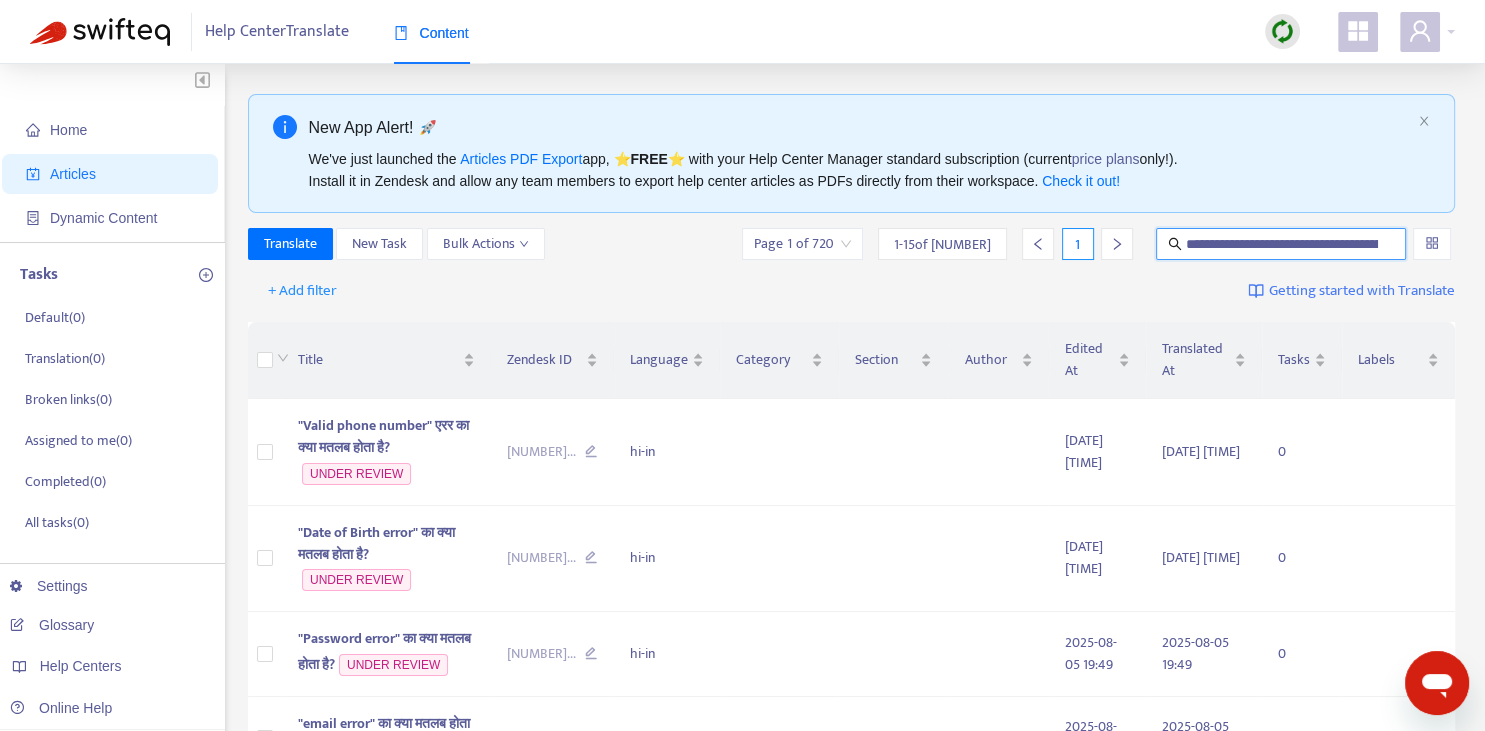 scroll, scrollTop: 0, scrollLeft: 215, axis: horizontal 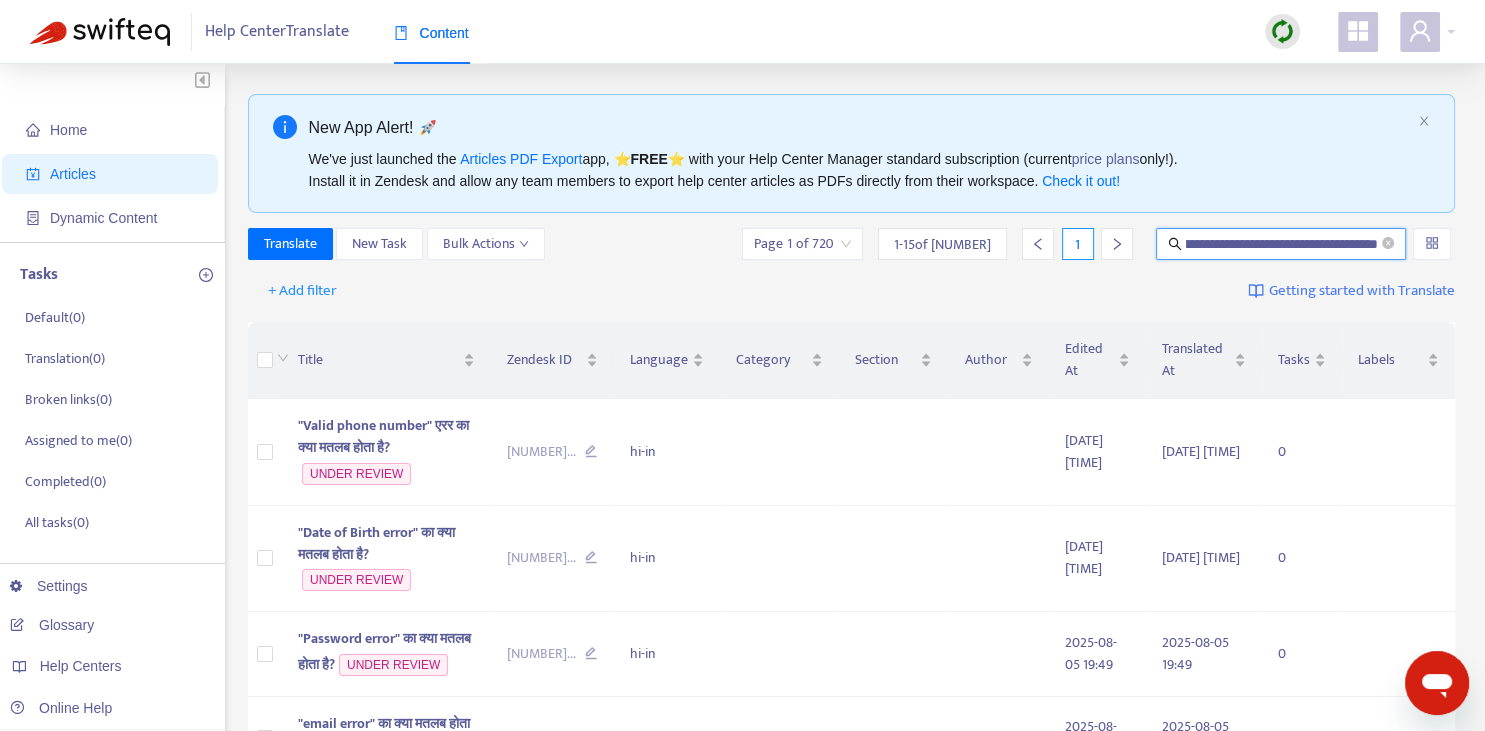 type on "**********" 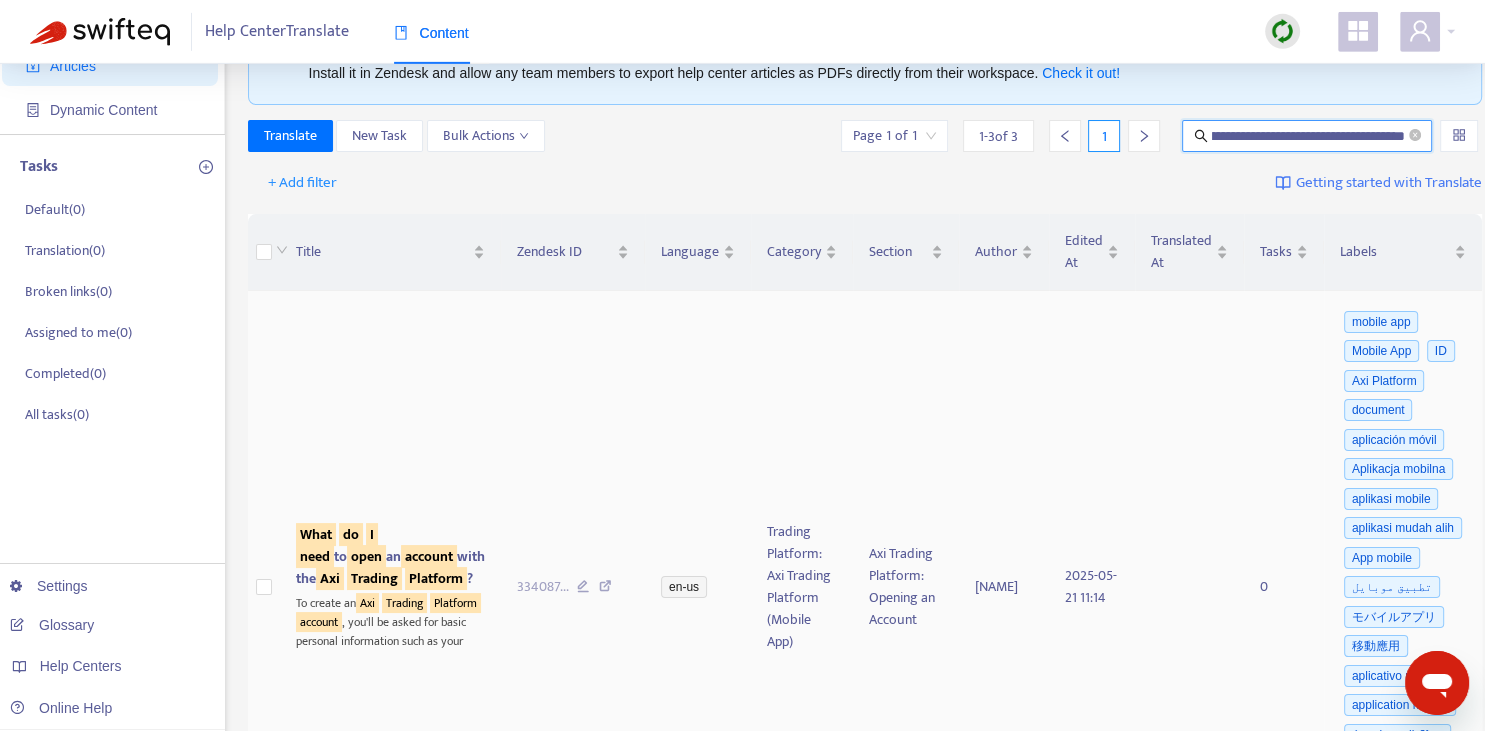scroll, scrollTop: 211, scrollLeft: 0, axis: vertical 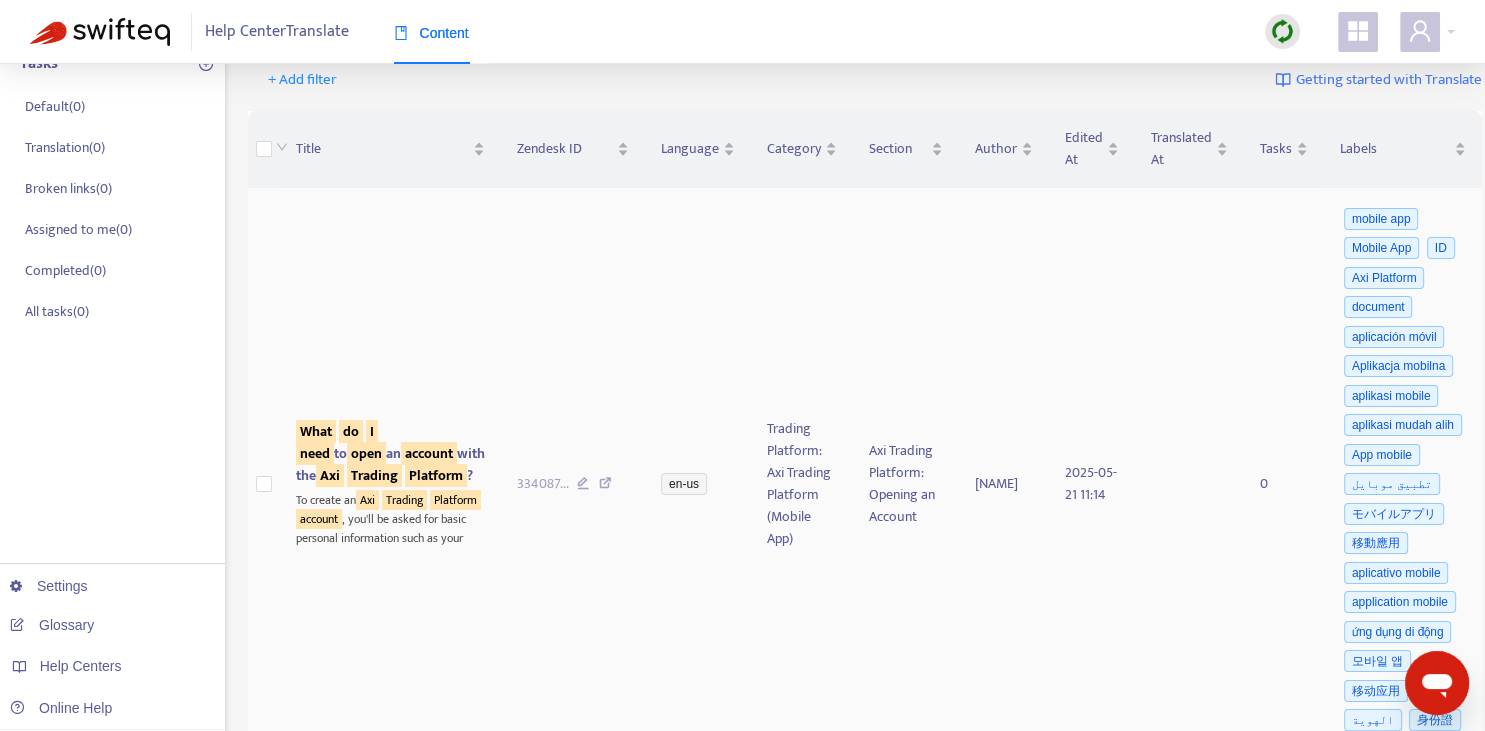click on "account" at bounding box center [429, 453] 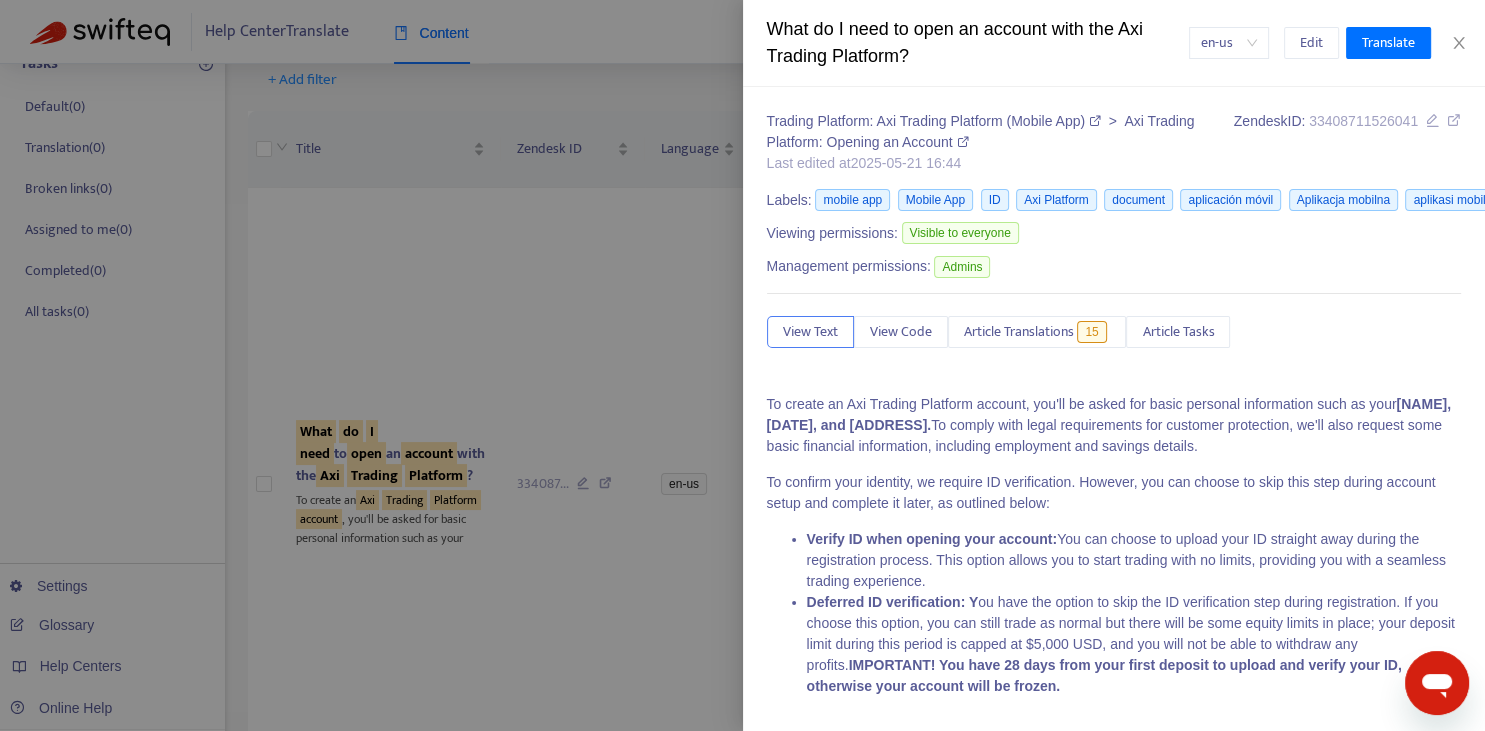 scroll, scrollTop: 4, scrollLeft: 0, axis: vertical 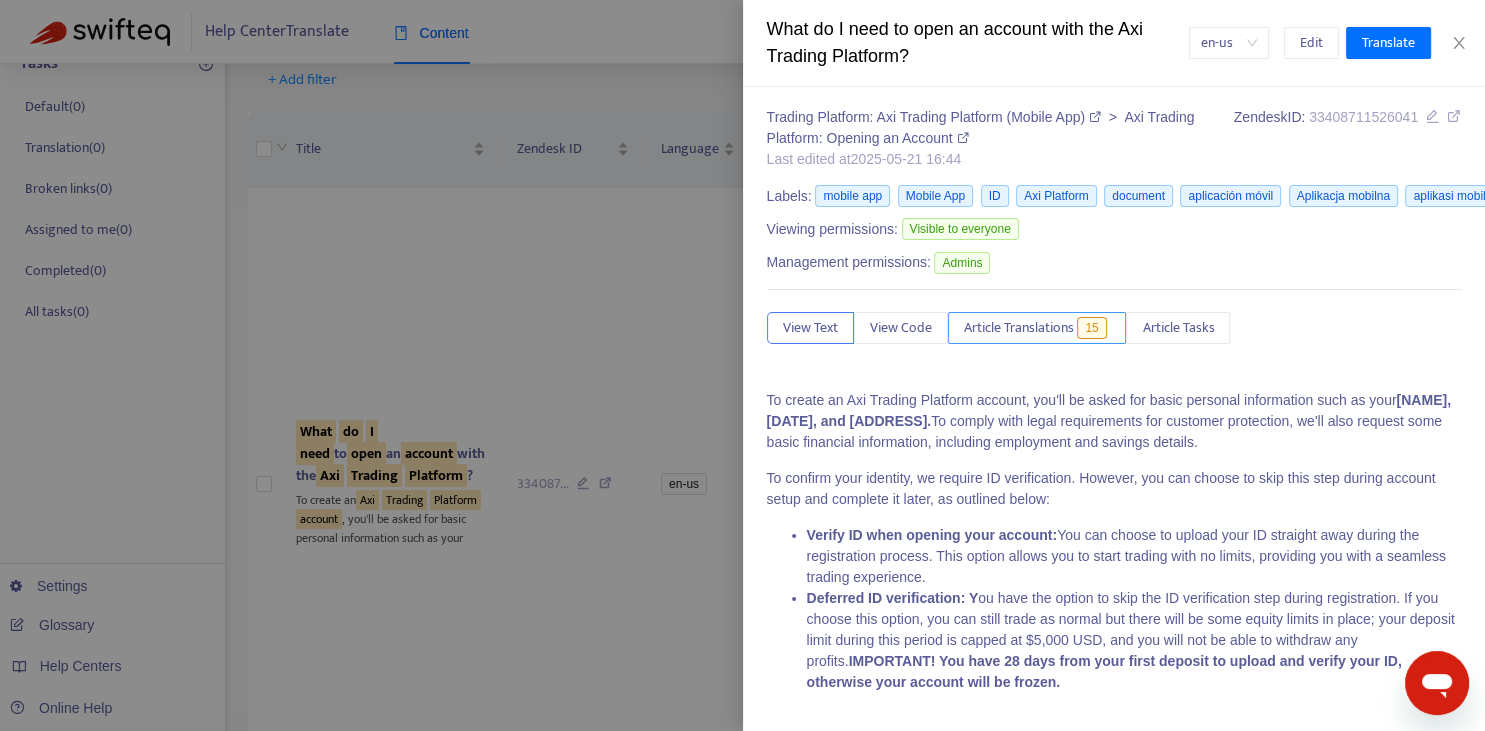 click on "Article Translations" at bounding box center (1019, 328) 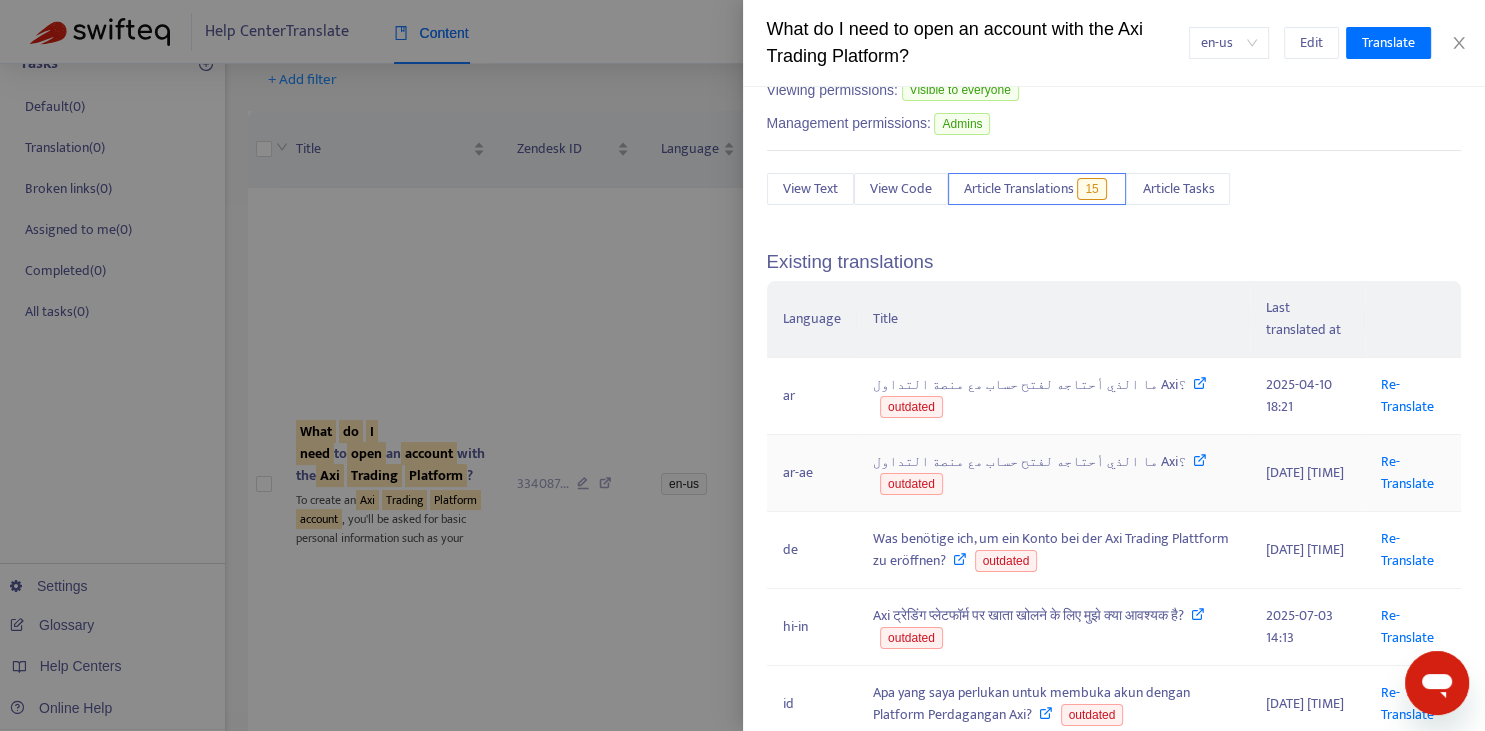 scroll, scrollTop: 152, scrollLeft: 0, axis: vertical 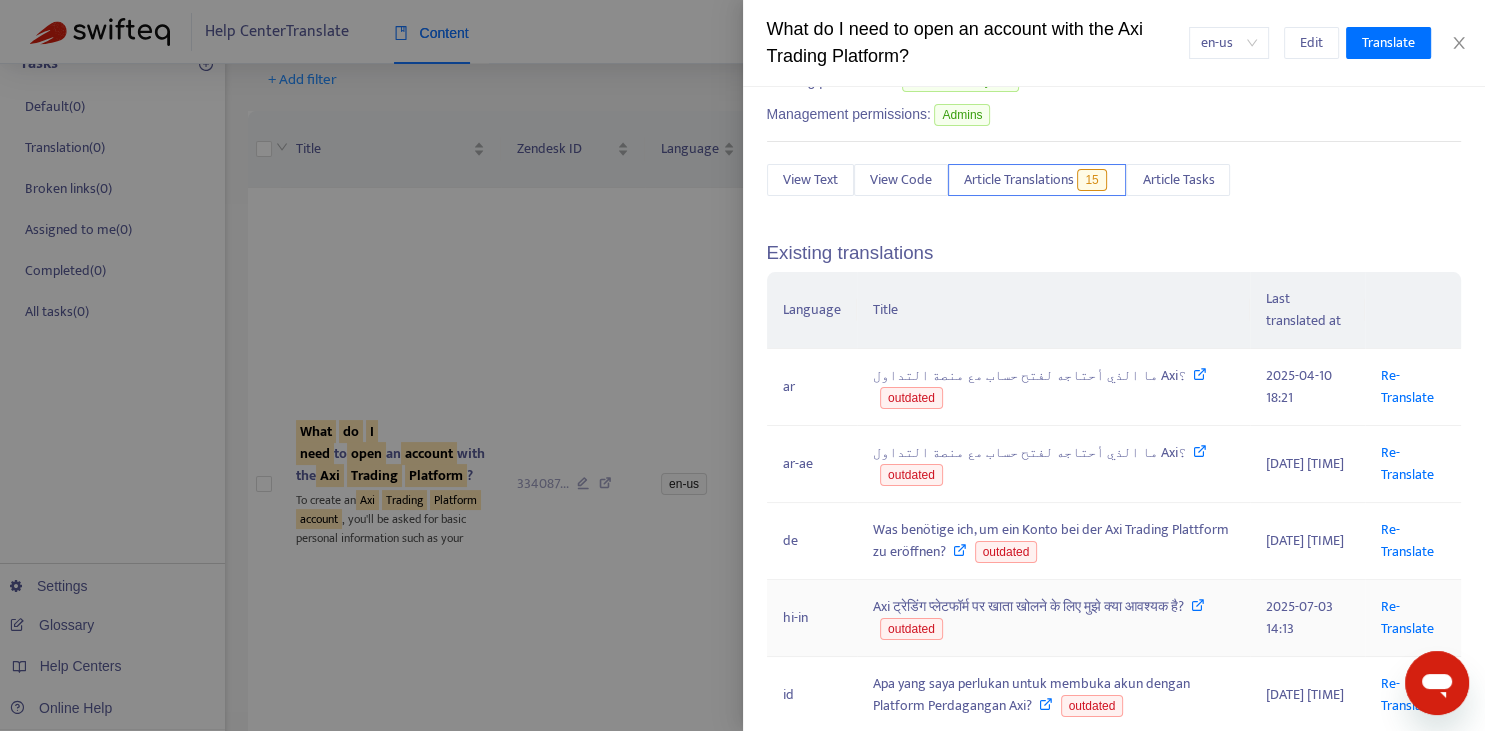 click on "Re-Translate" at bounding box center (1413, 618) 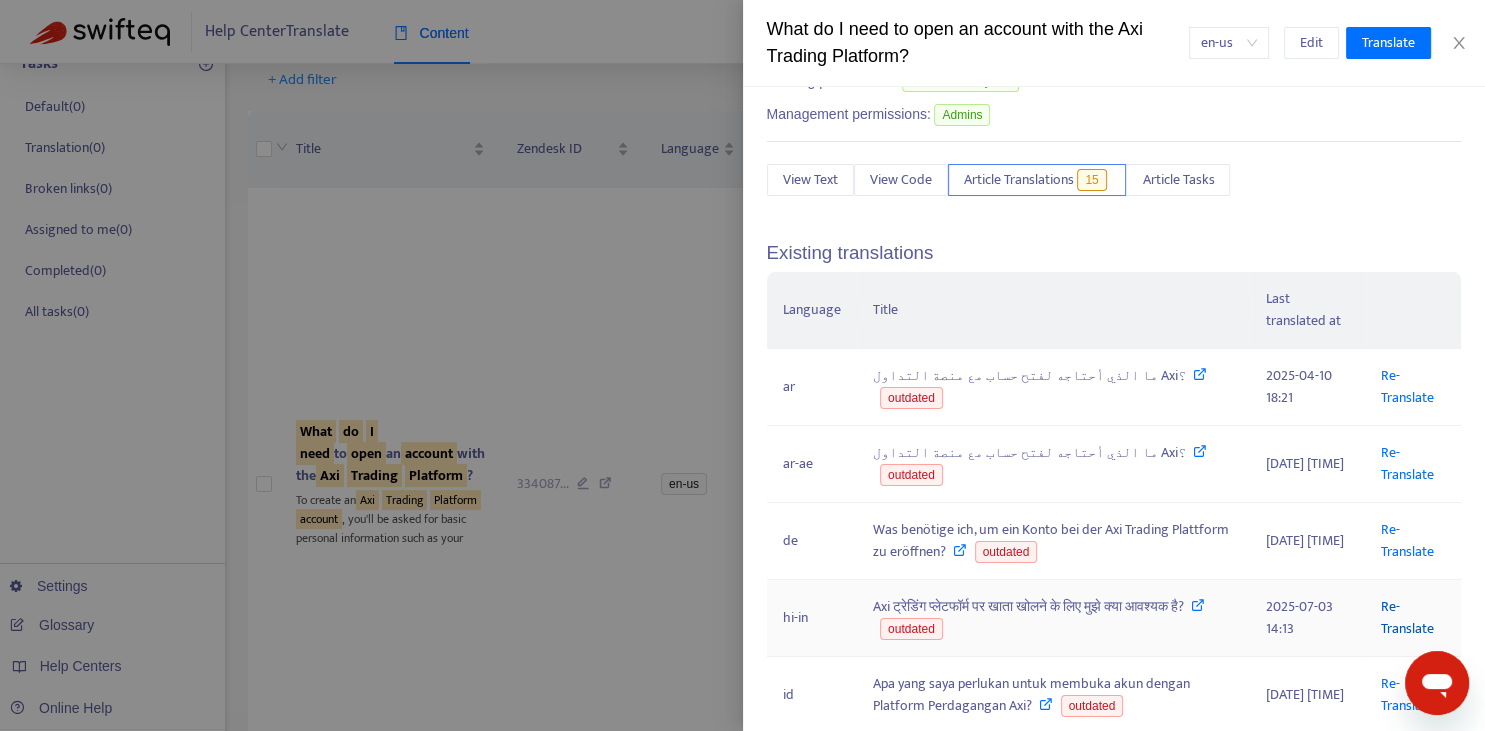 click on "Re-Translate" at bounding box center [1407, 617] 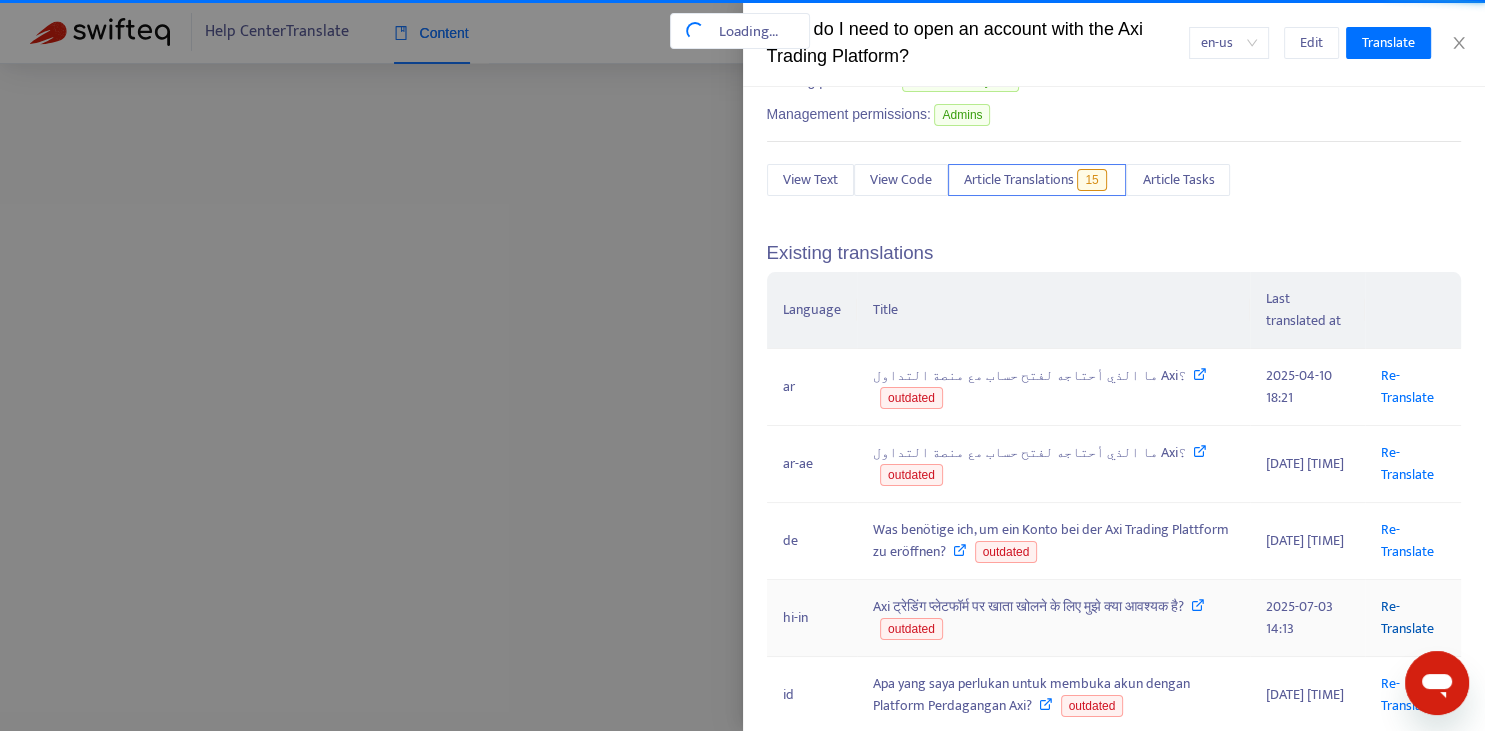 scroll, scrollTop: 0, scrollLeft: 215, axis: horizontal 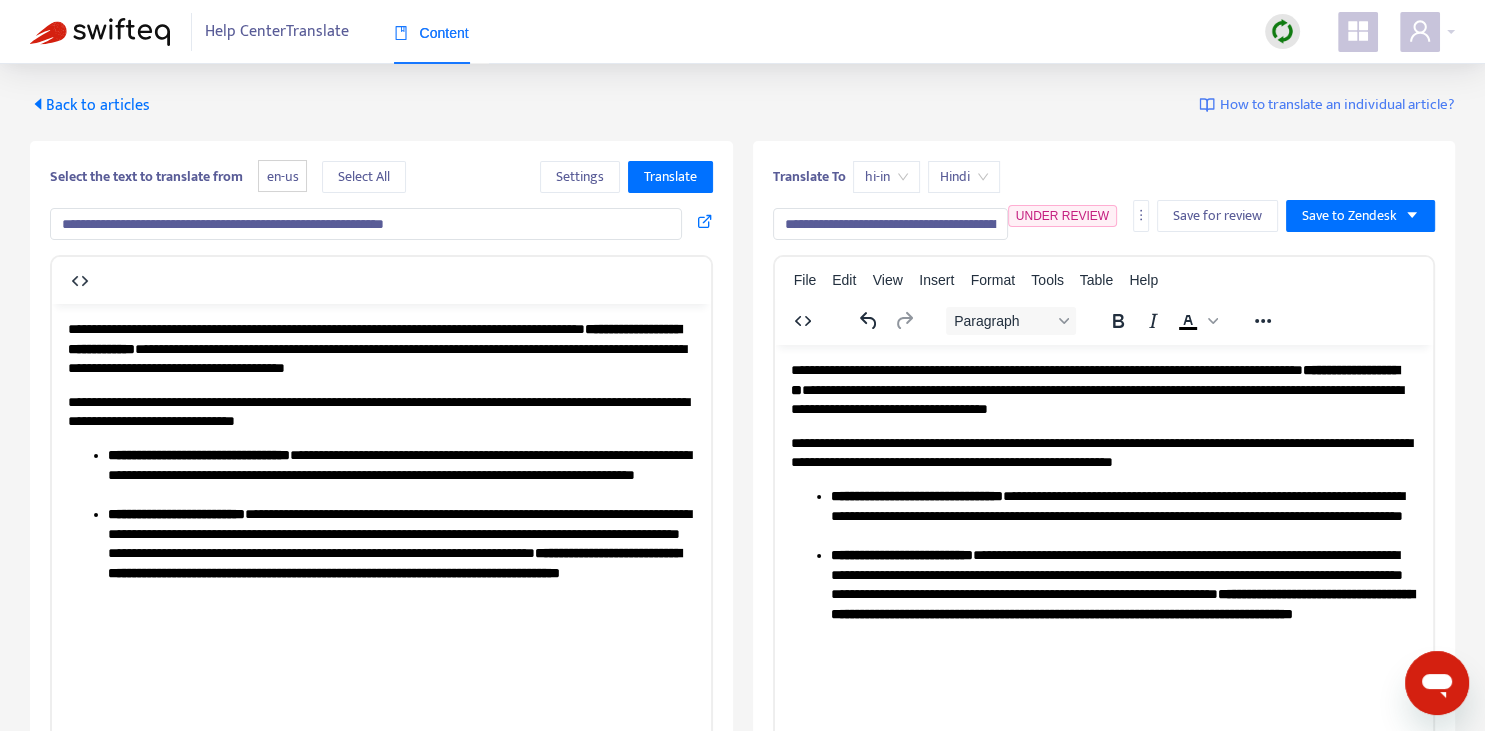 click on "**********" at bounding box center (366, 224) 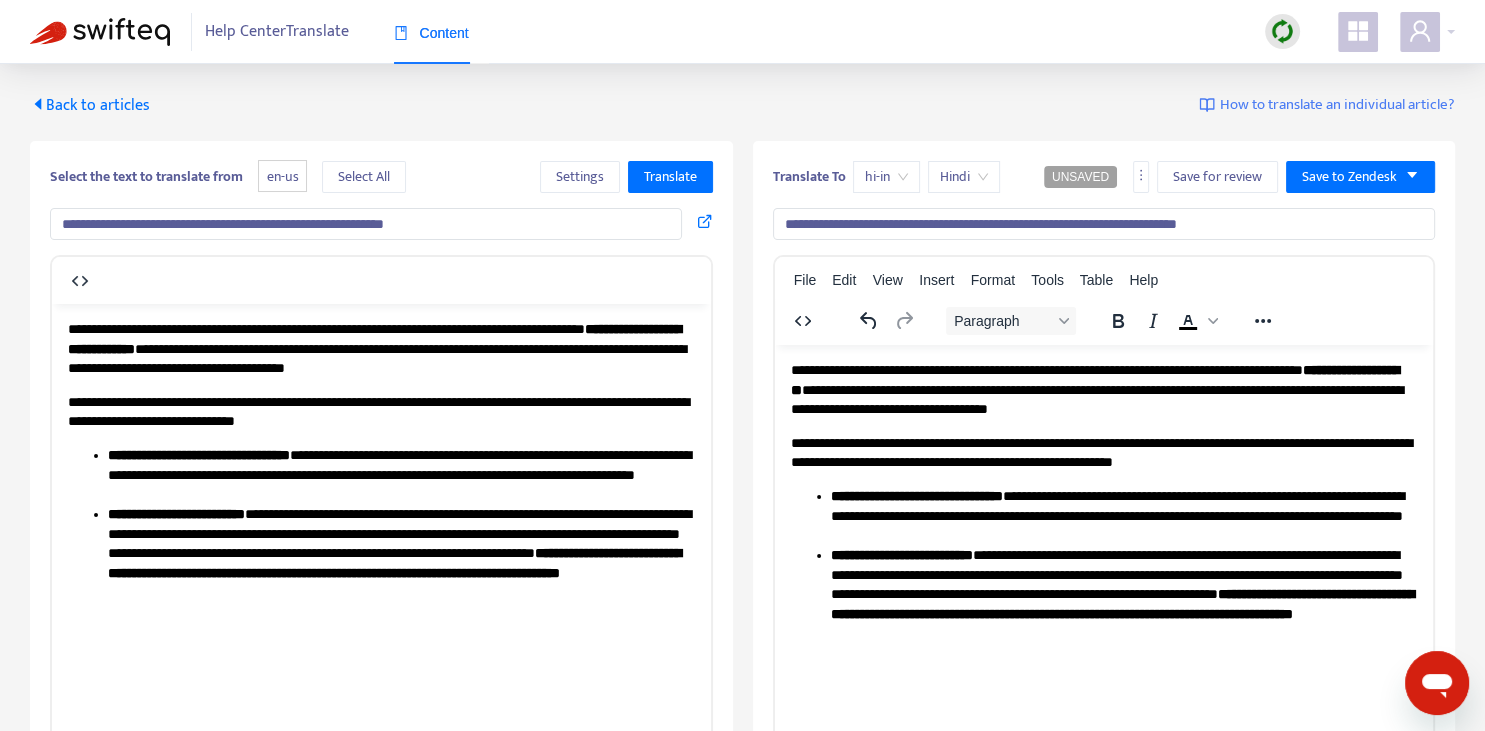 type on "**********" 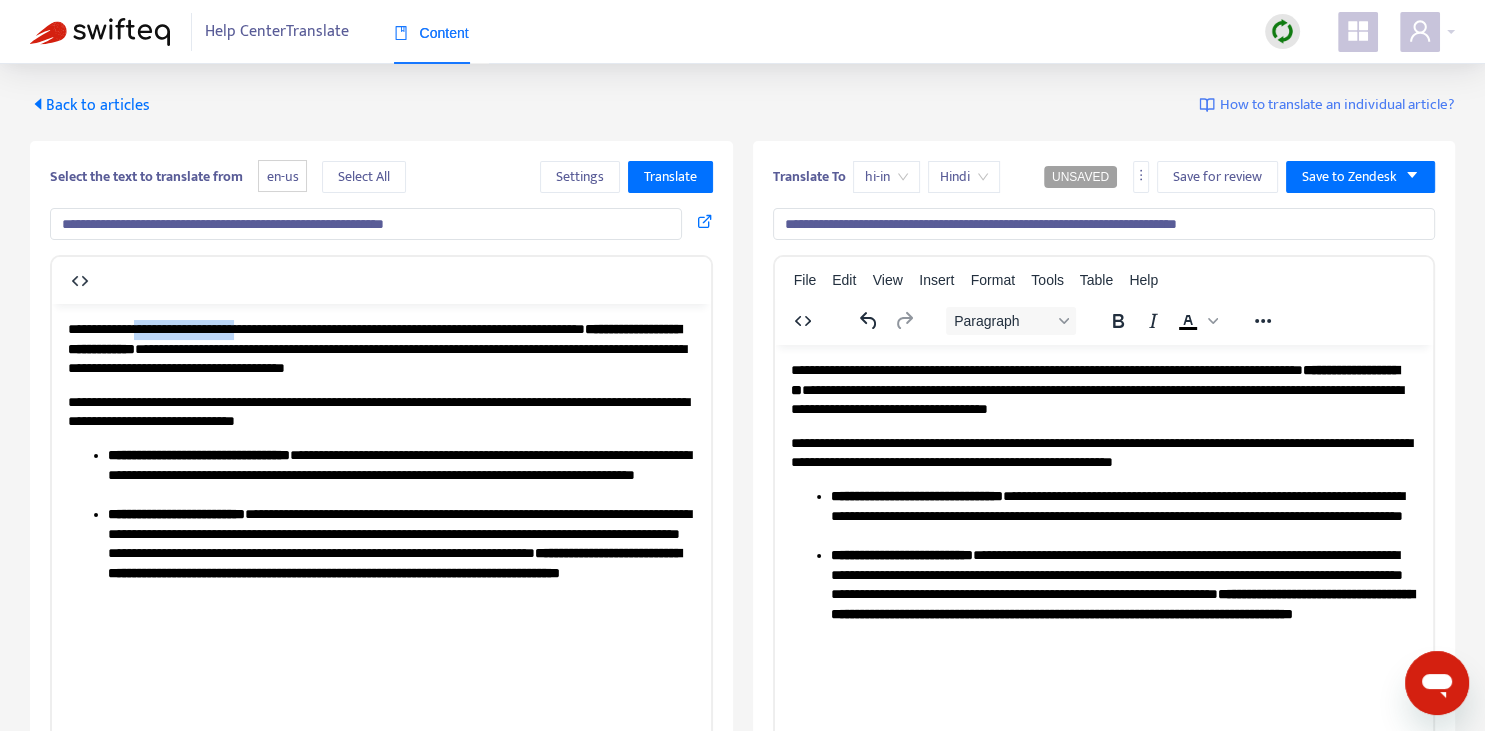 drag, startPoint x: 152, startPoint y: 329, endPoint x: 274, endPoint y: 322, distance: 122.20065 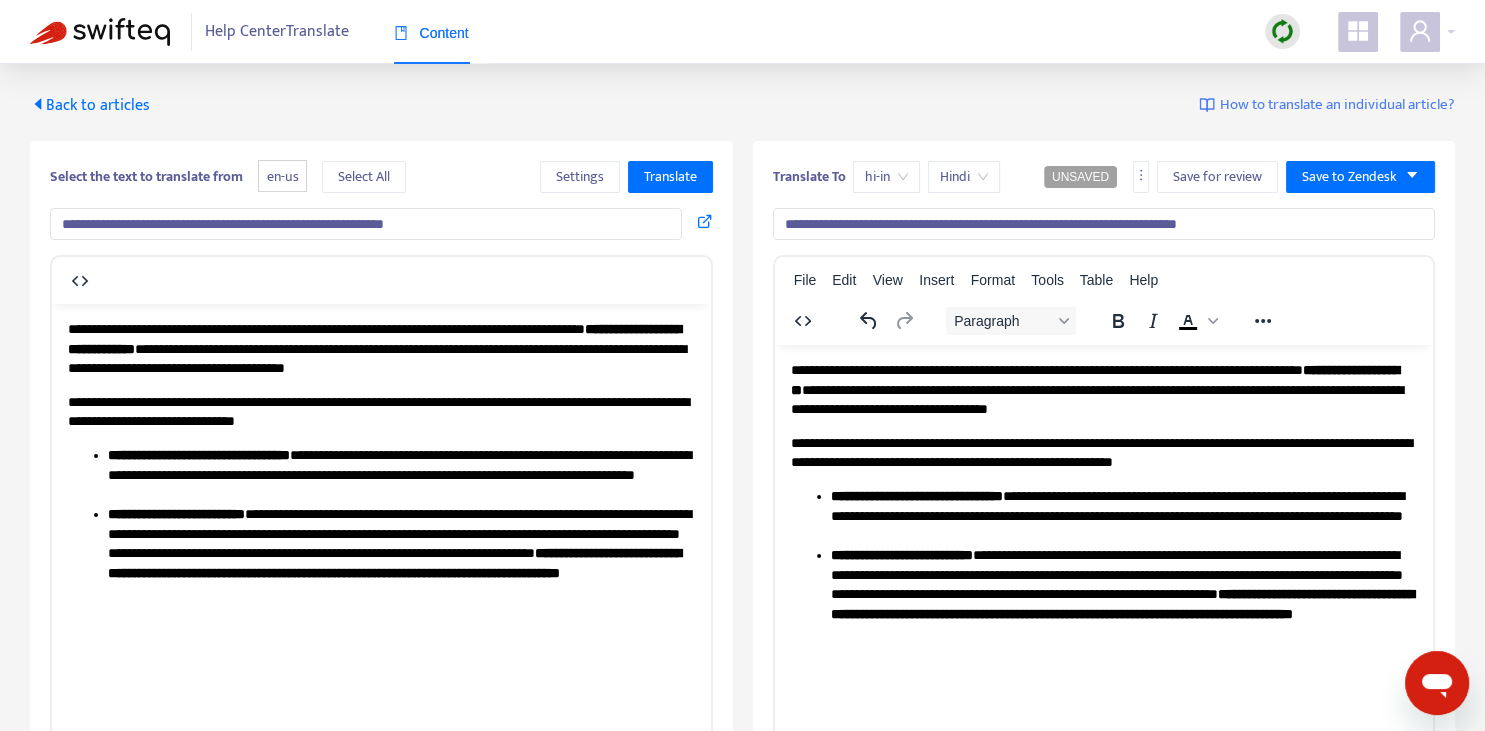 drag, startPoint x: 794, startPoint y: 366, endPoint x: 829, endPoint y: 359, distance: 35.69314 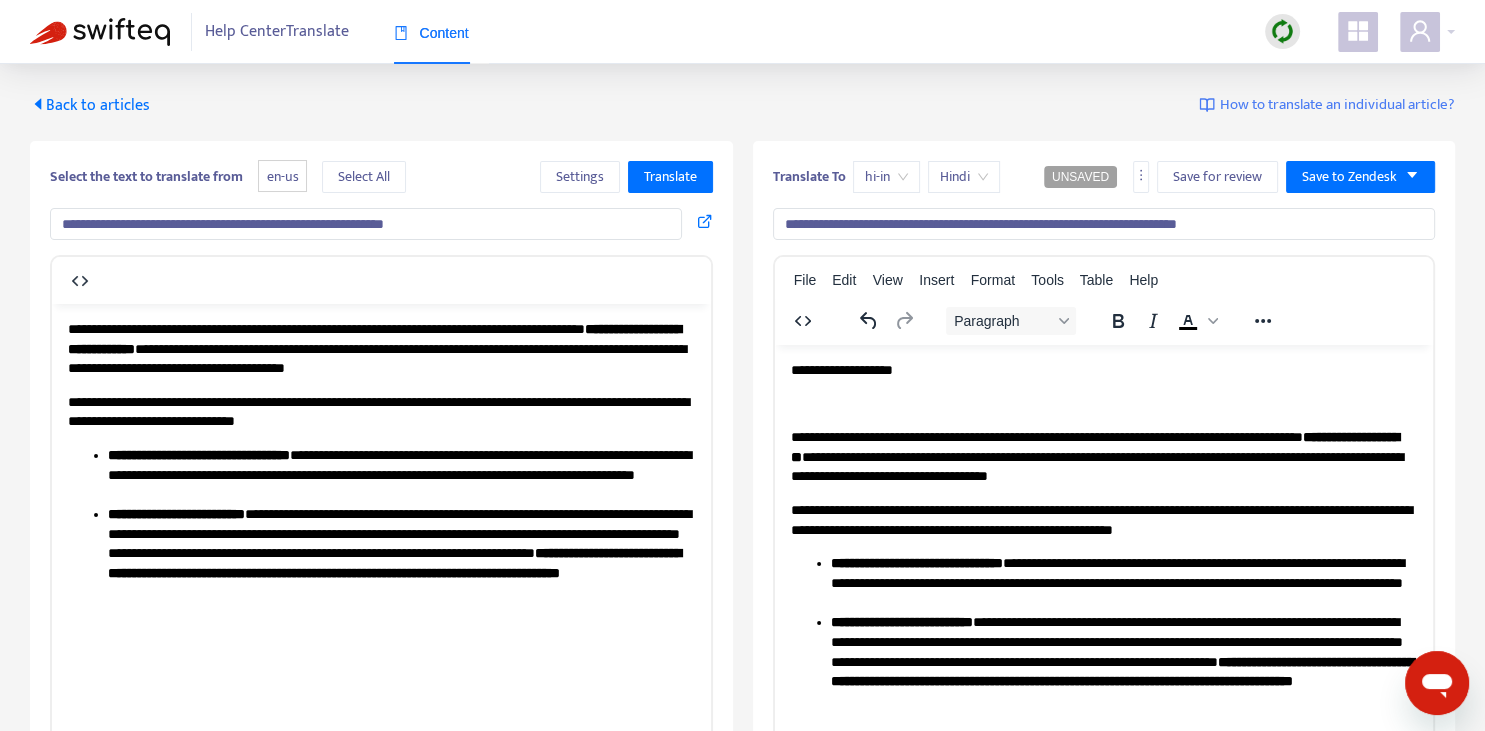 type 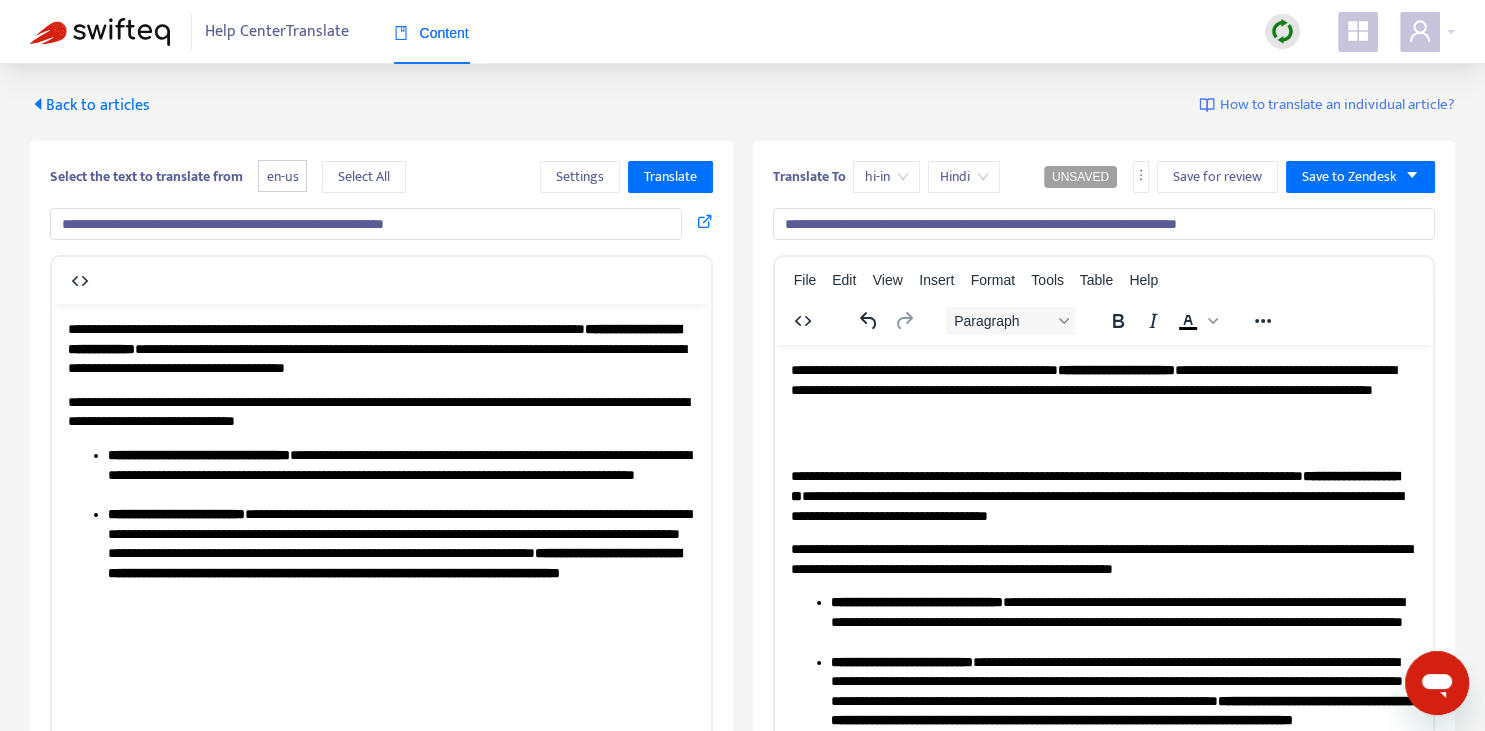 click on "**********" at bounding box center (1103, 389) 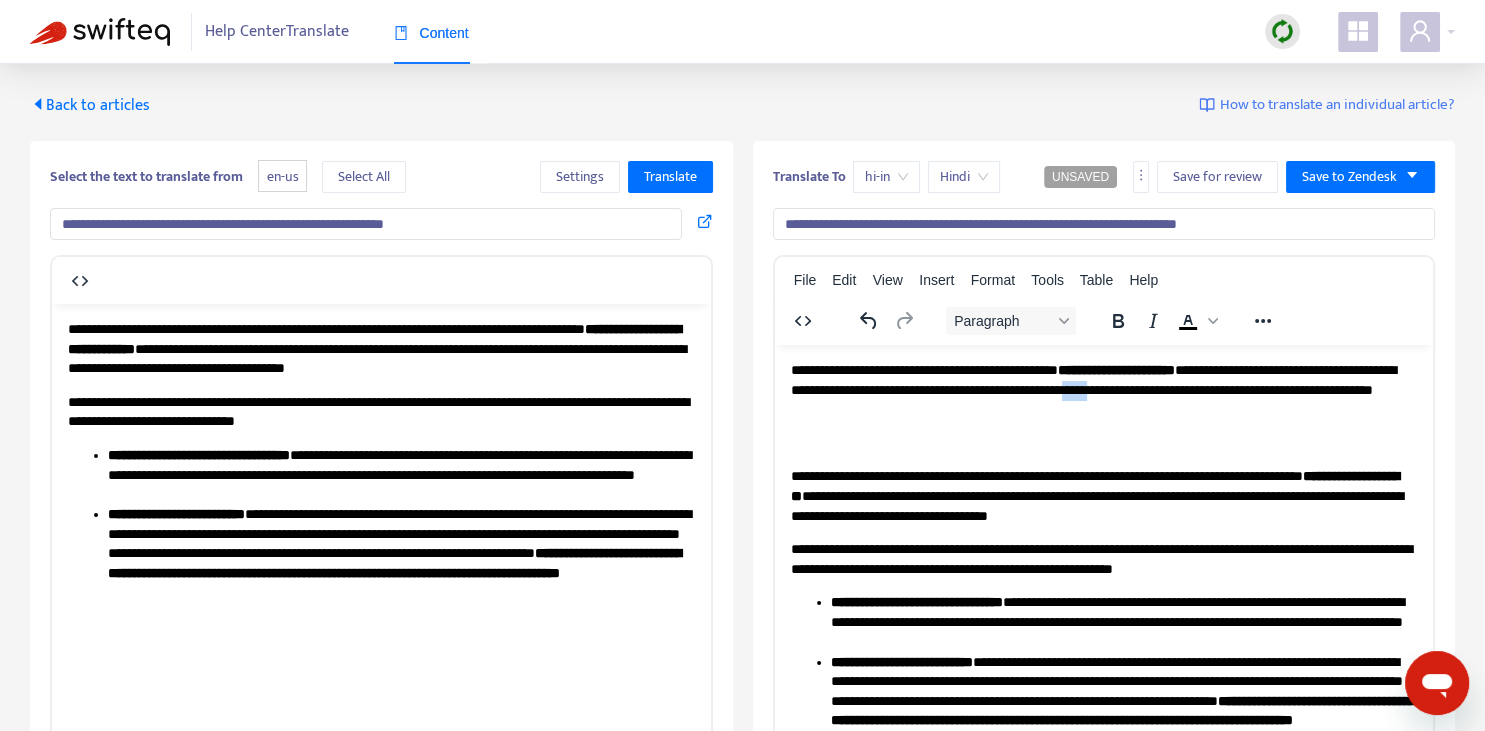 click on "**********" at bounding box center [1103, 389] 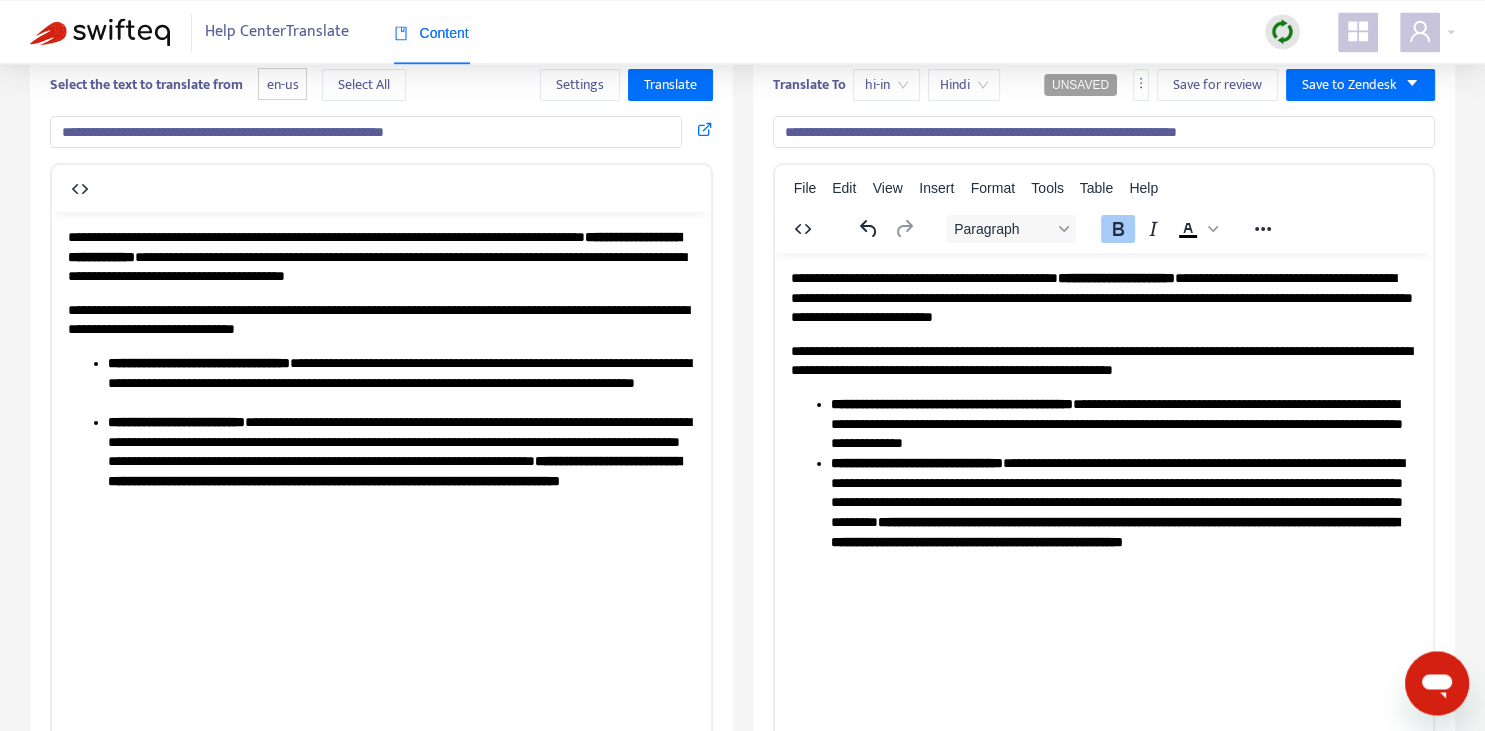 scroll, scrollTop: 0, scrollLeft: 0, axis: both 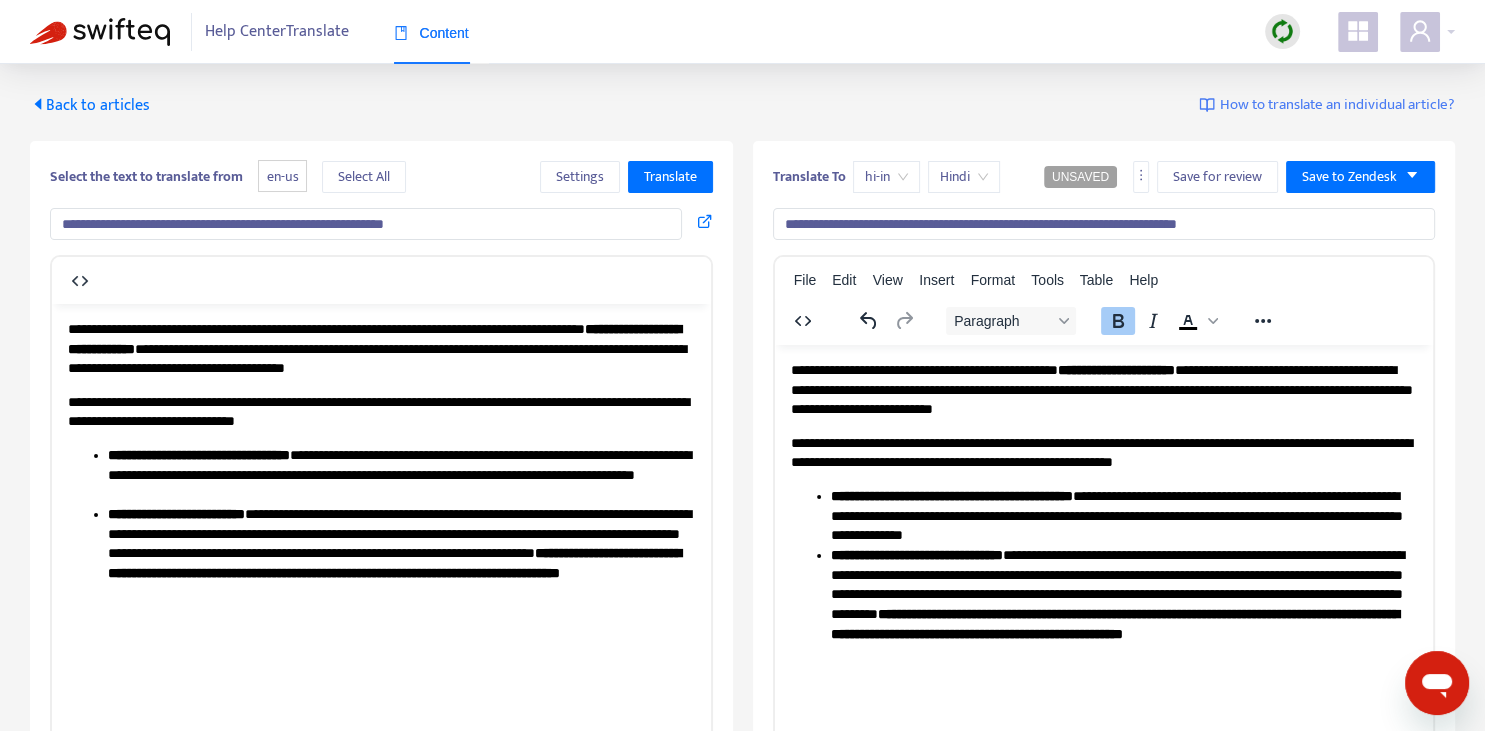 click on "**********" at bounding box center (1104, 224) 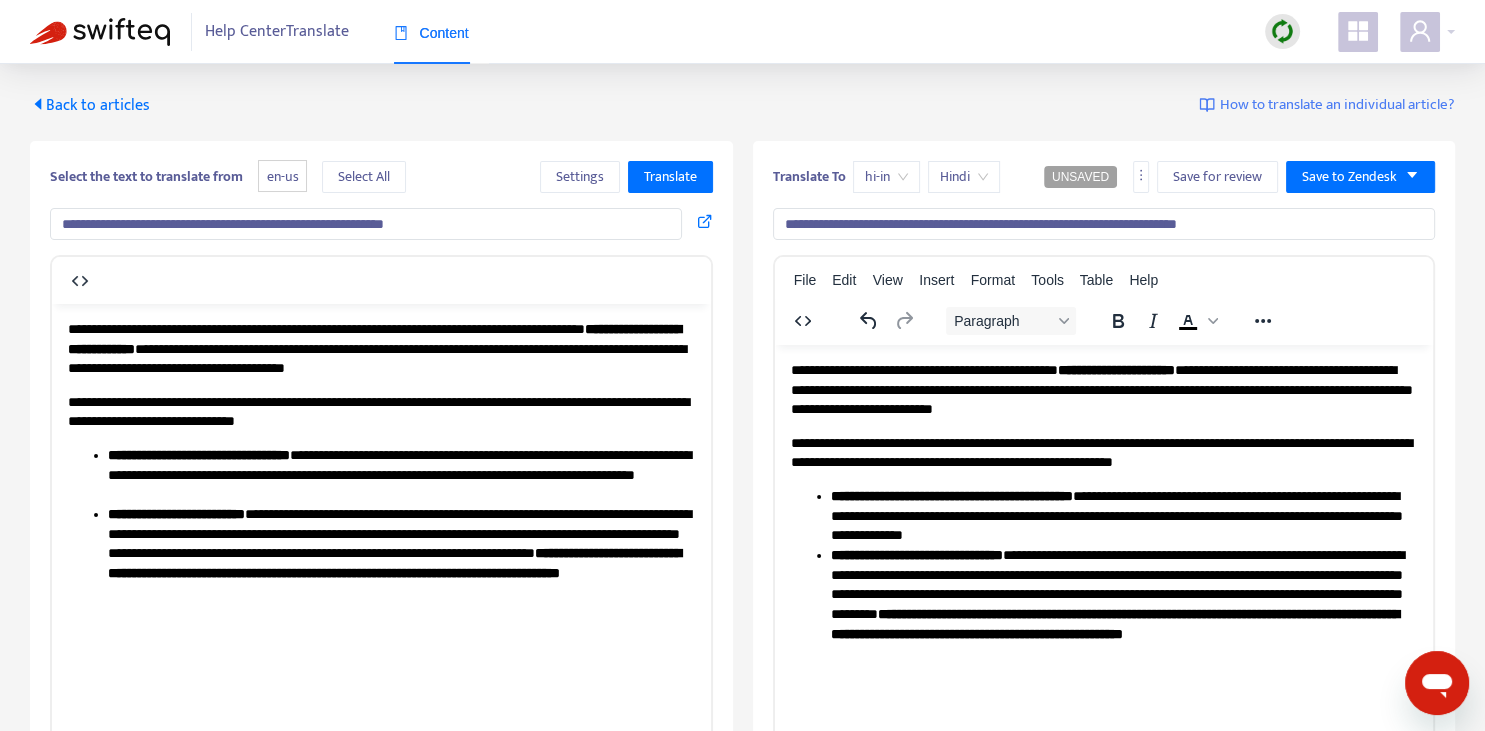 click on "**********" at bounding box center (1103, 452) 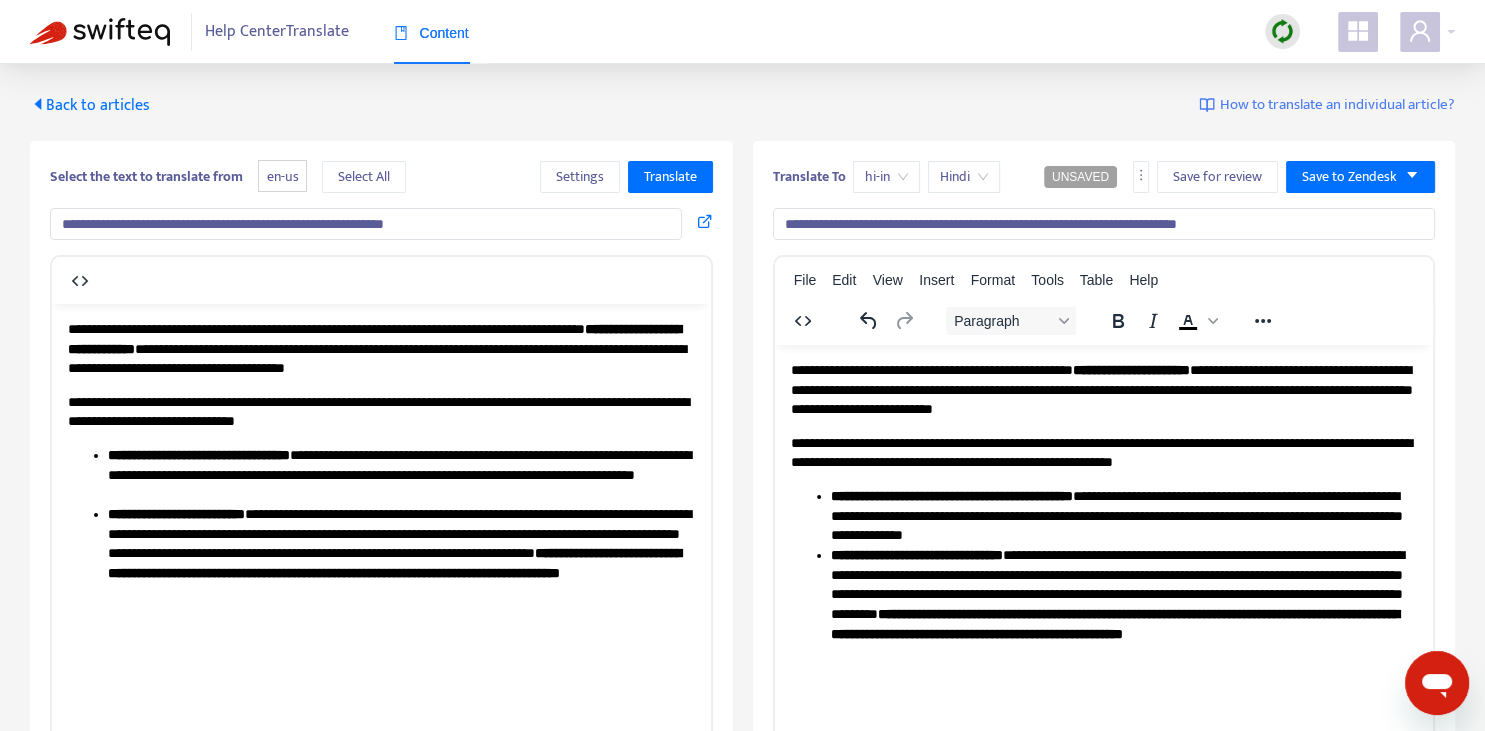 click on "**********" at bounding box center [1103, 389] 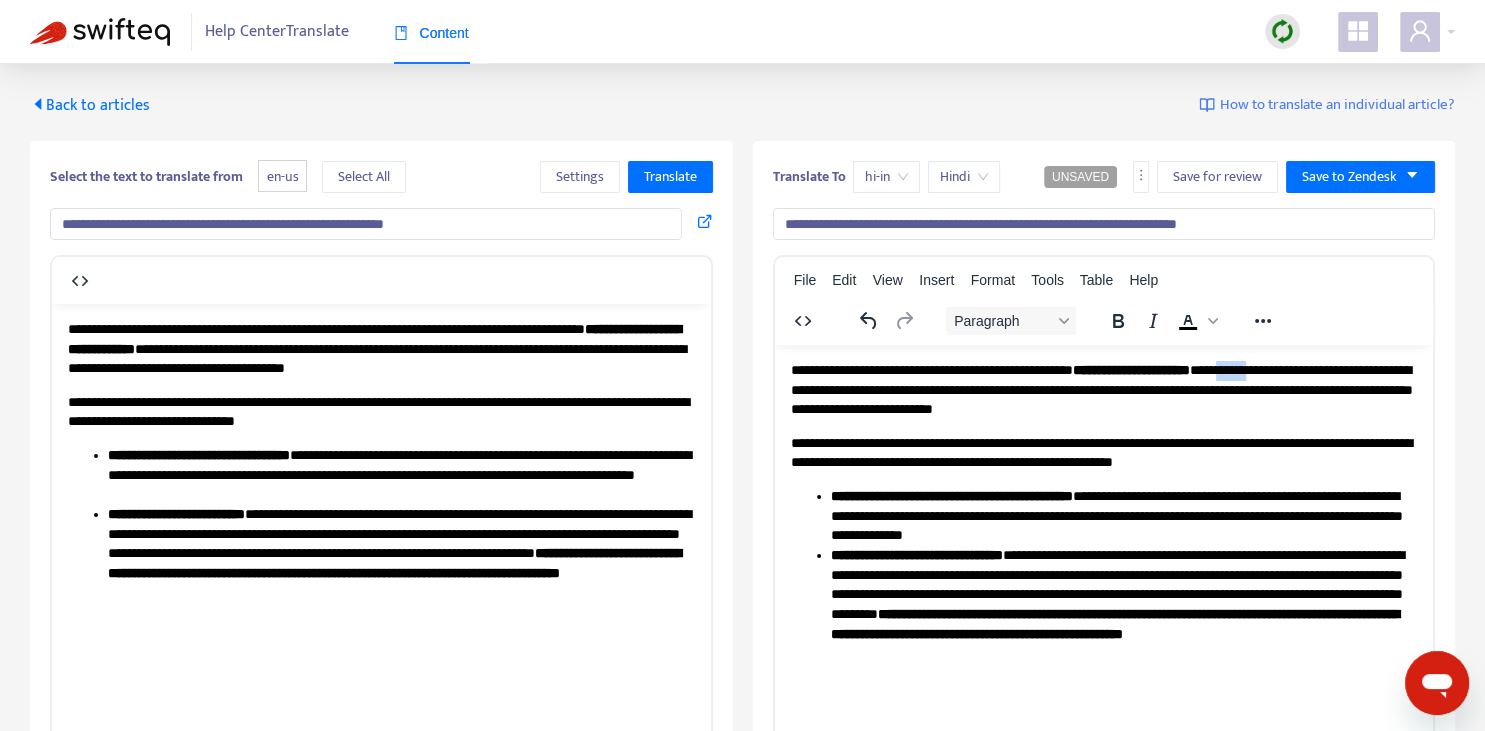 click on "**********" at bounding box center (1103, 389) 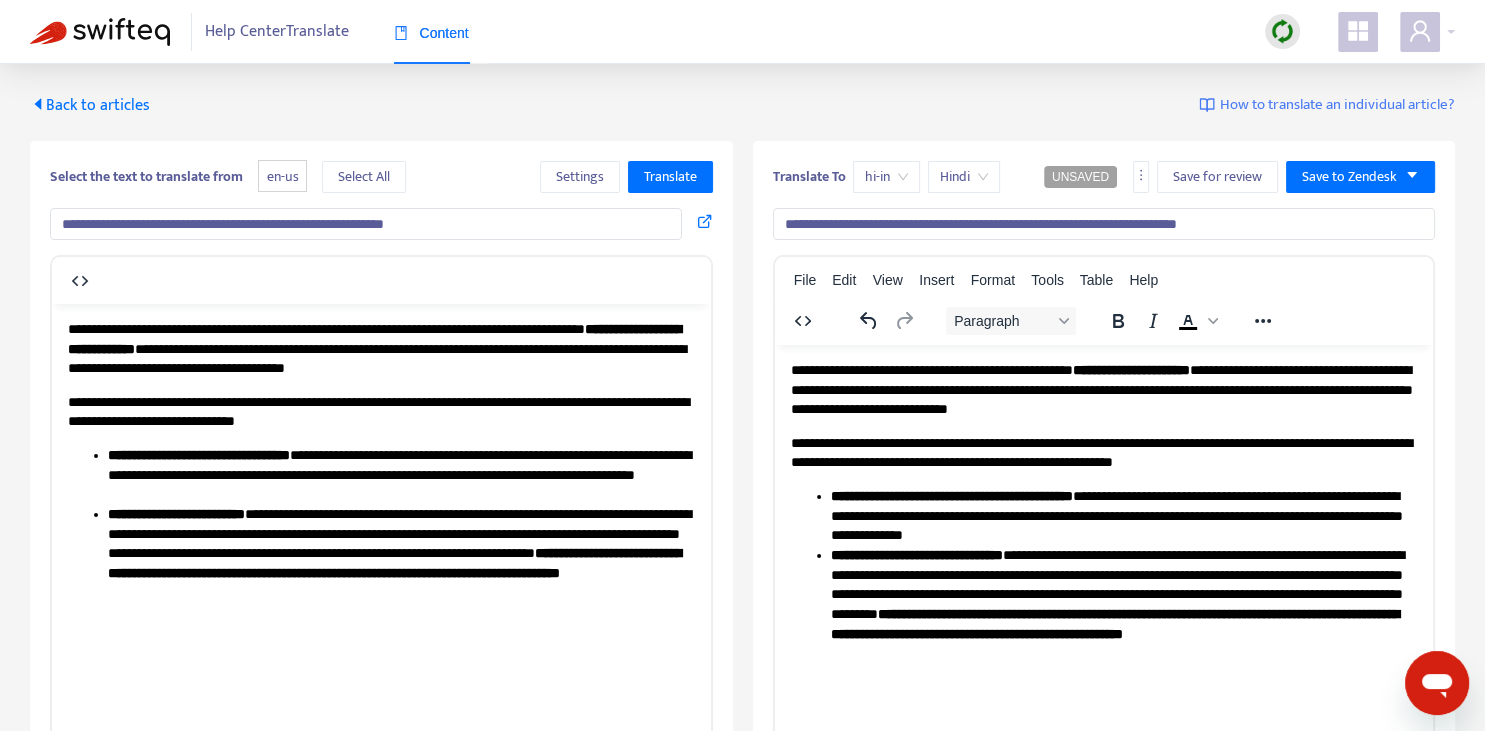 click on "**********" at bounding box center [1103, 389] 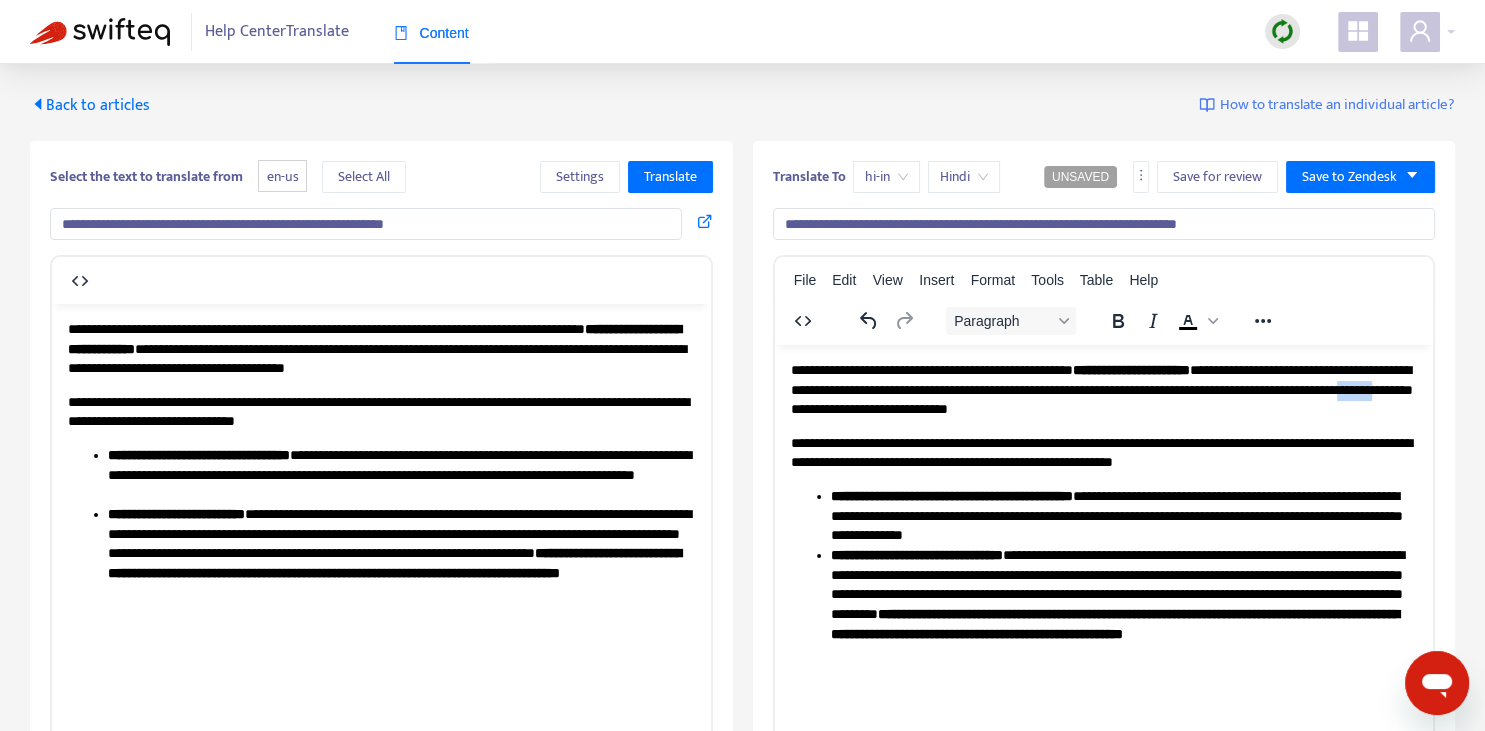 click on "**********" at bounding box center [1103, 389] 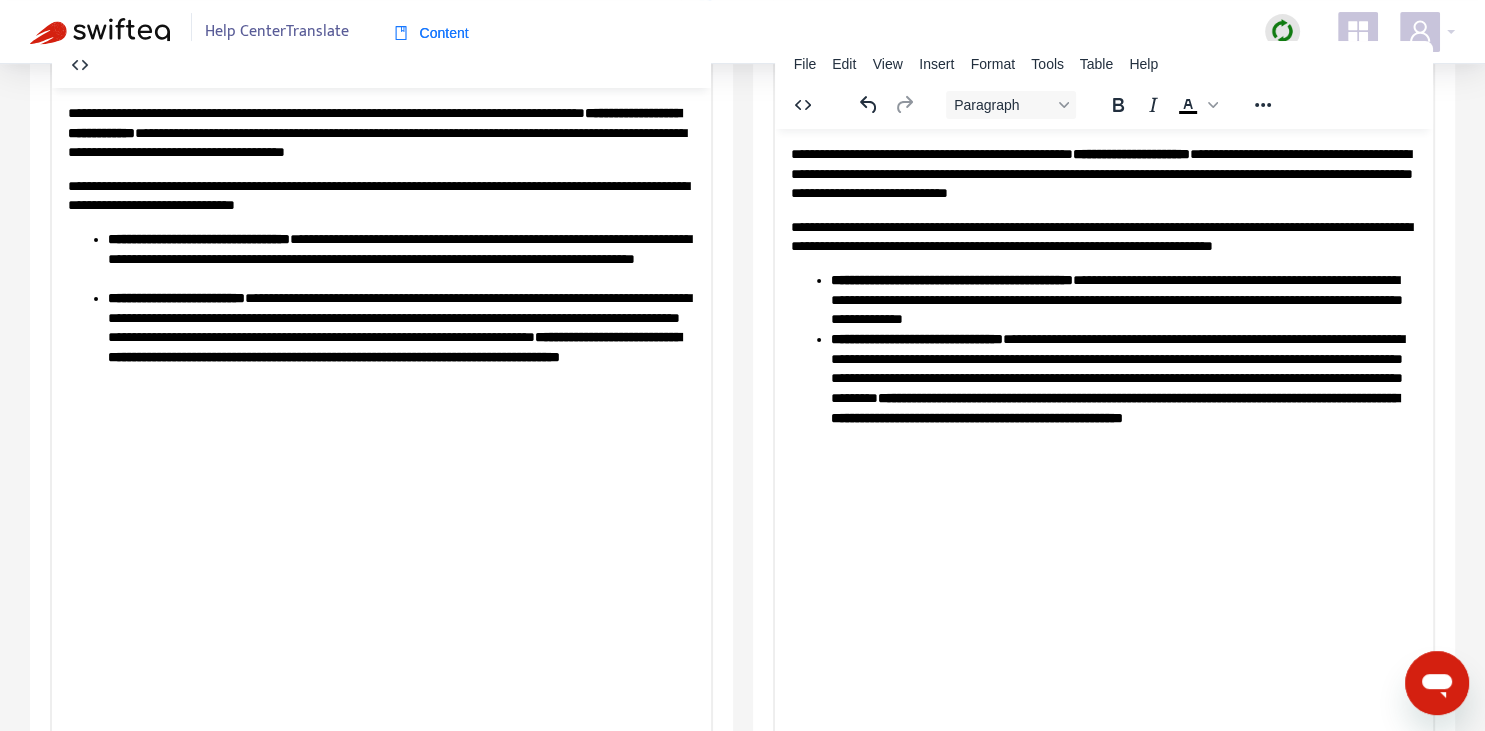 scroll, scrollTop: 202, scrollLeft: 0, axis: vertical 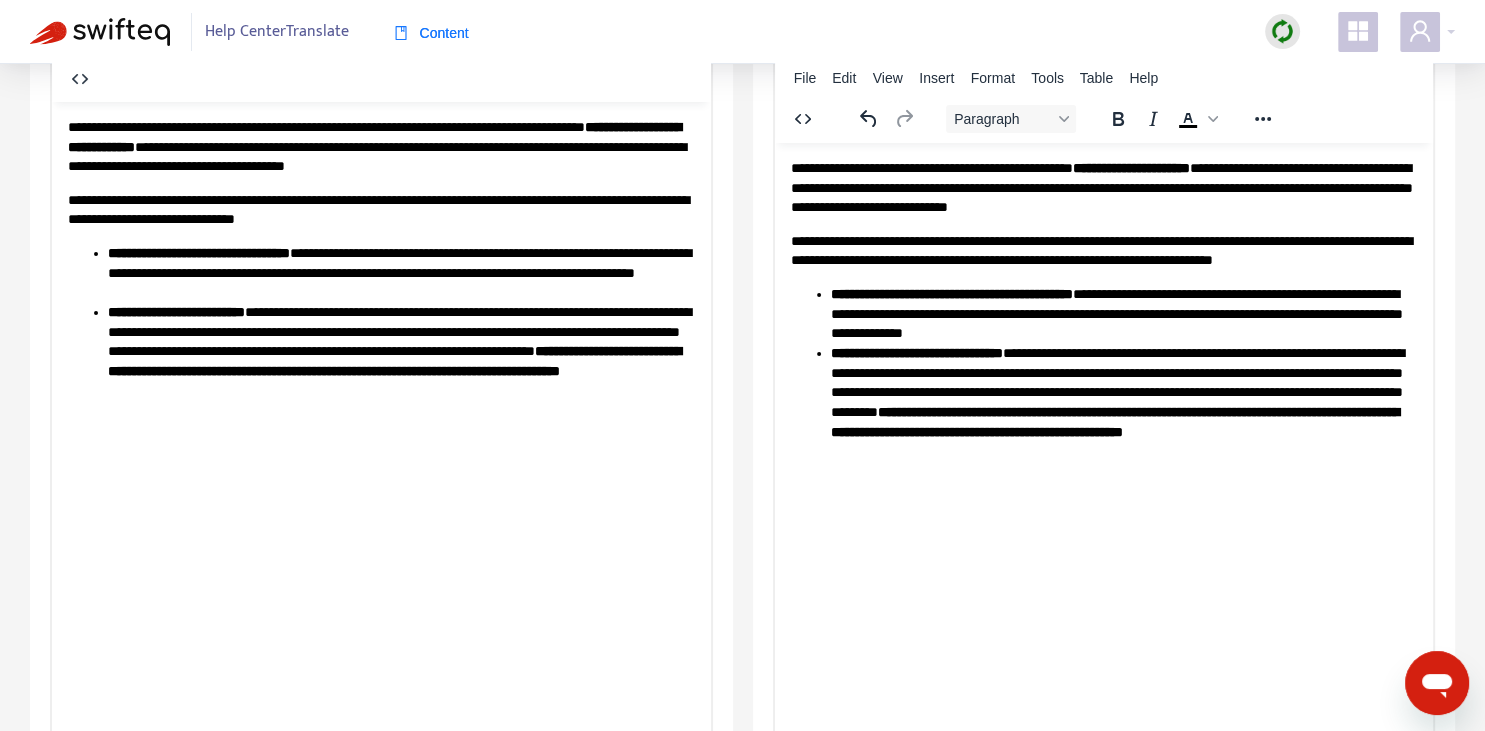 click on "**********" at bounding box center [951, 293] 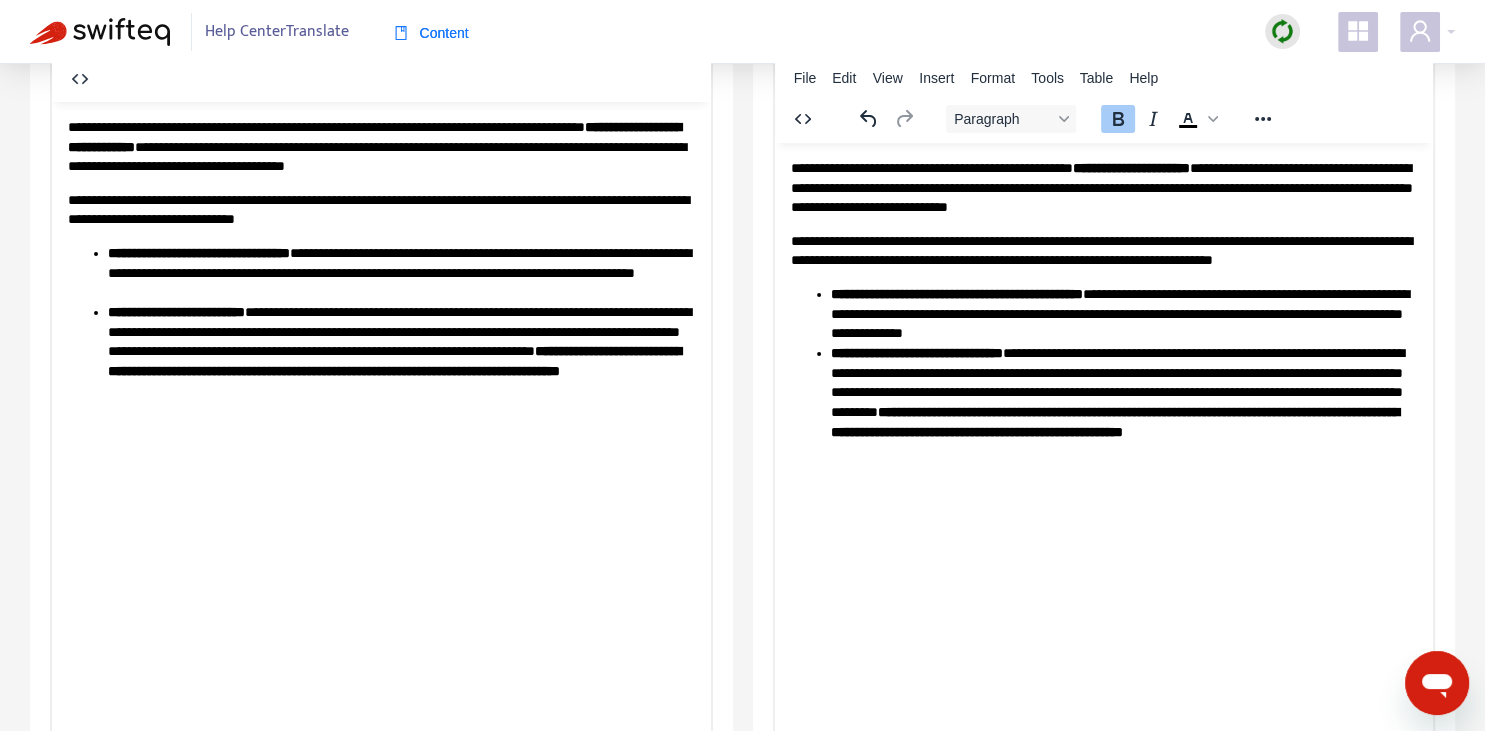 click on "**********" at bounding box center [1123, 313] 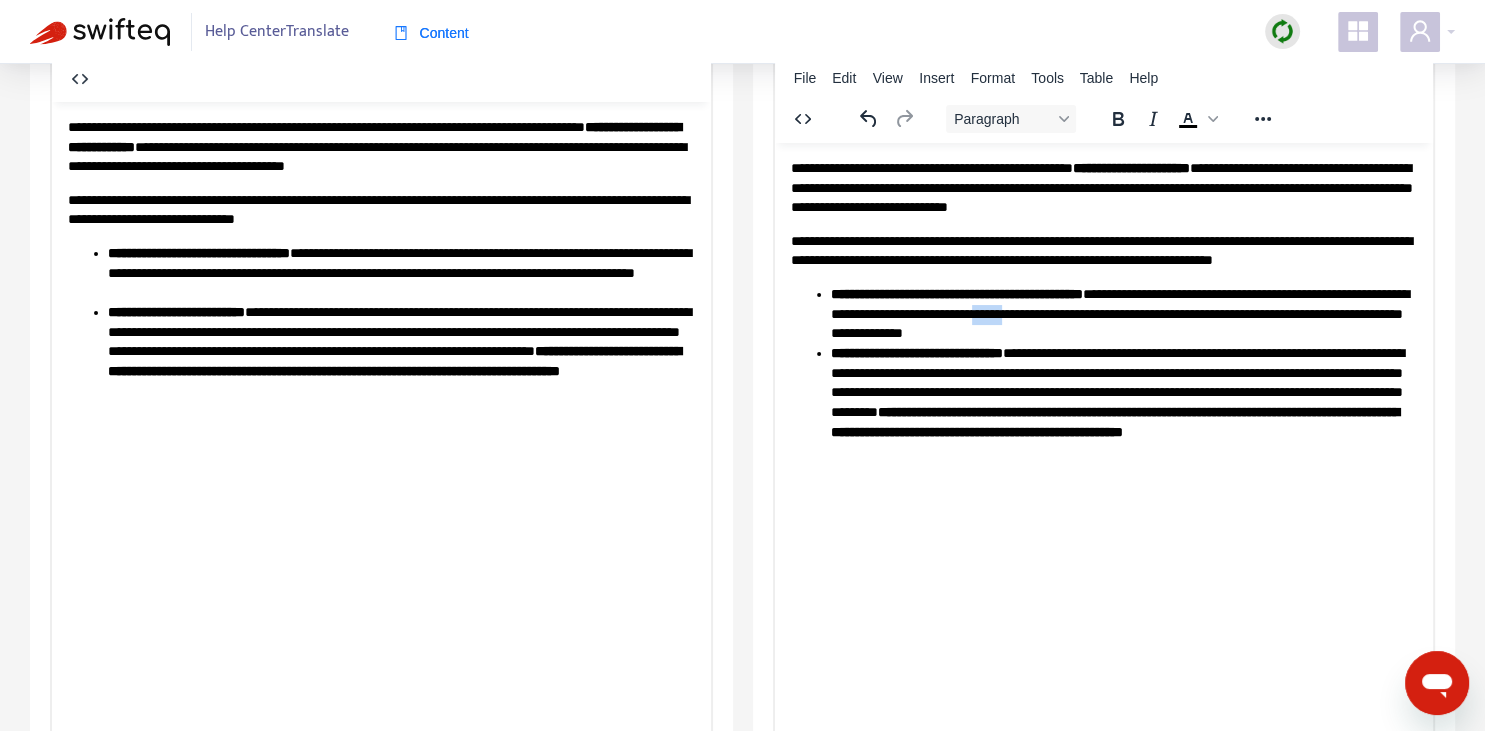 click on "**********" at bounding box center [1123, 313] 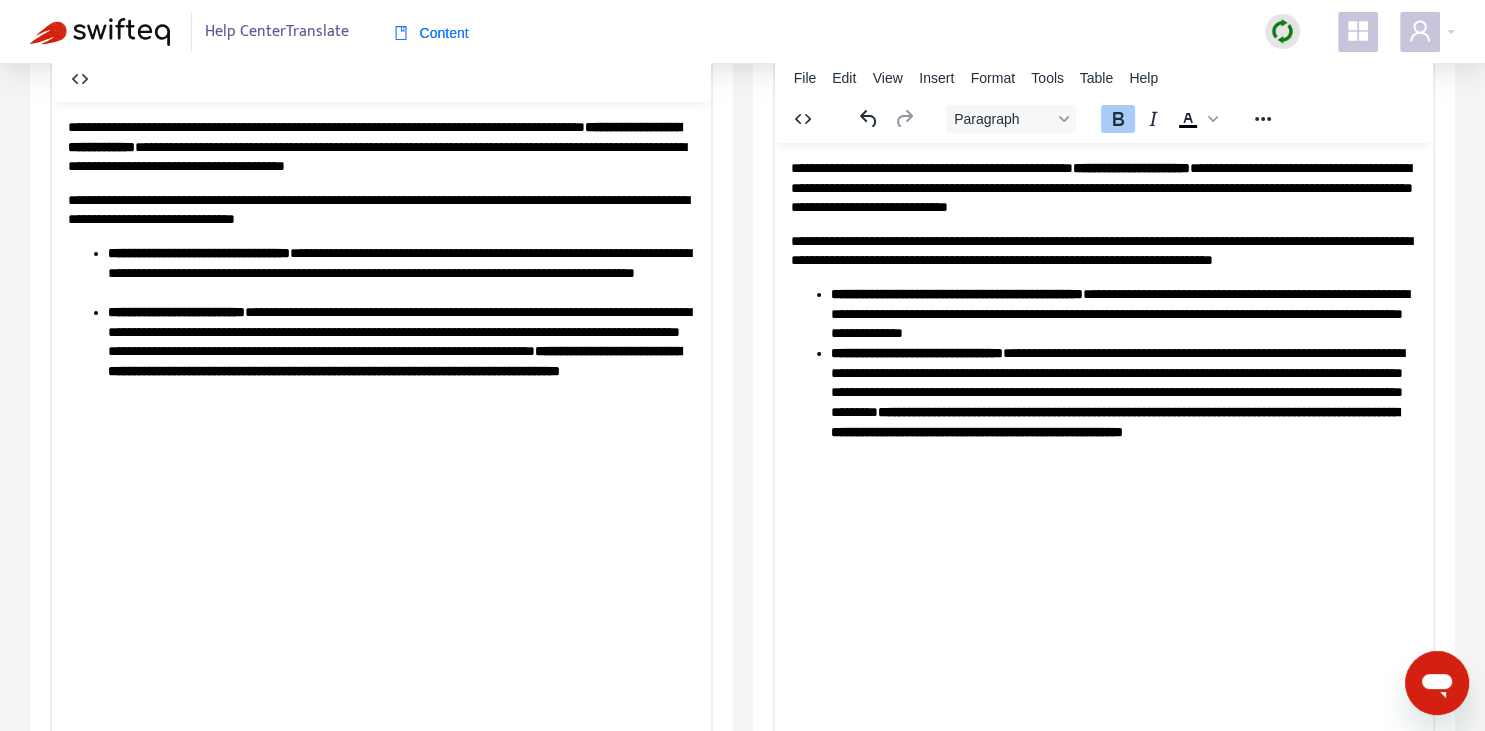 click on "**********" at bounding box center [1114, 421] 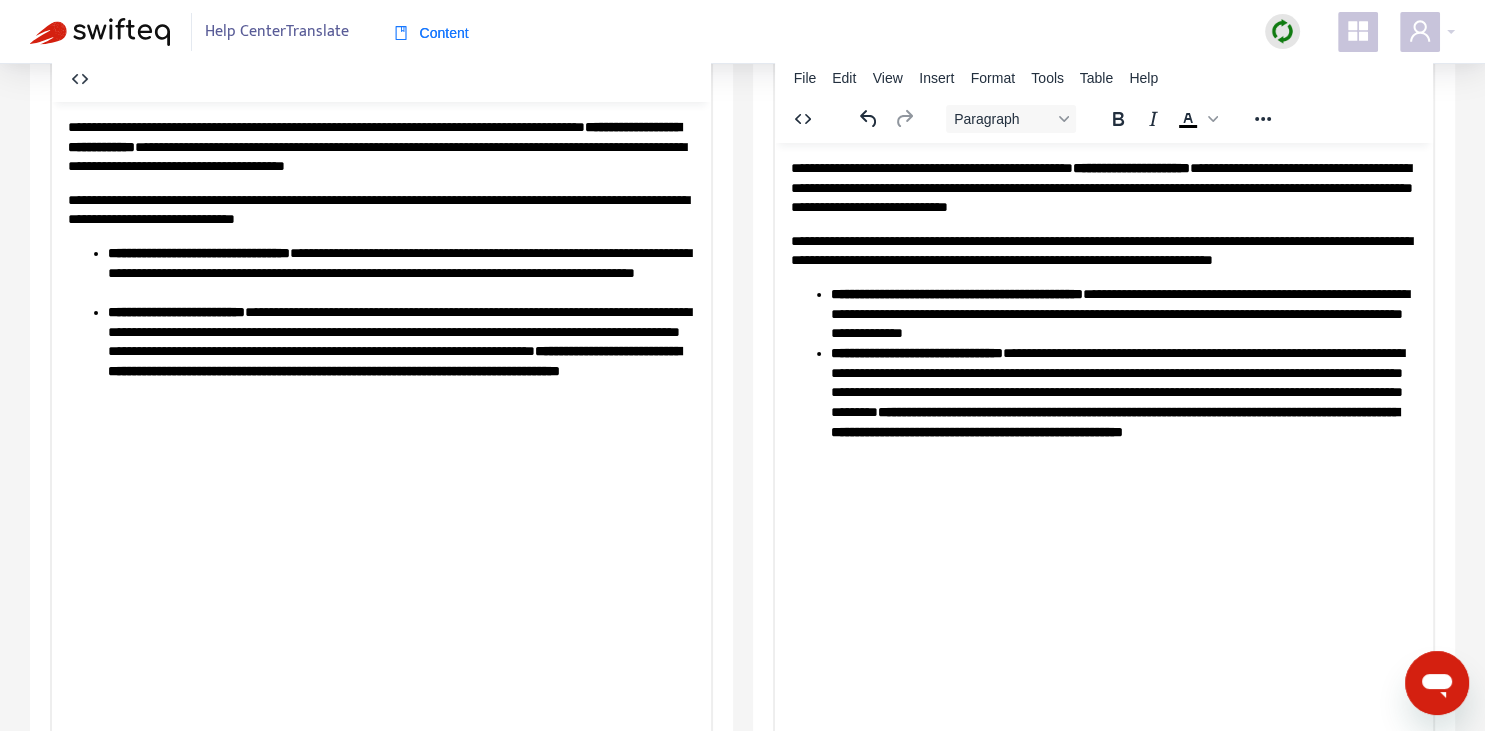 click on "**********" at bounding box center [1123, 313] 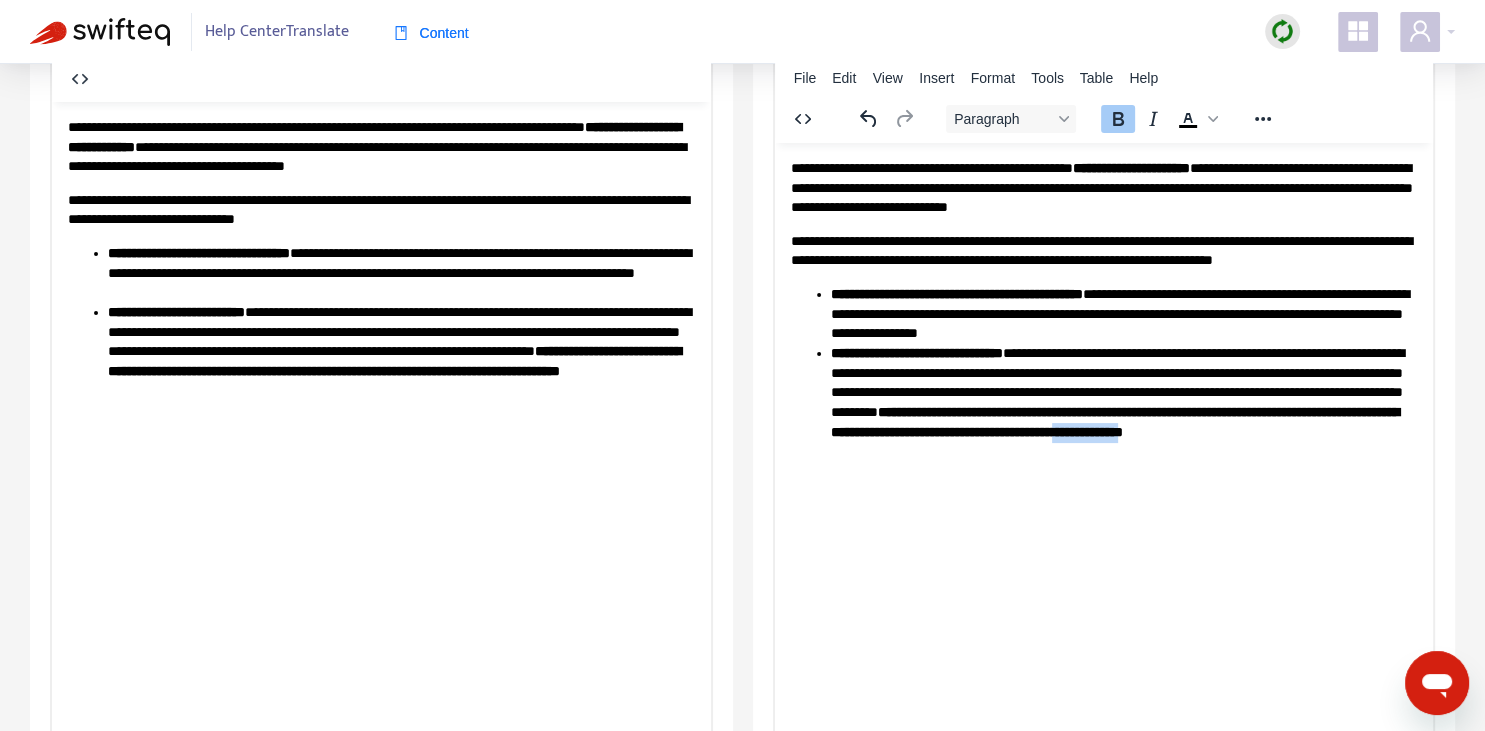 drag, startPoint x: 1148, startPoint y: 453, endPoint x: 1234, endPoint y: 462, distance: 86.46965 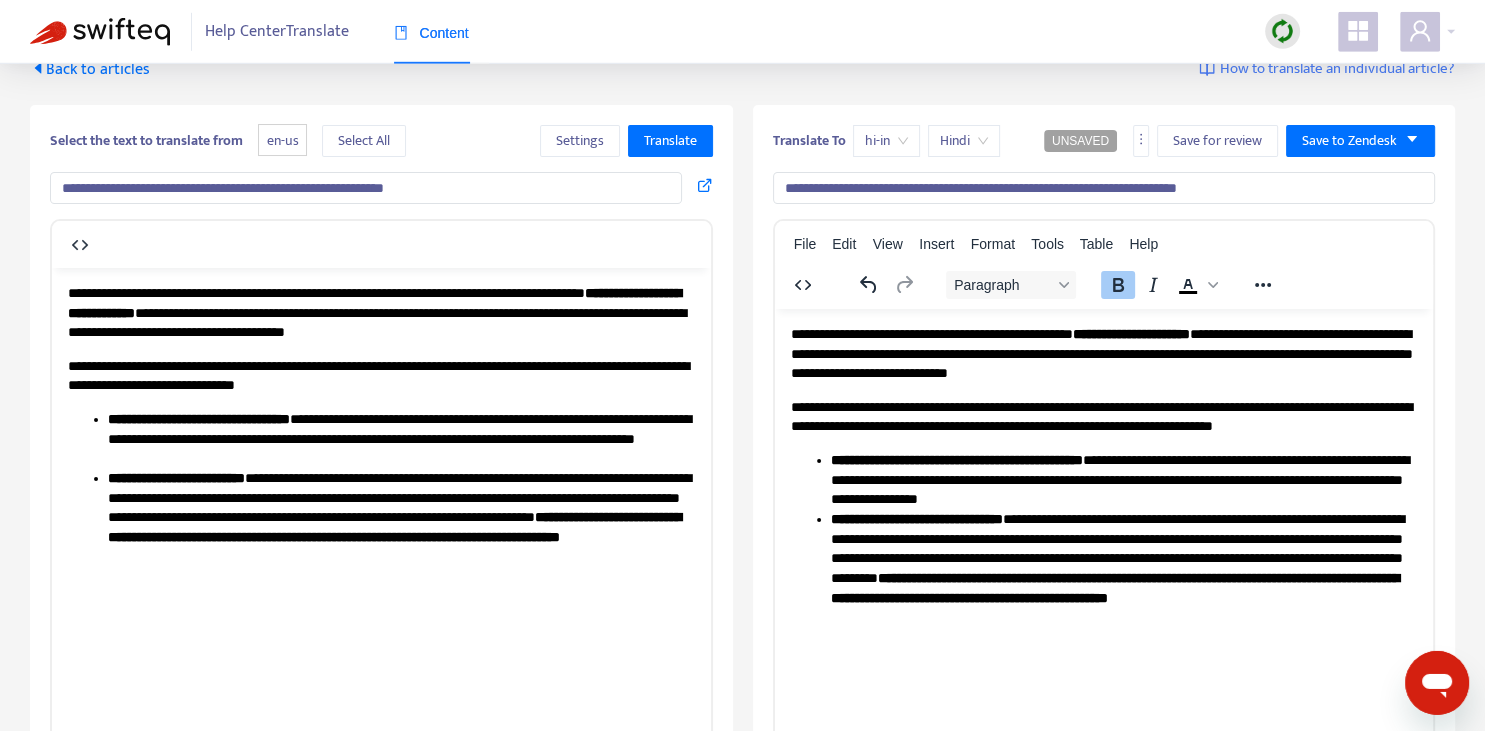 scroll, scrollTop: 0, scrollLeft: 0, axis: both 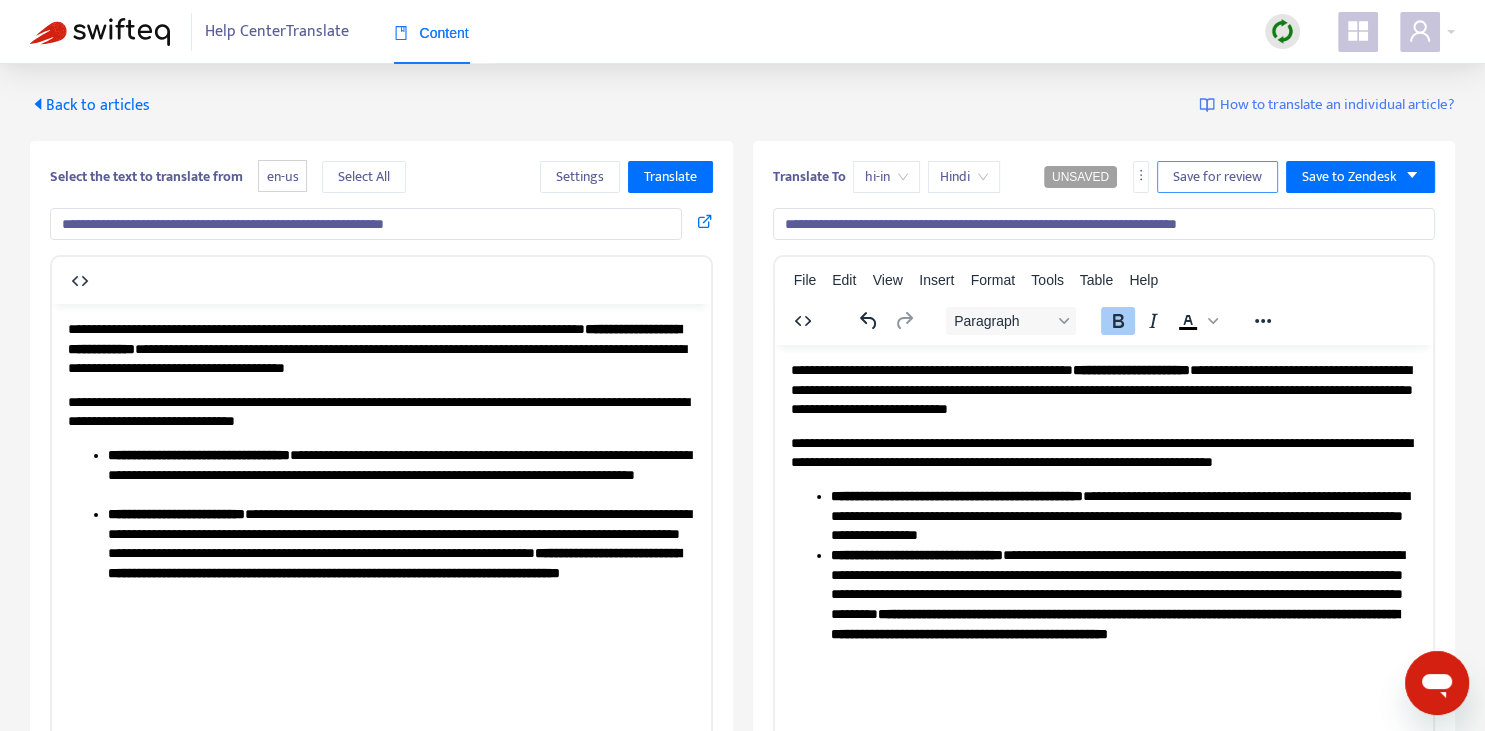 click on "Save for review" at bounding box center [1217, 177] 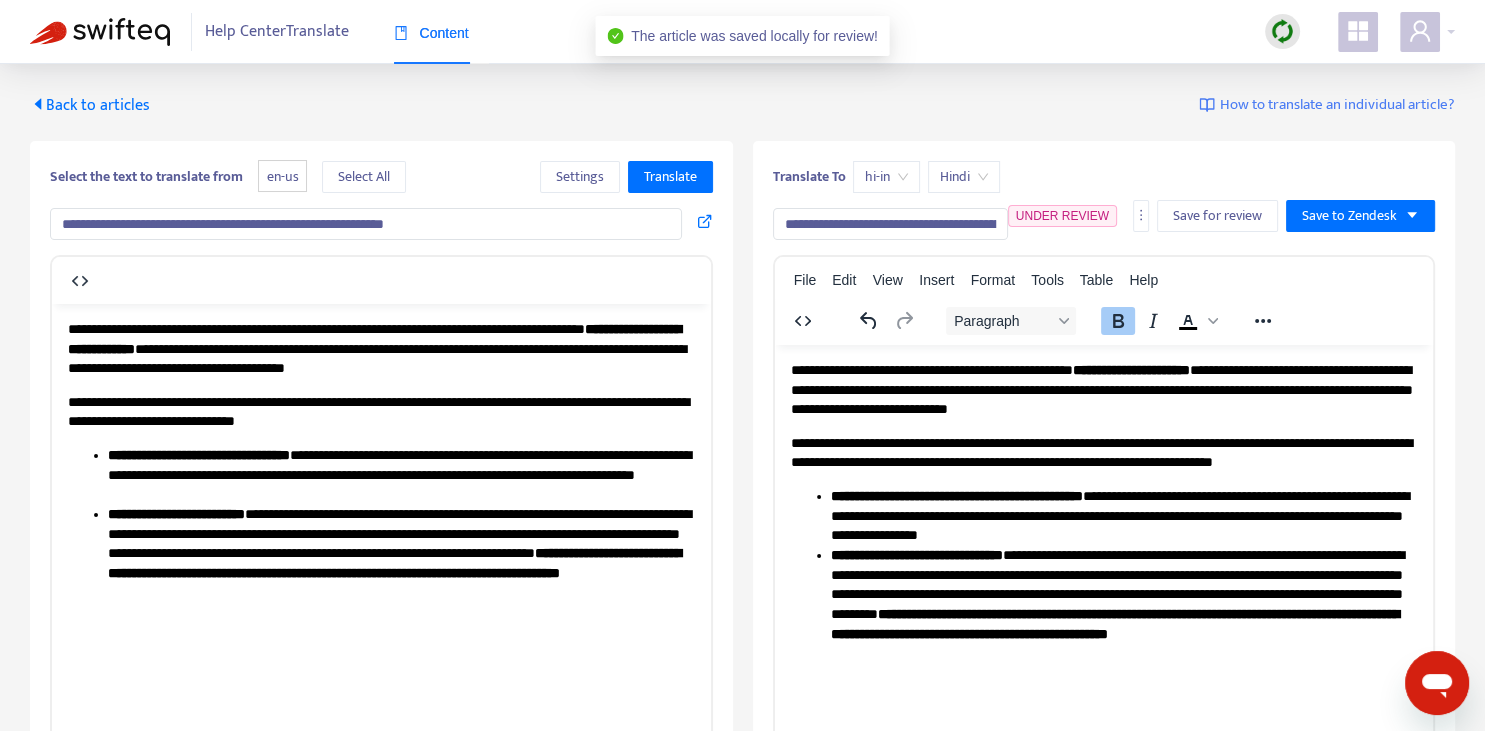 click on "Back to articles" at bounding box center [90, 105] 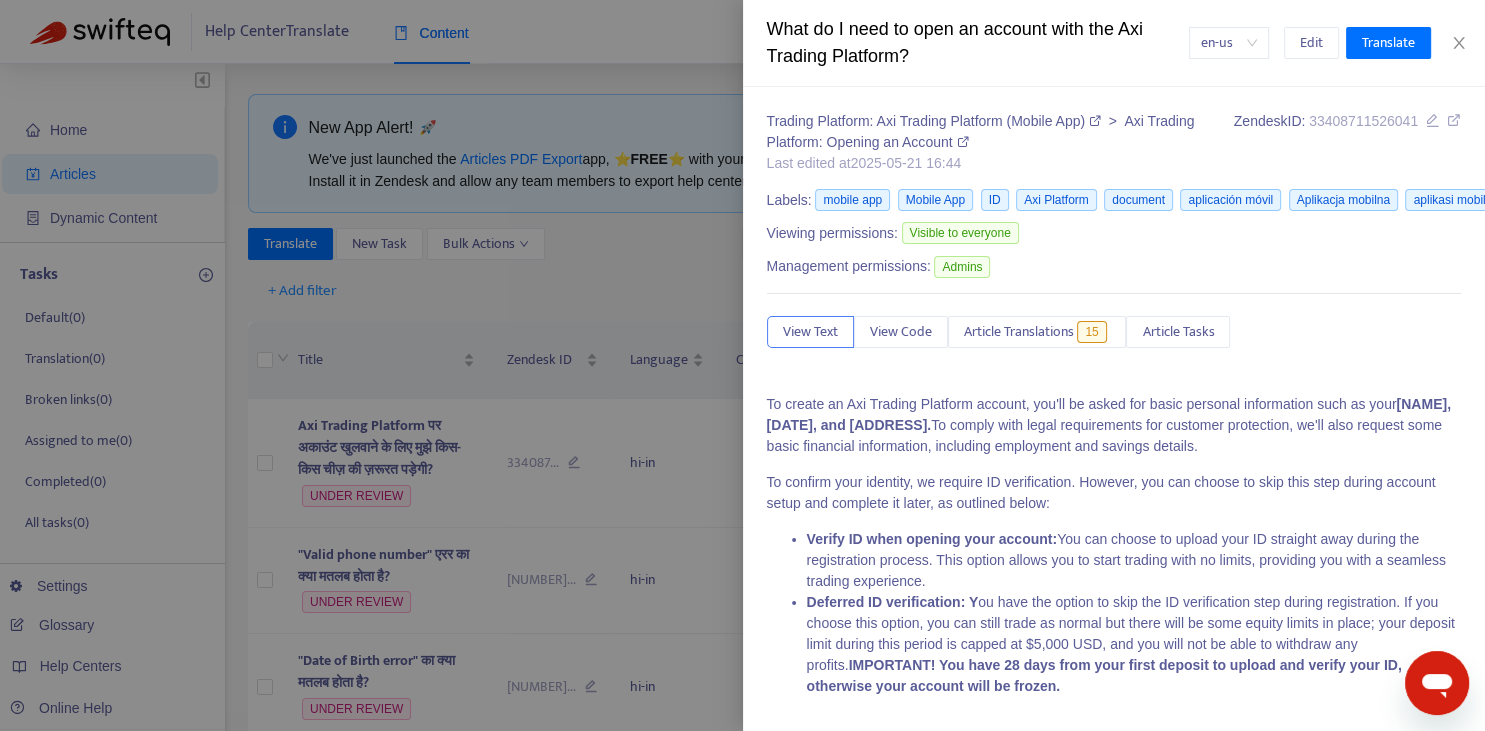click at bounding box center [742, 365] 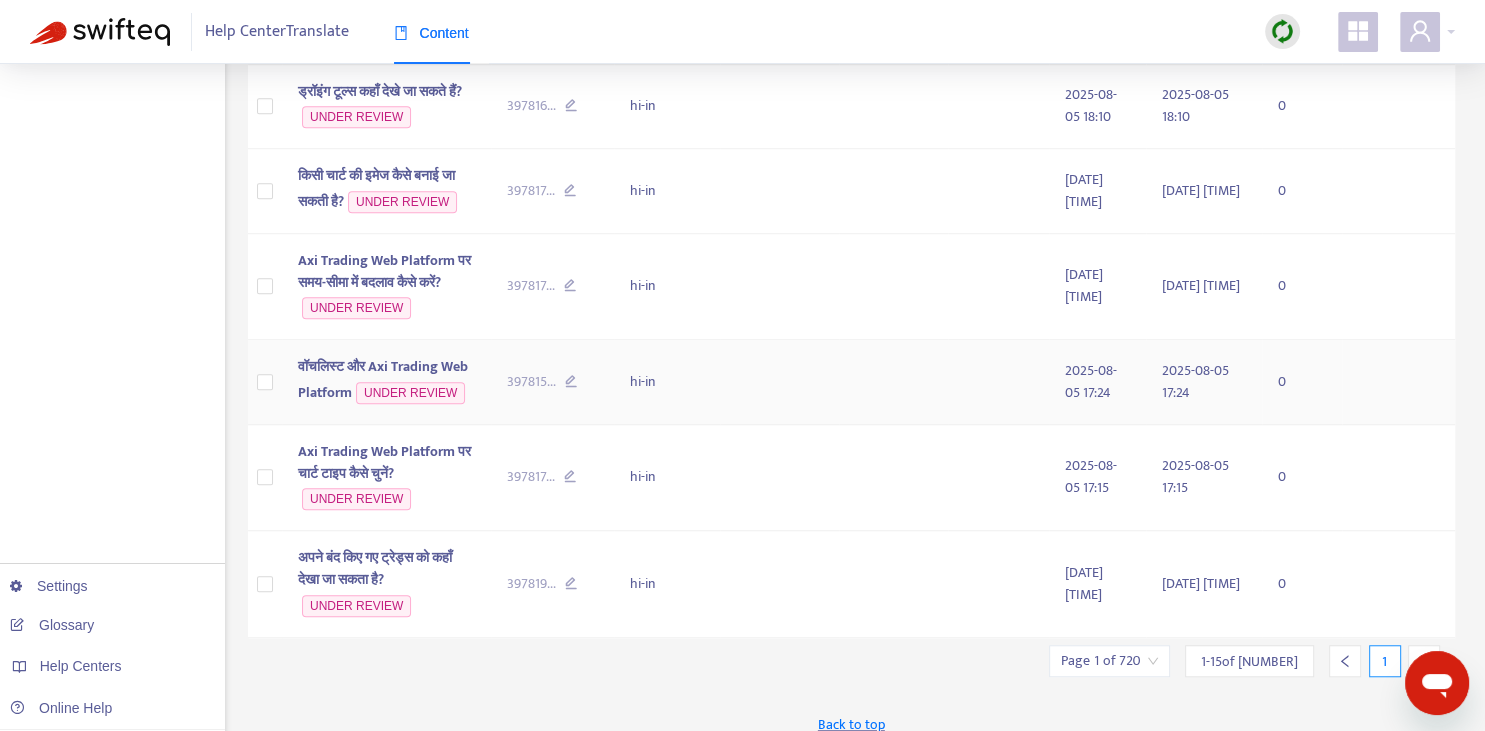 scroll, scrollTop: 1345, scrollLeft: 0, axis: vertical 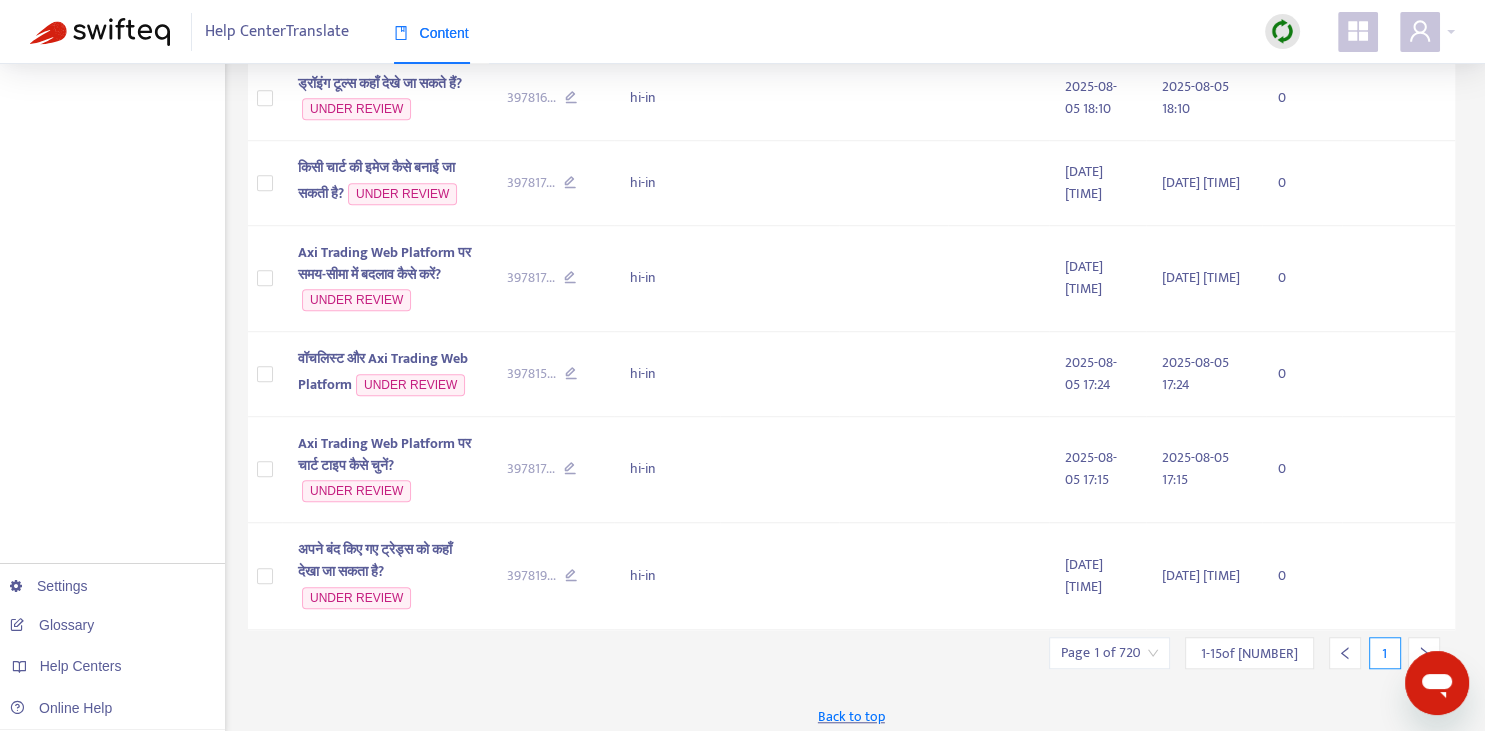 click 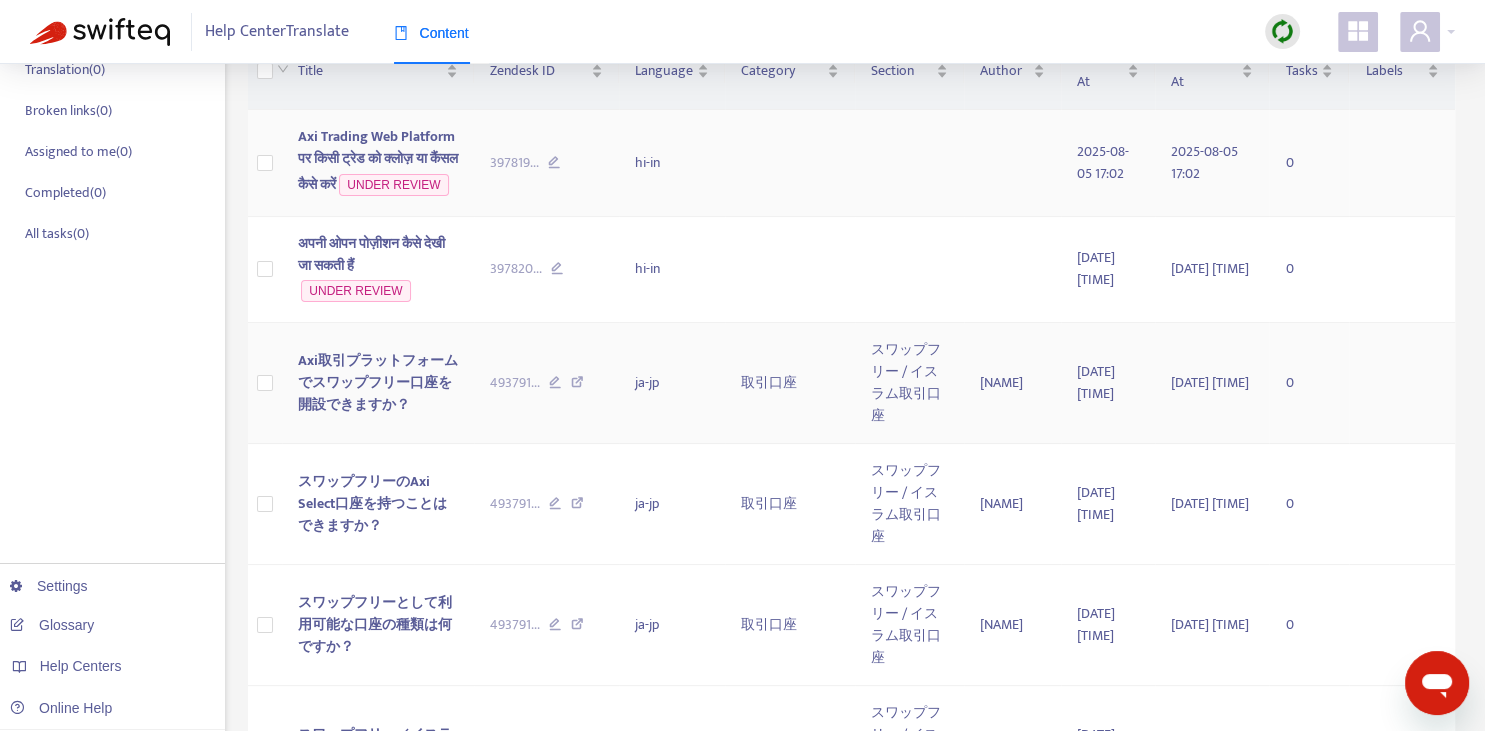 scroll, scrollTop: 0, scrollLeft: 0, axis: both 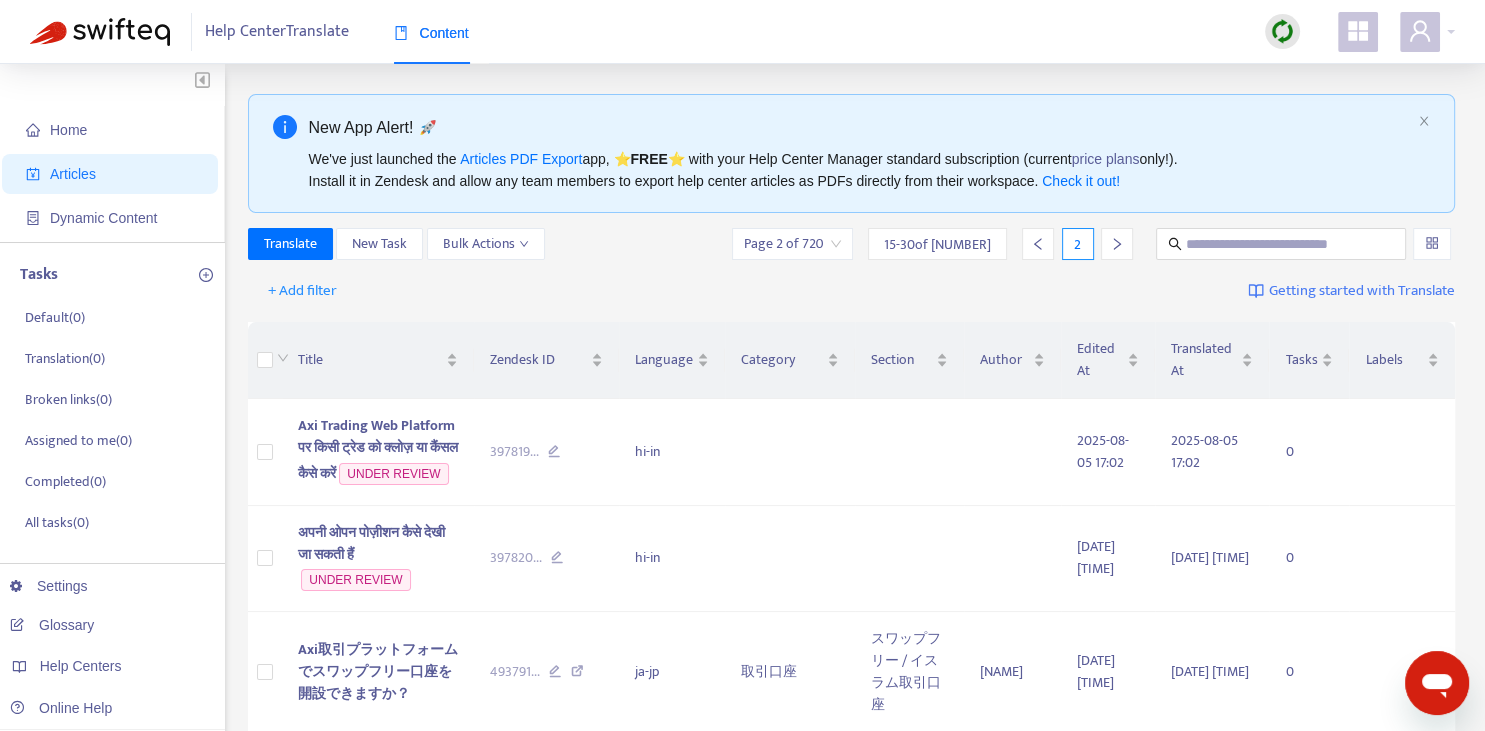 click 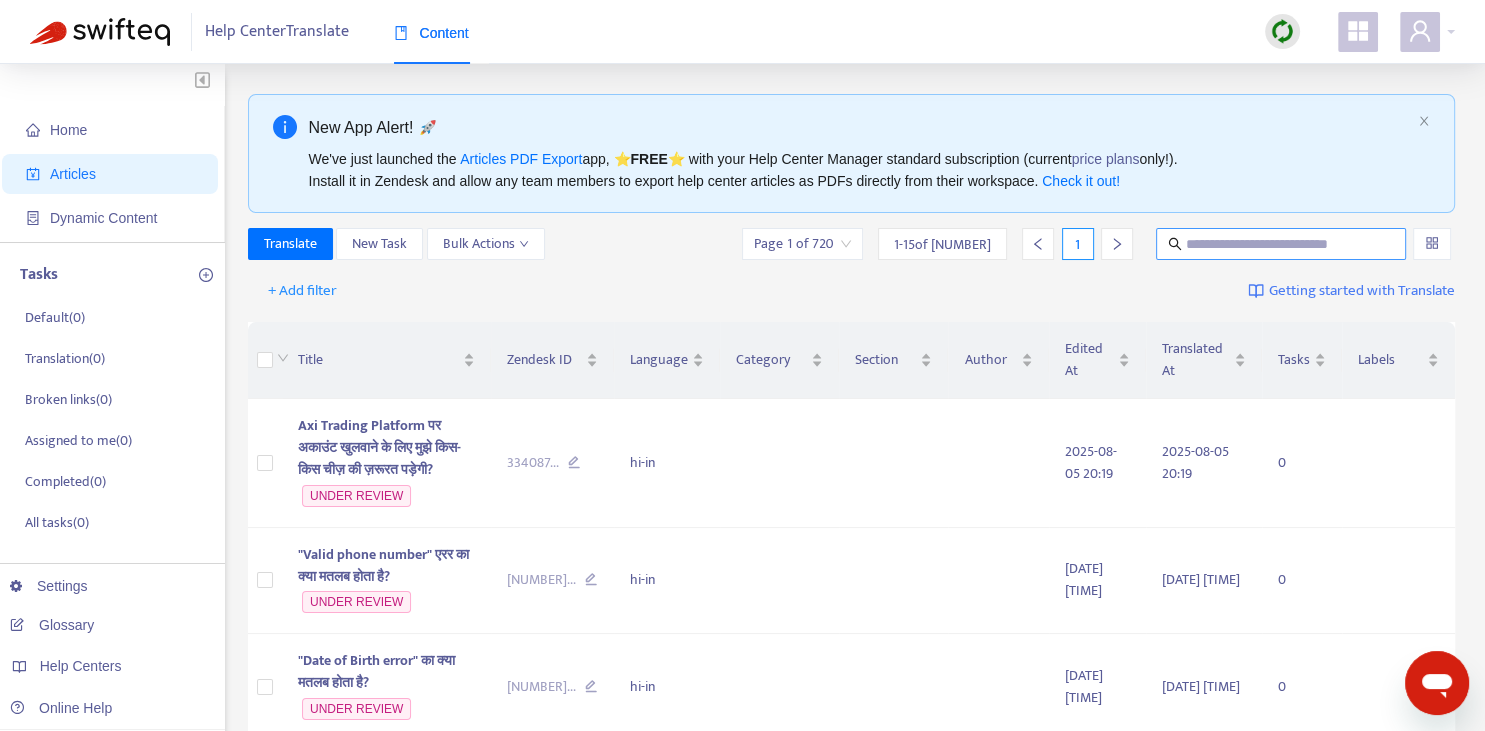 click at bounding box center [1282, 244] 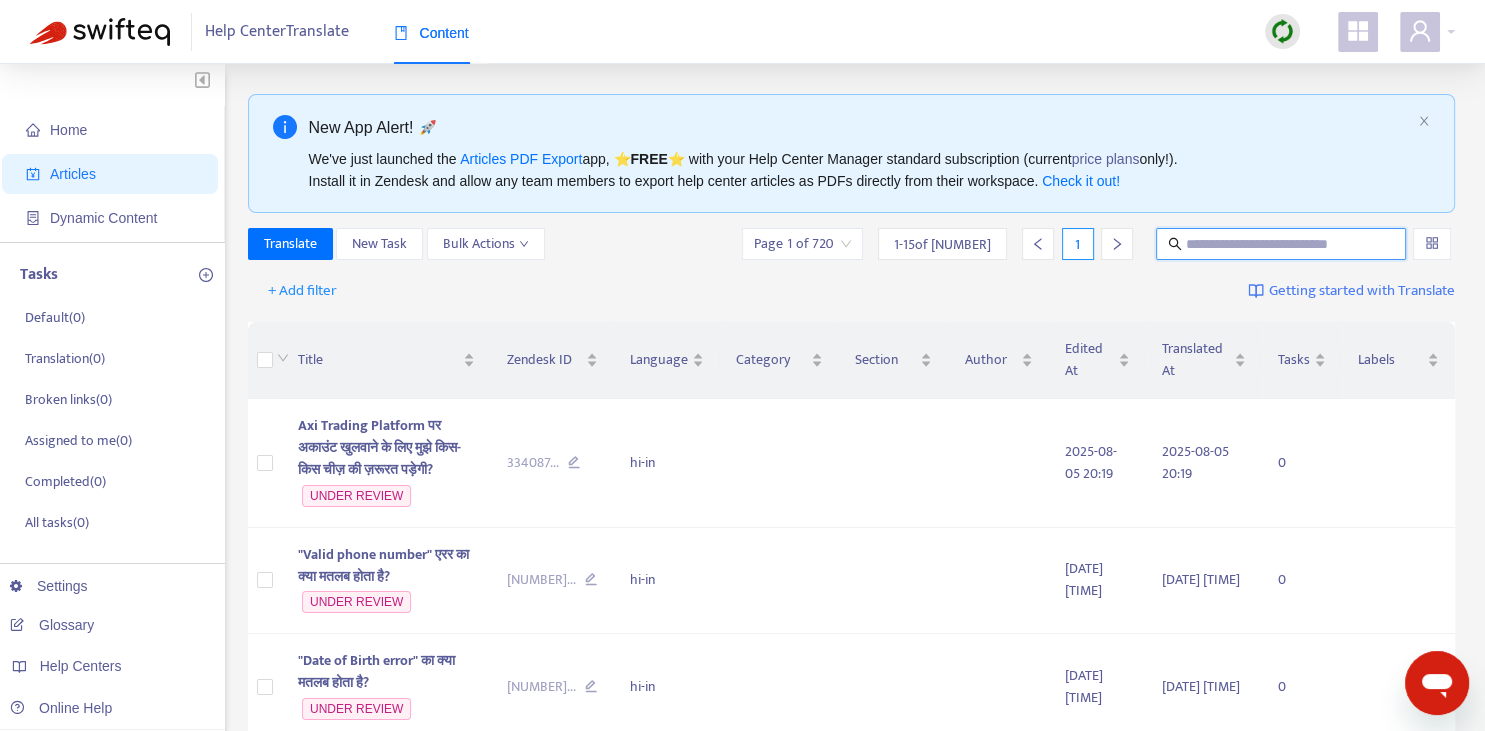paste on "**********" 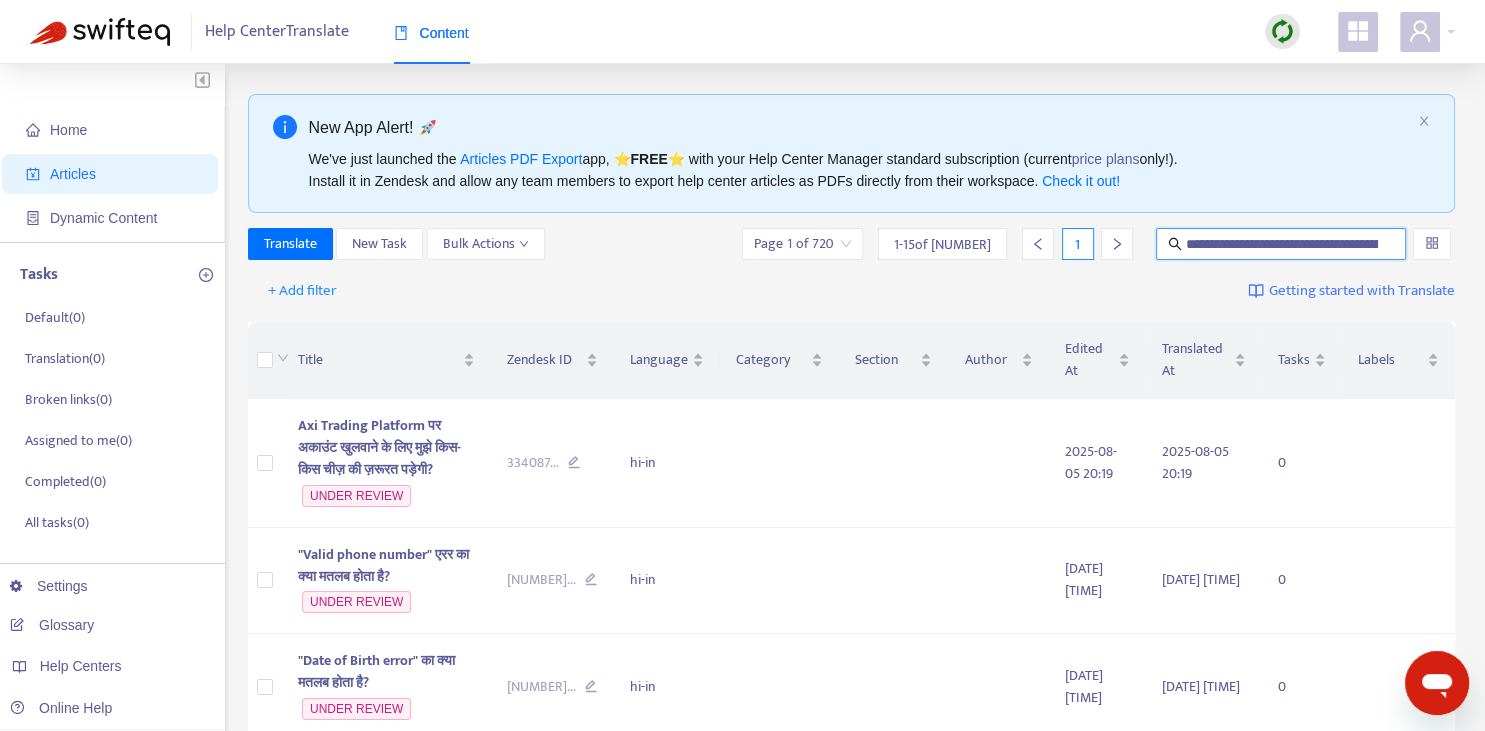 scroll, scrollTop: 0, scrollLeft: 232, axis: horizontal 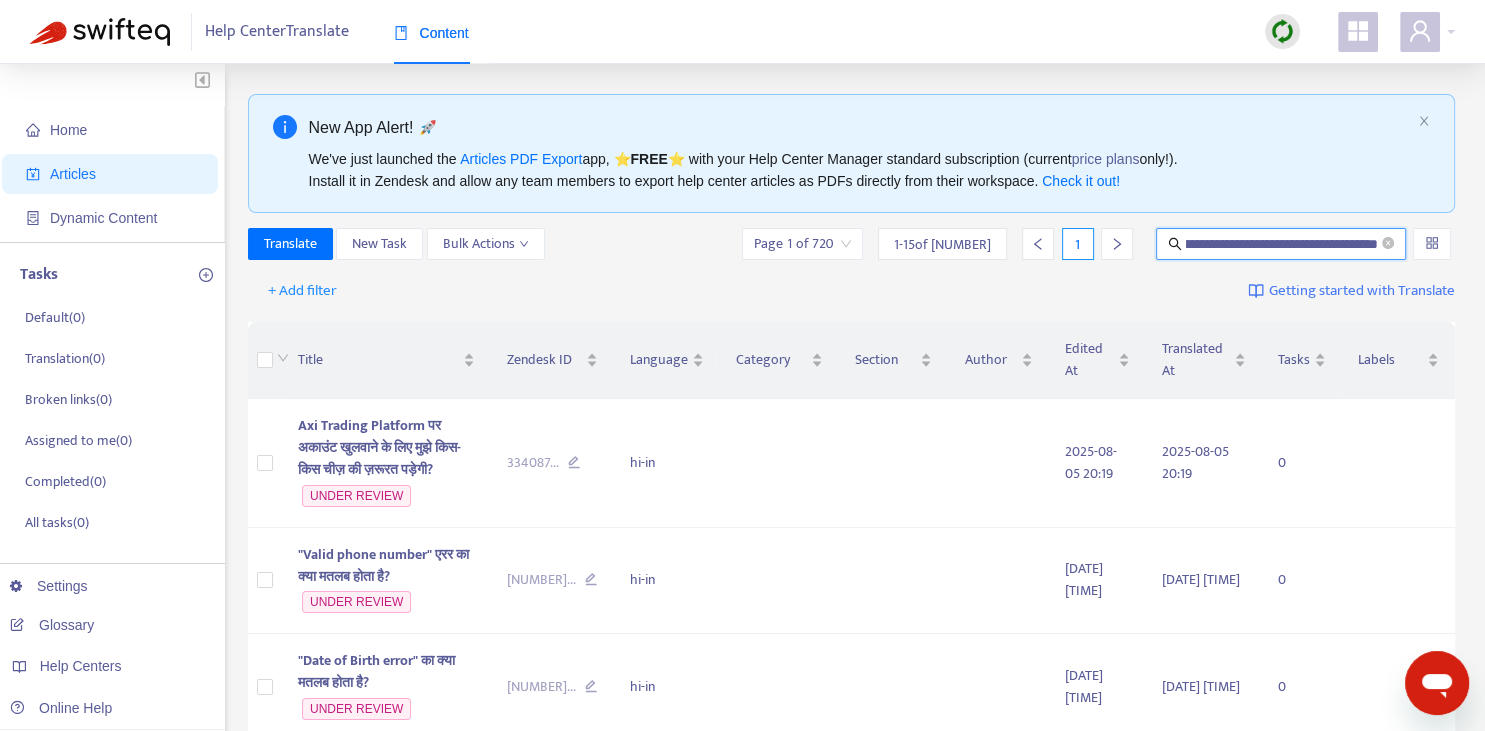 type on "**********" 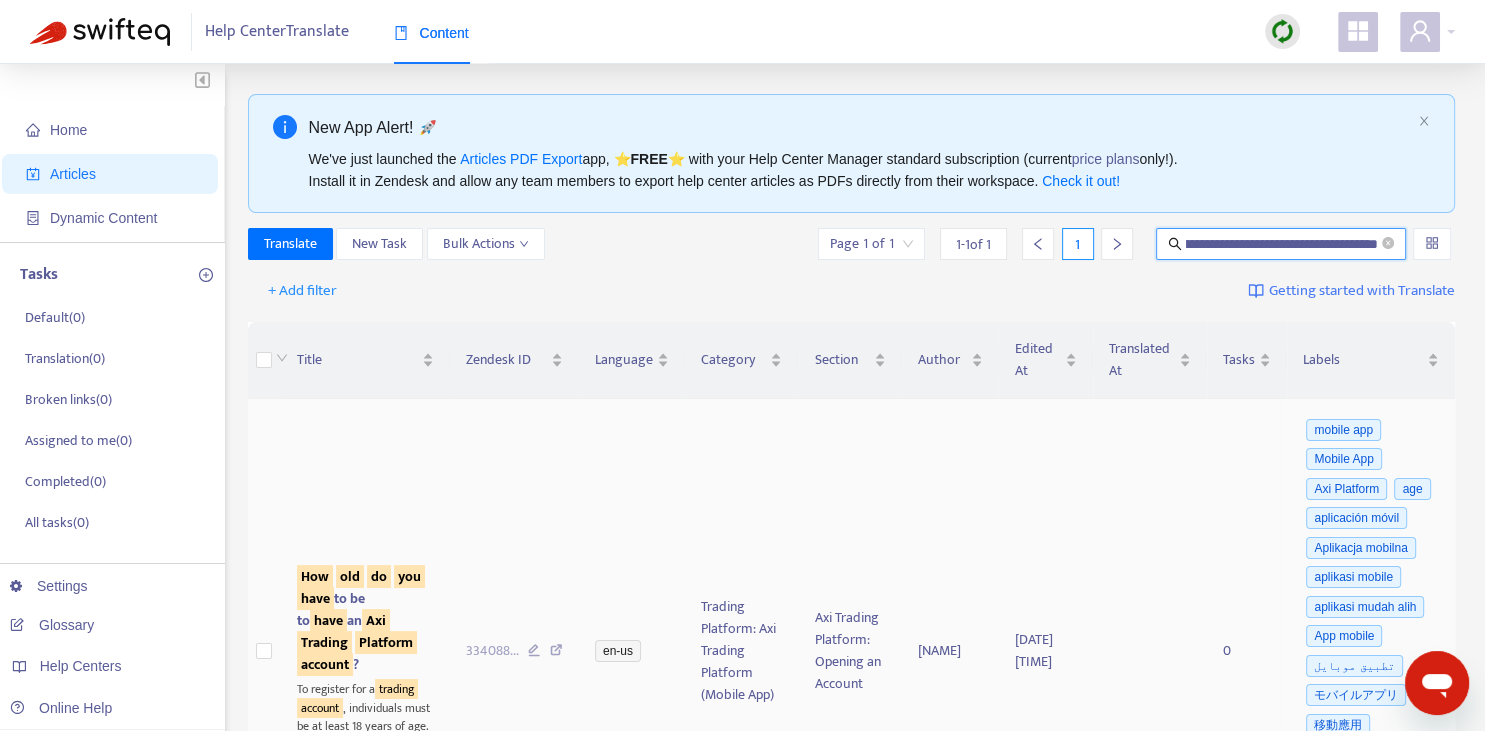 scroll, scrollTop: 281, scrollLeft: 0, axis: vertical 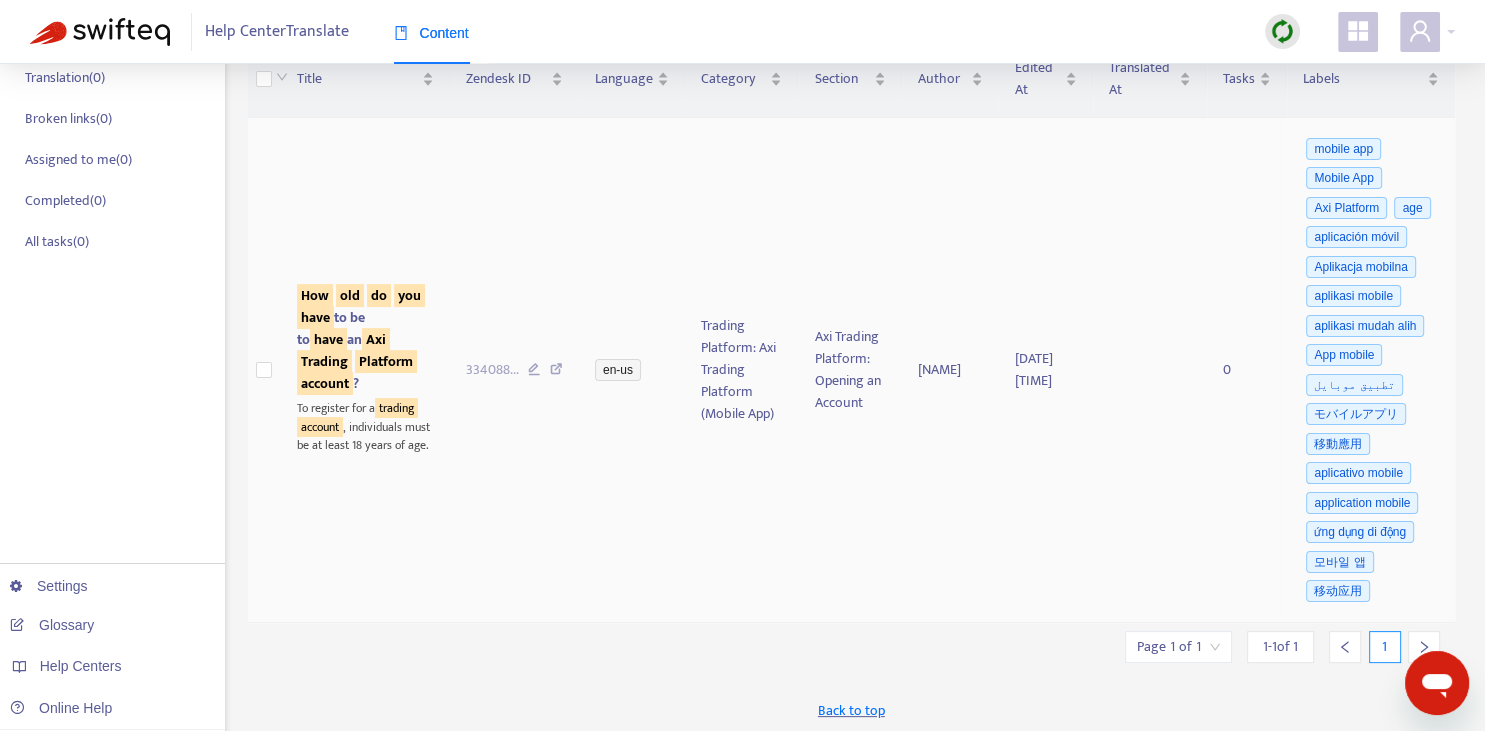 click on "have" at bounding box center (315, 317) 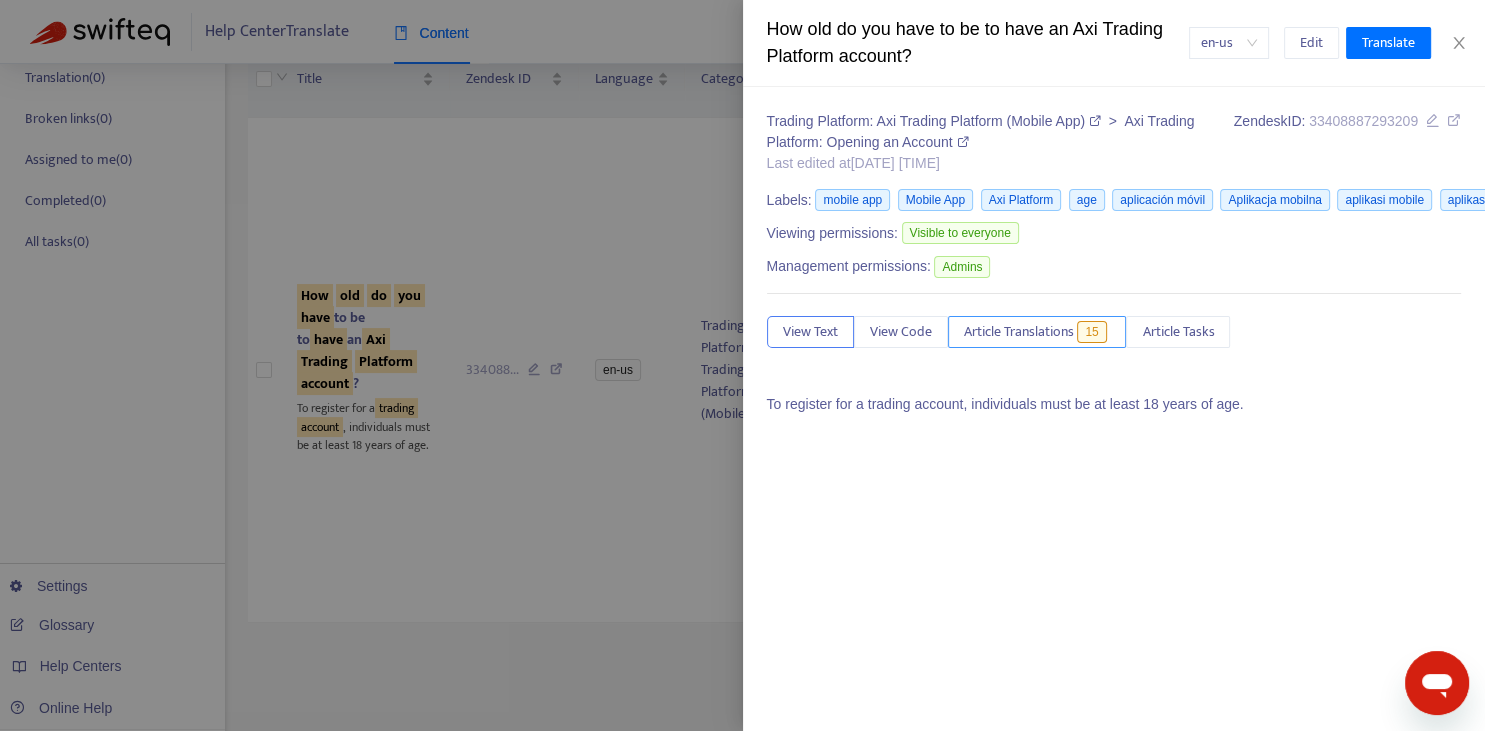 click on "Article Translations" at bounding box center [1019, 332] 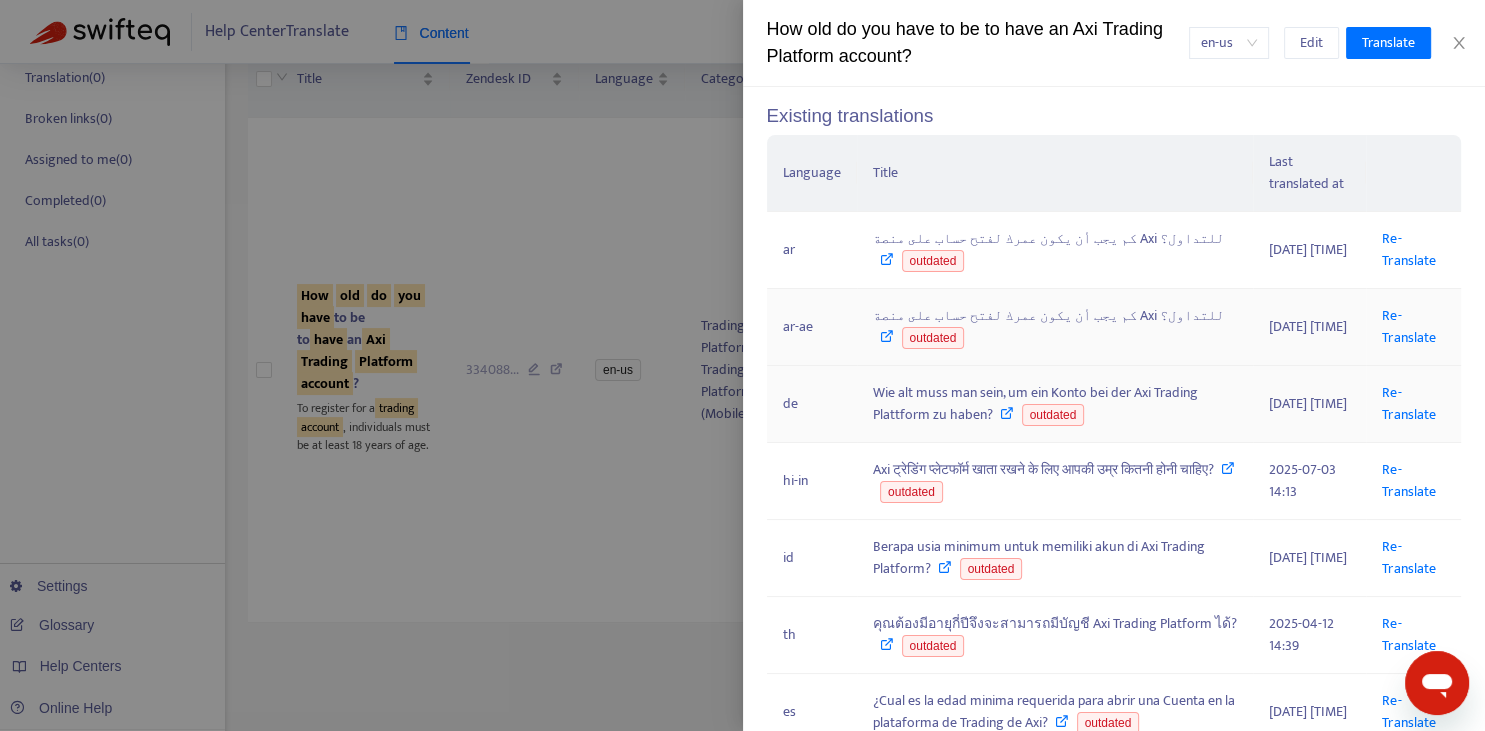 scroll, scrollTop: 294, scrollLeft: 0, axis: vertical 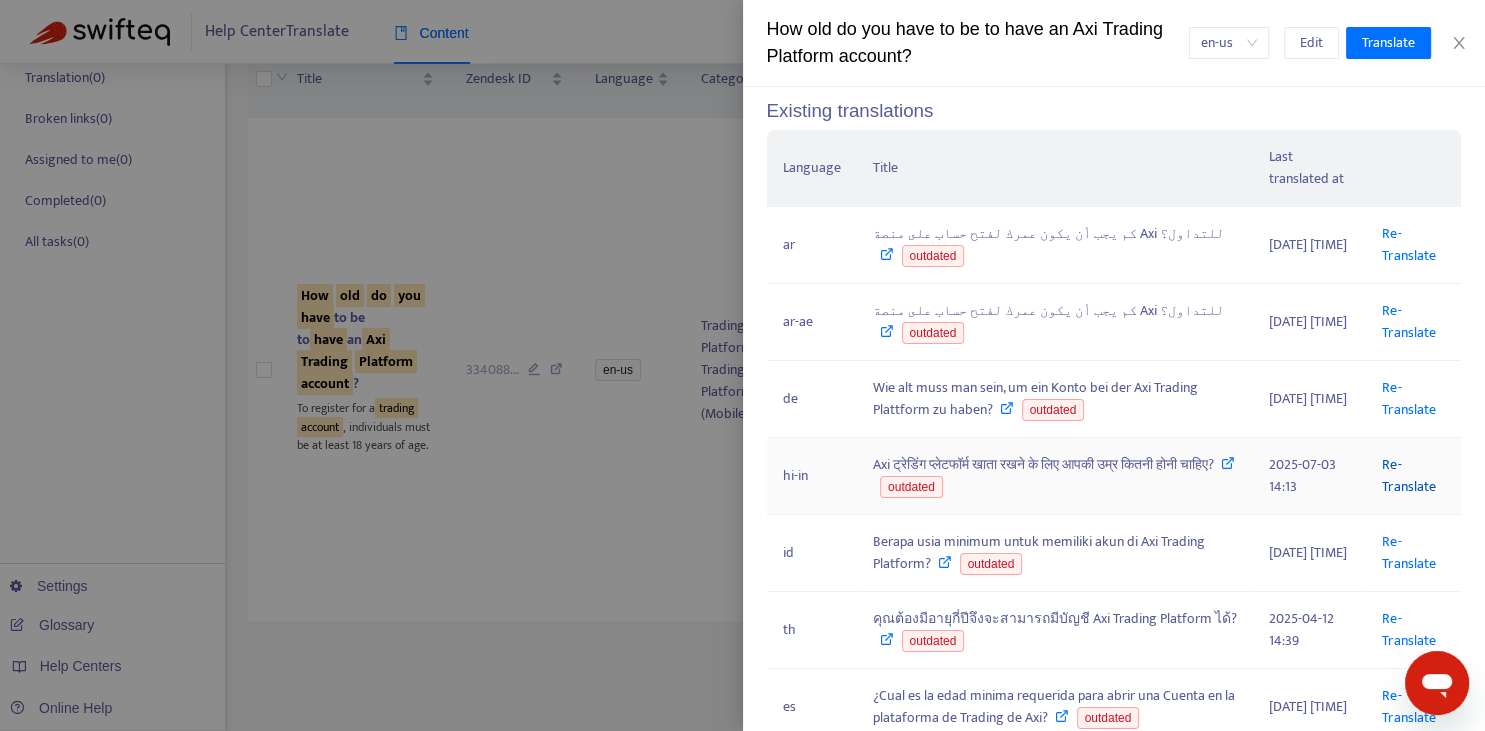 click on "Re-Translate" at bounding box center (1408, 475) 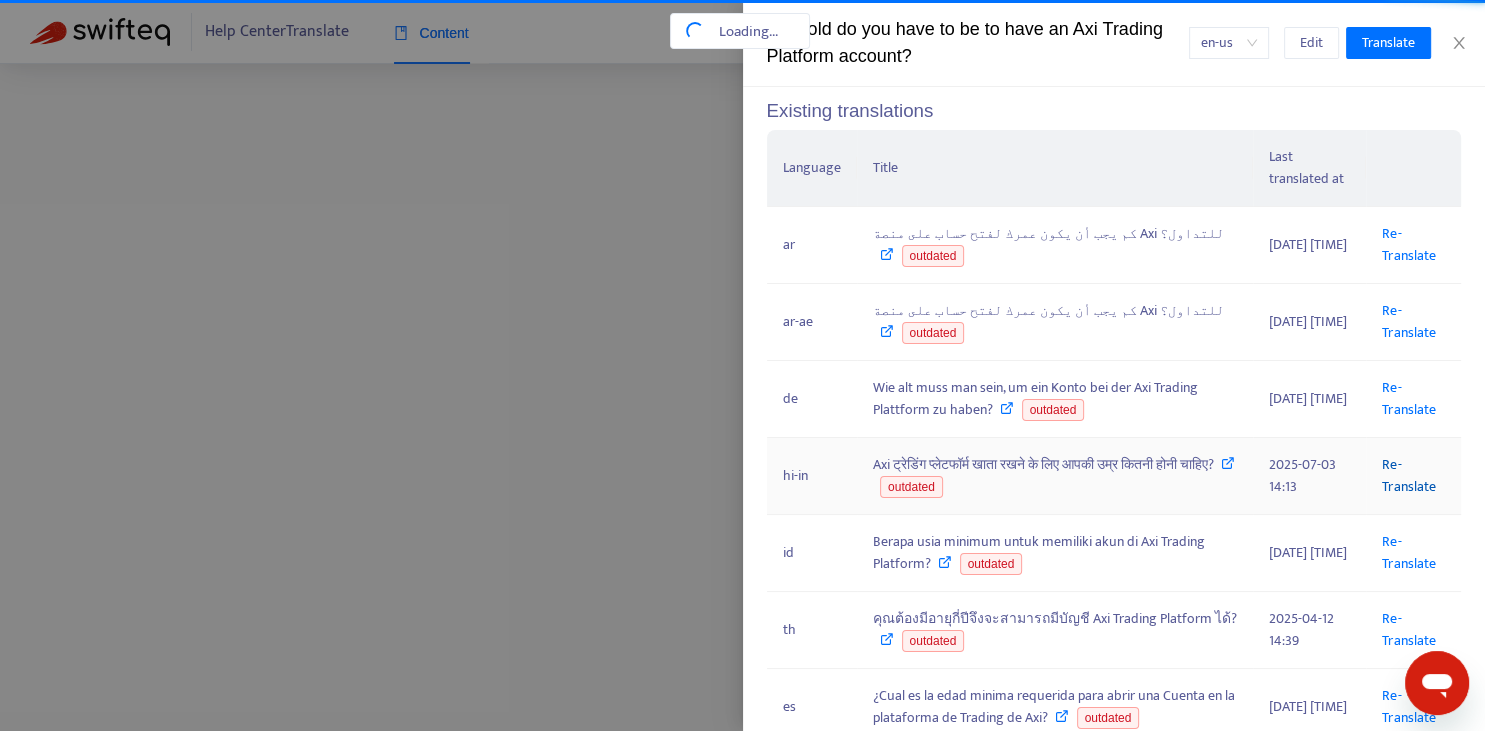 scroll, scrollTop: 8, scrollLeft: 0, axis: vertical 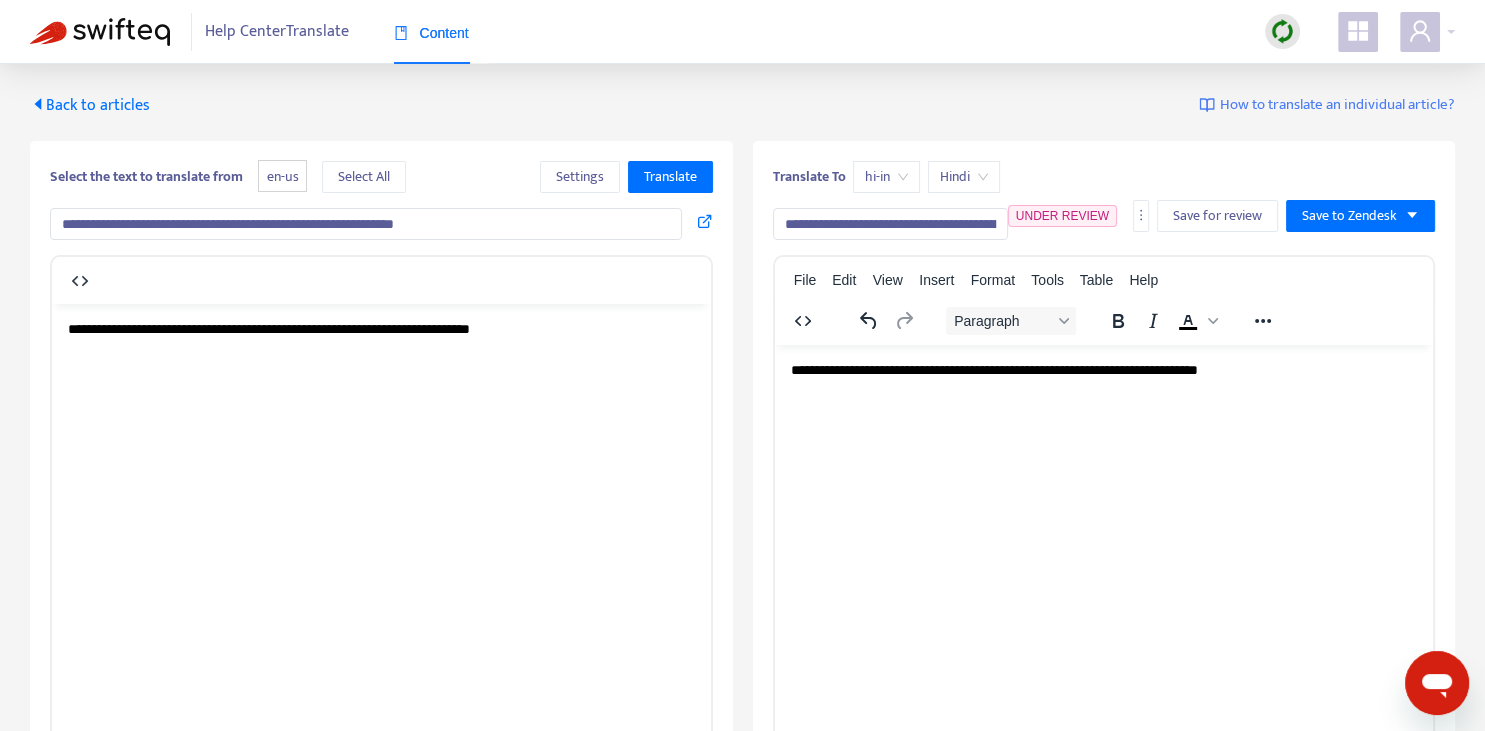 click on "**********" at bounding box center (366, 224) 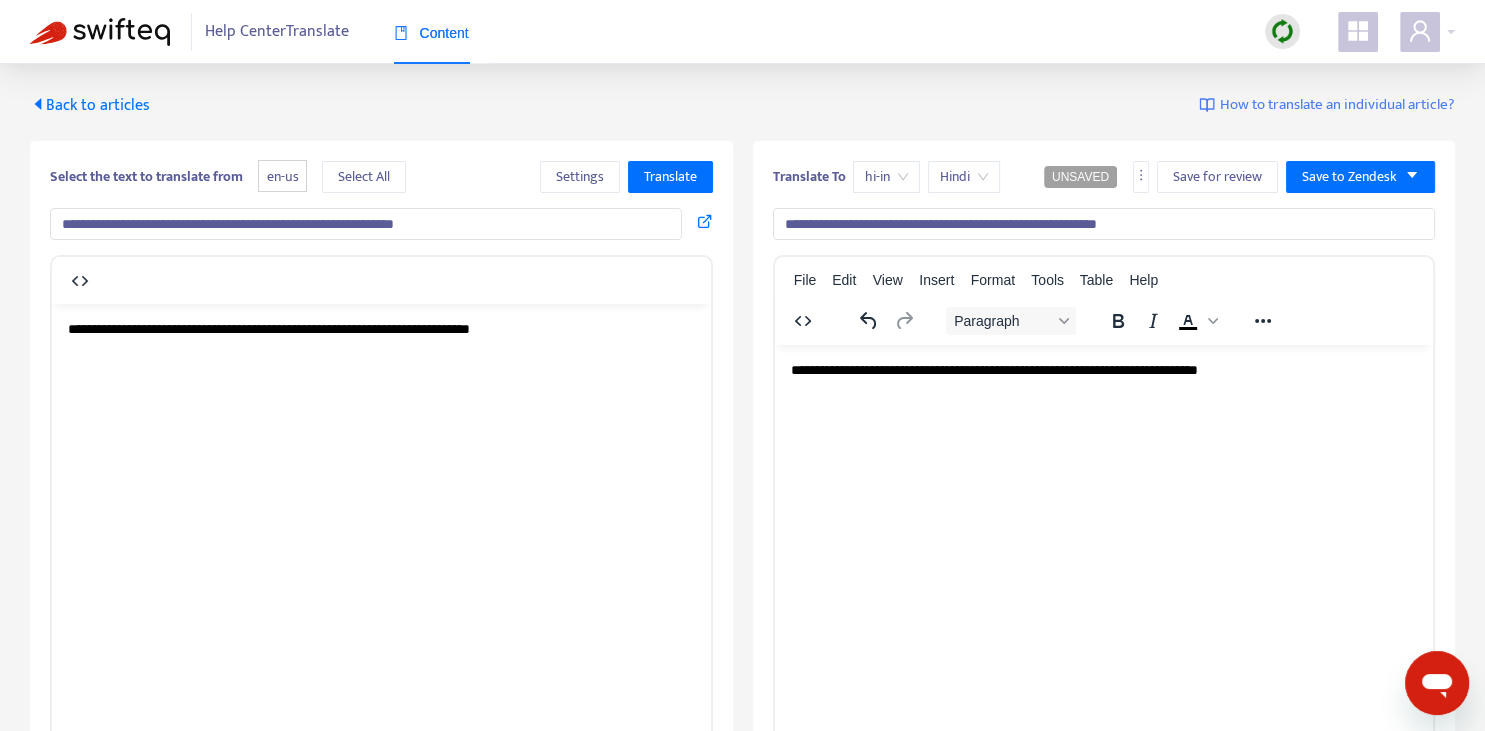 type on "**********" 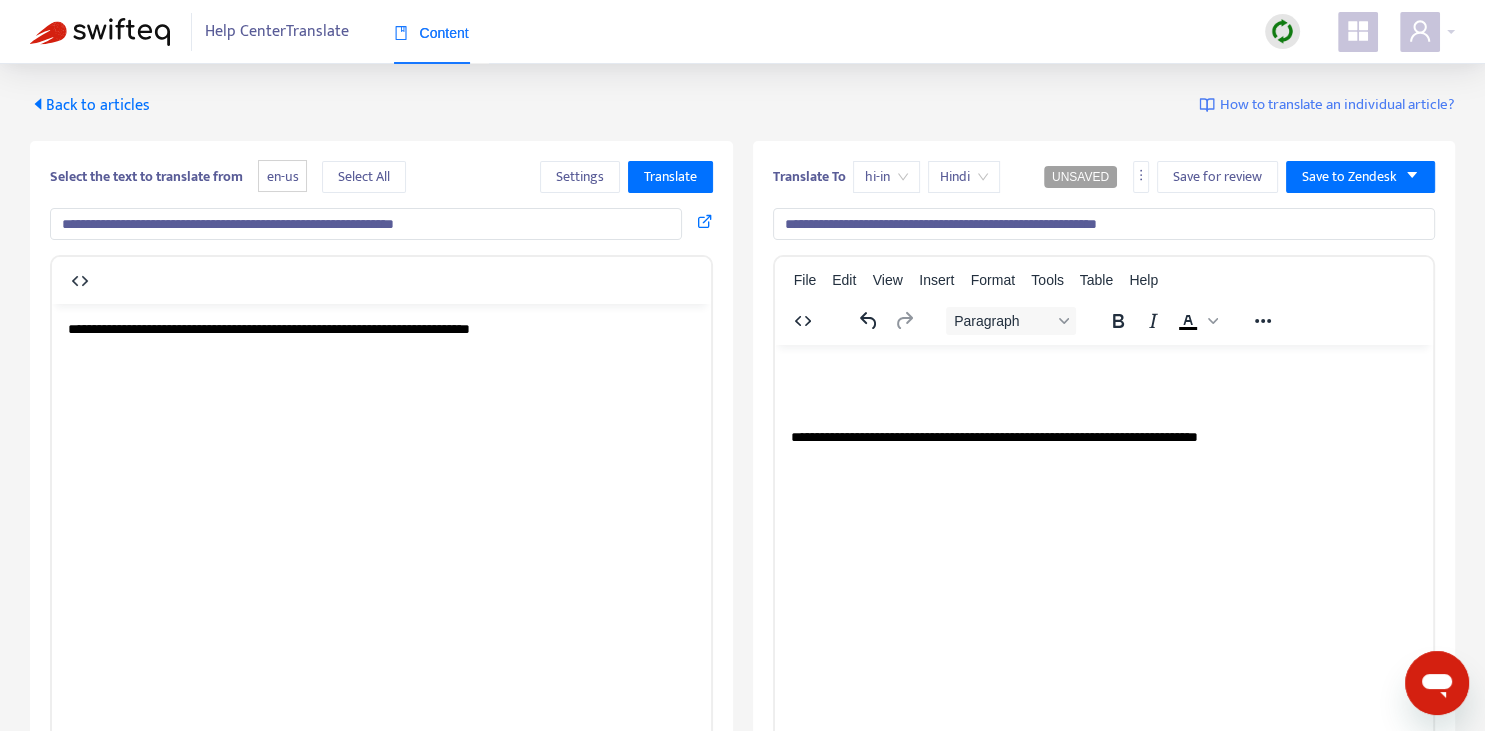 type 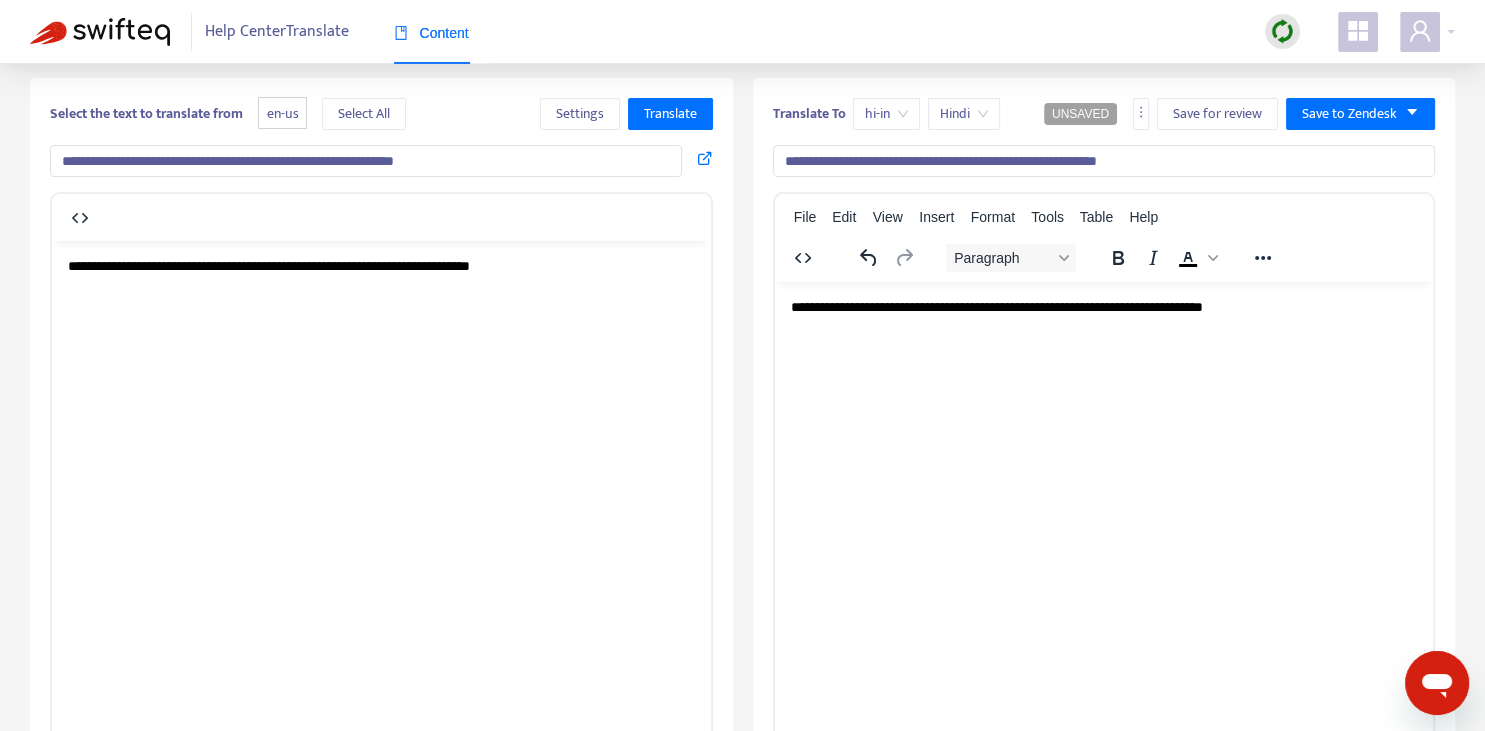 scroll, scrollTop: 0, scrollLeft: 0, axis: both 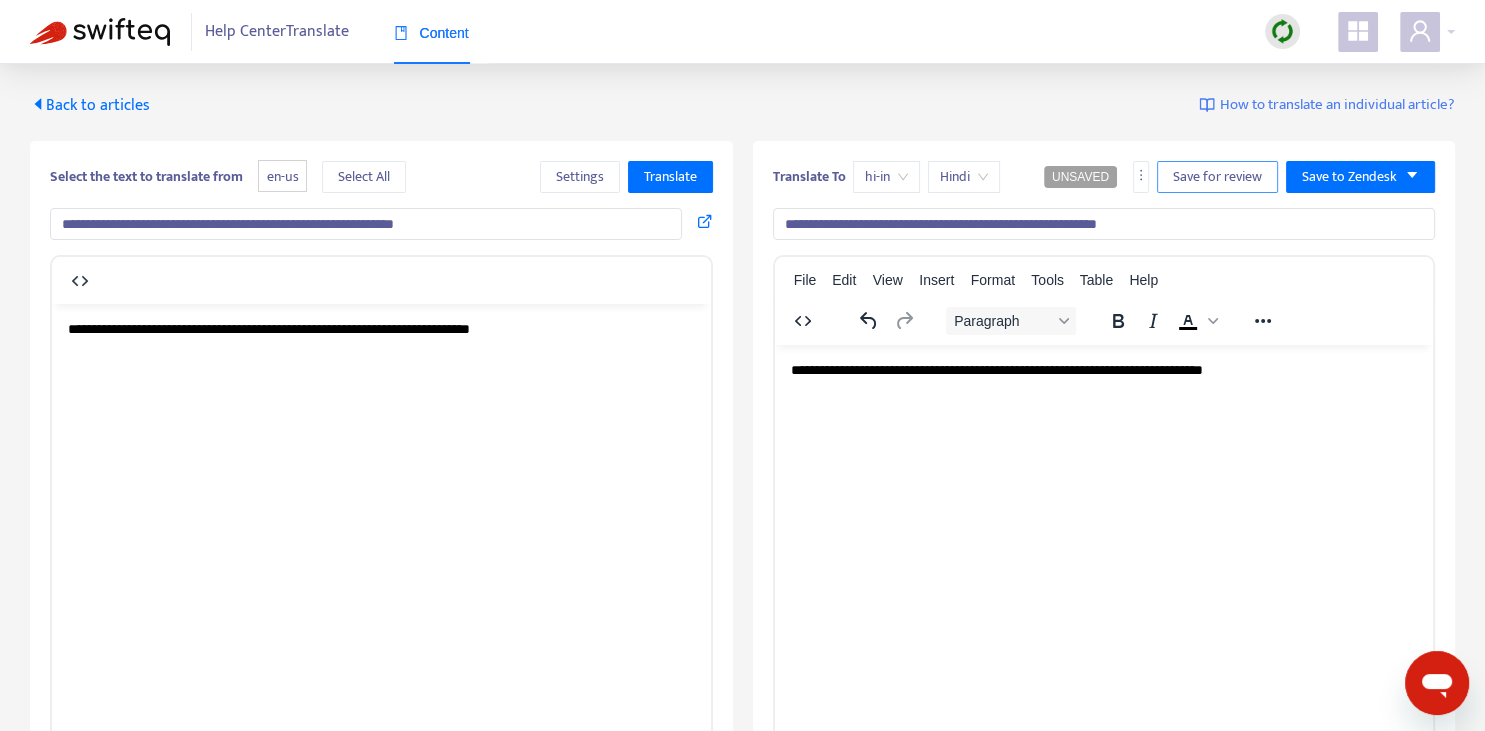 click on "Save for review" at bounding box center [1217, 177] 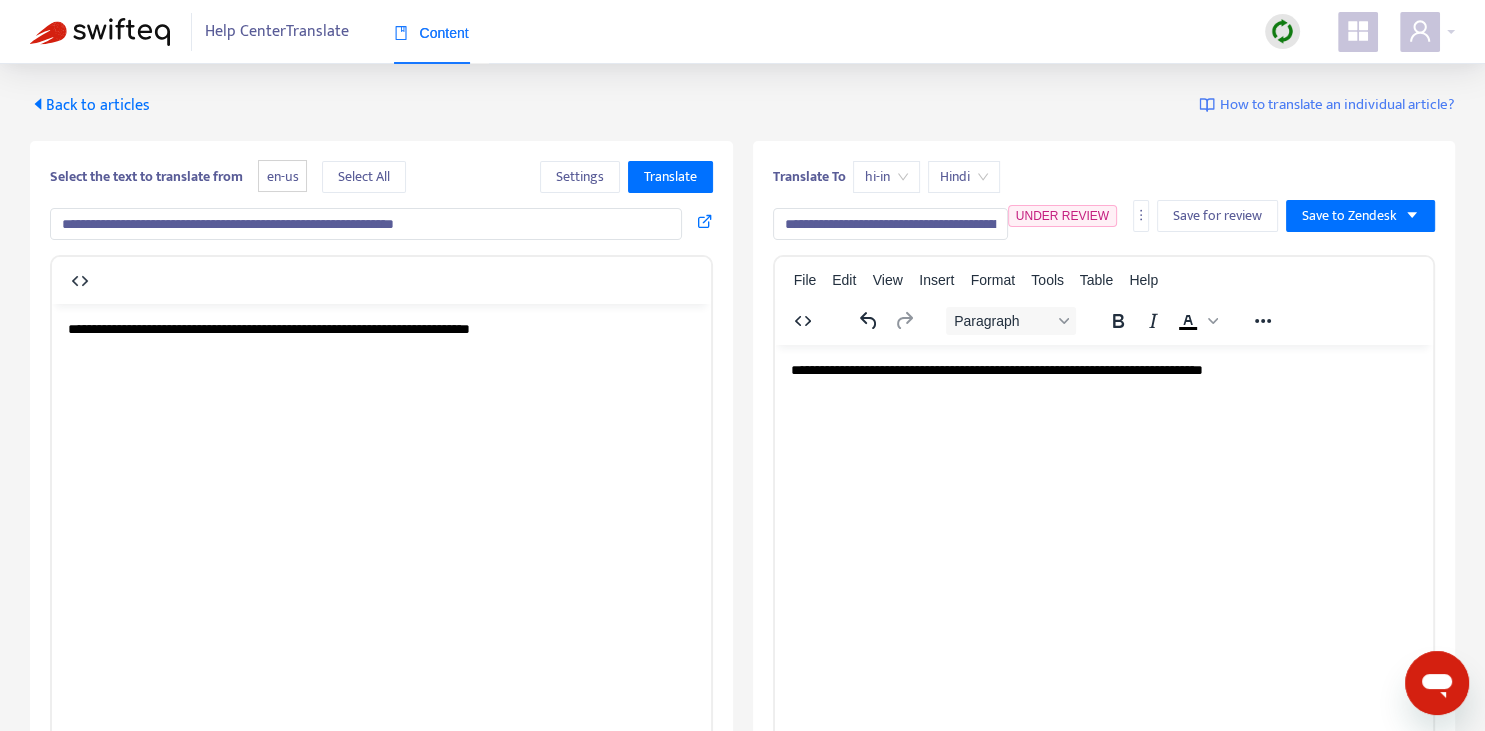 click on "Back to articles" at bounding box center [90, 105] 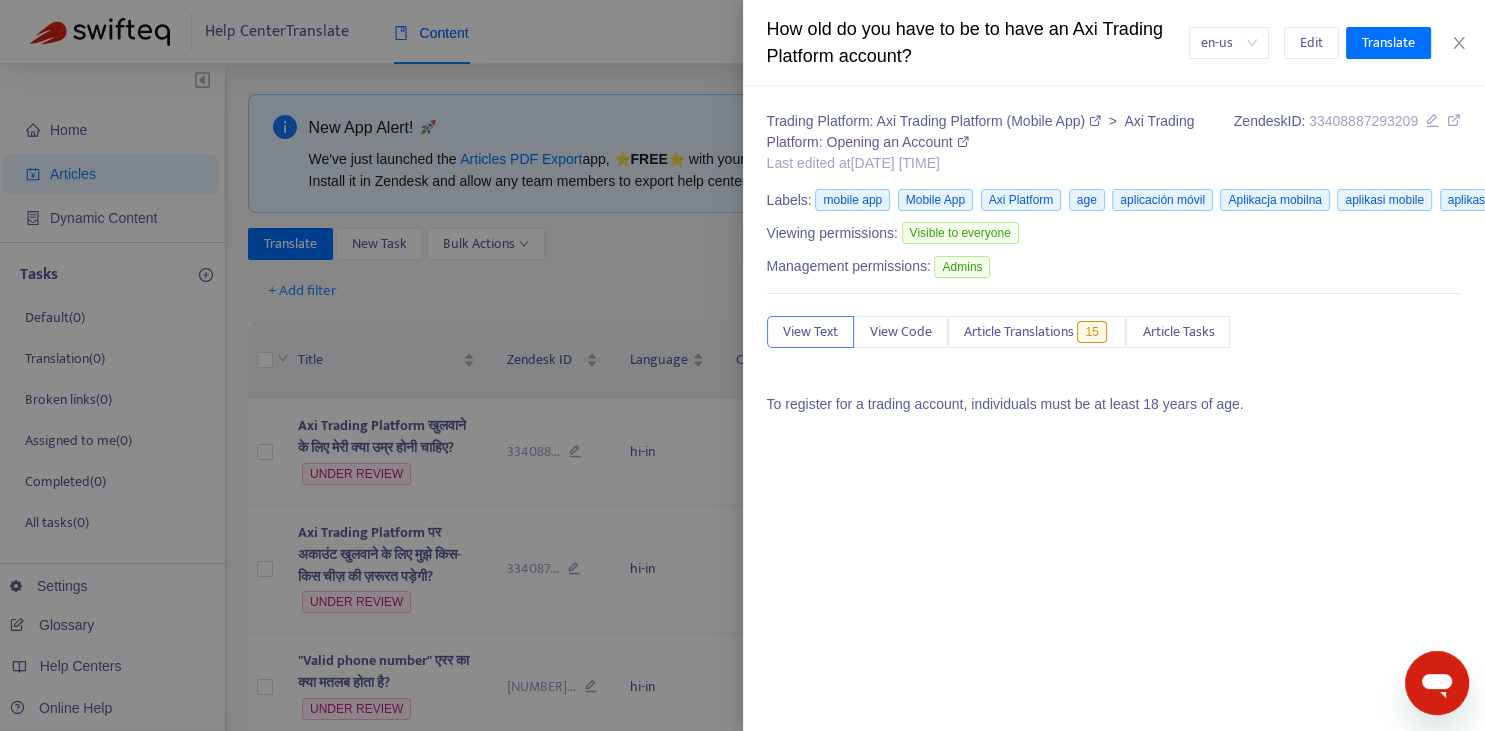 click at bounding box center (742, 365) 